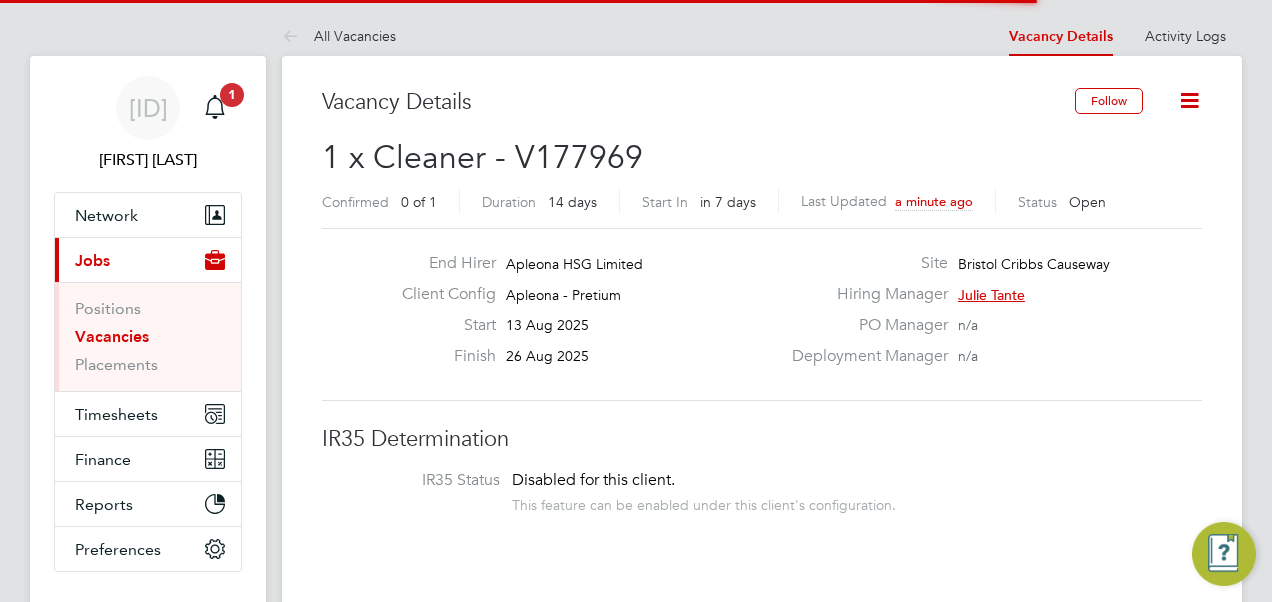 scroll, scrollTop: 0, scrollLeft: 0, axis: both 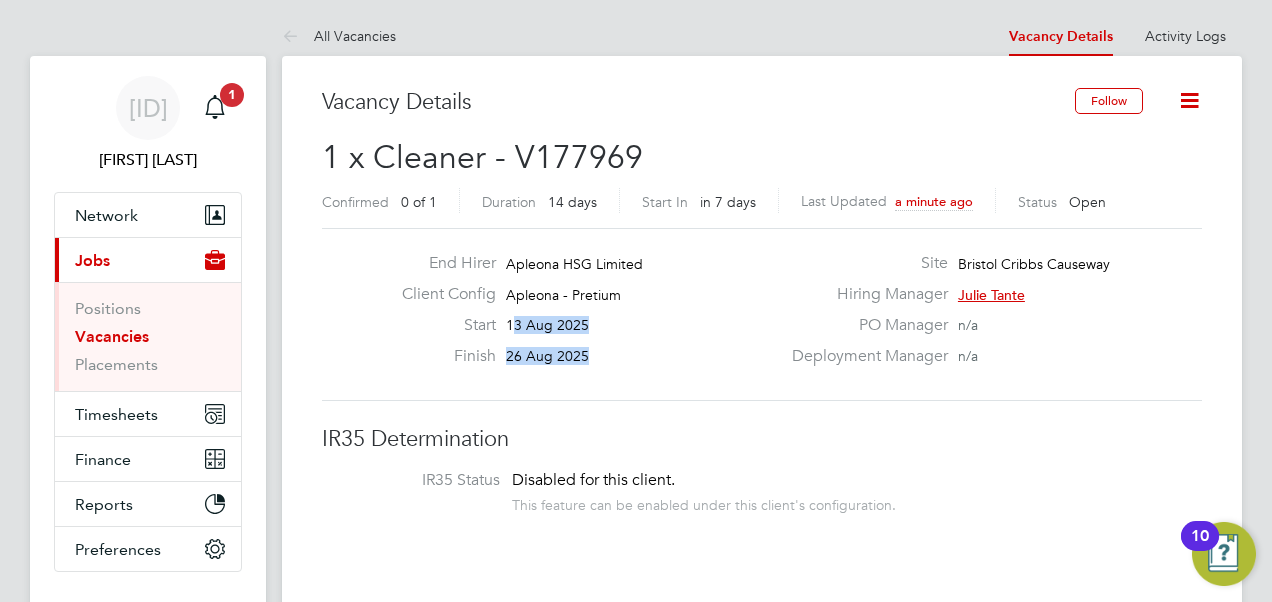 drag, startPoint x: 519, startPoint y: 325, endPoint x: 586, endPoint y: 350, distance: 71.51224 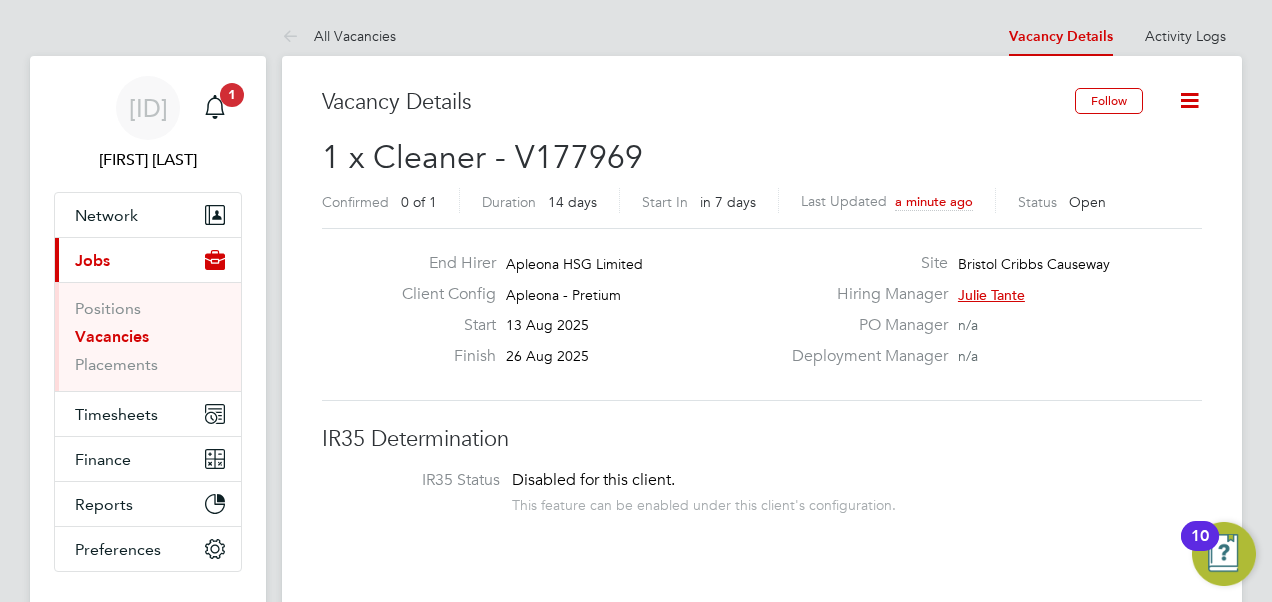click on "Finish [DATE]" 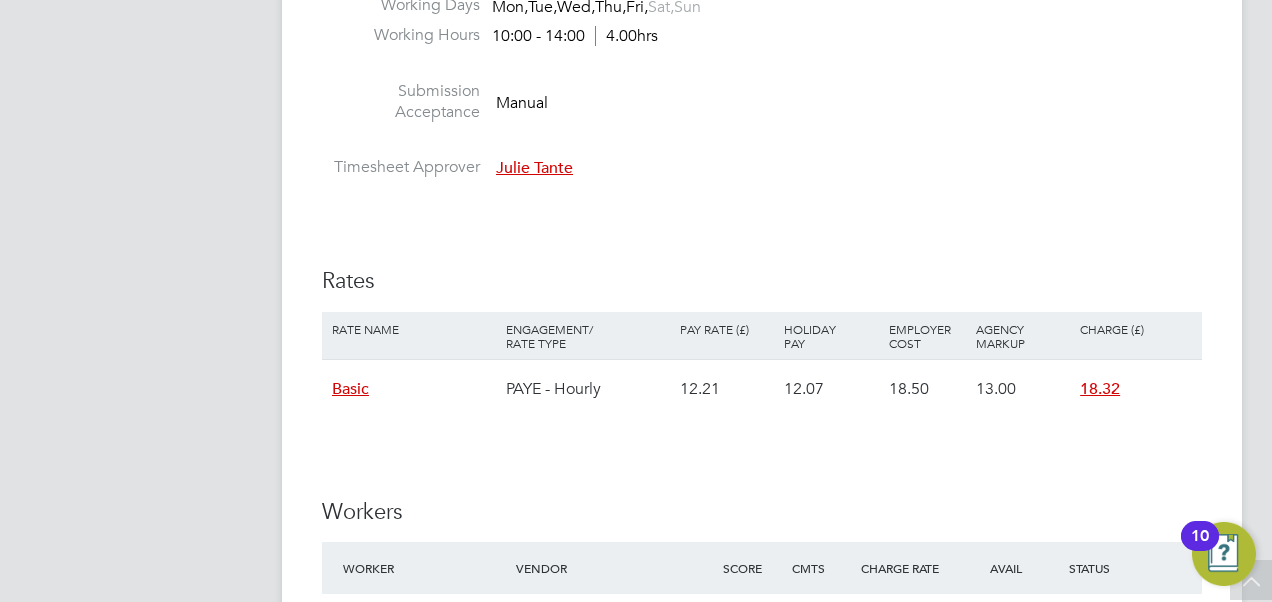 scroll, scrollTop: 1700, scrollLeft: 0, axis: vertical 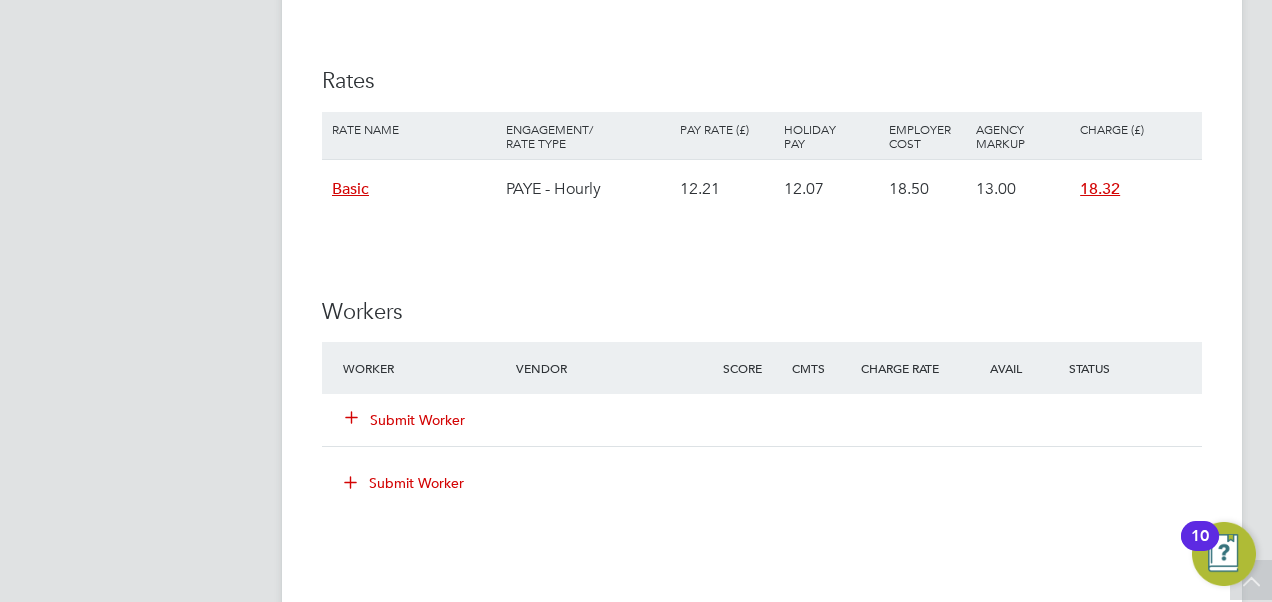 click on "Submit Worker" 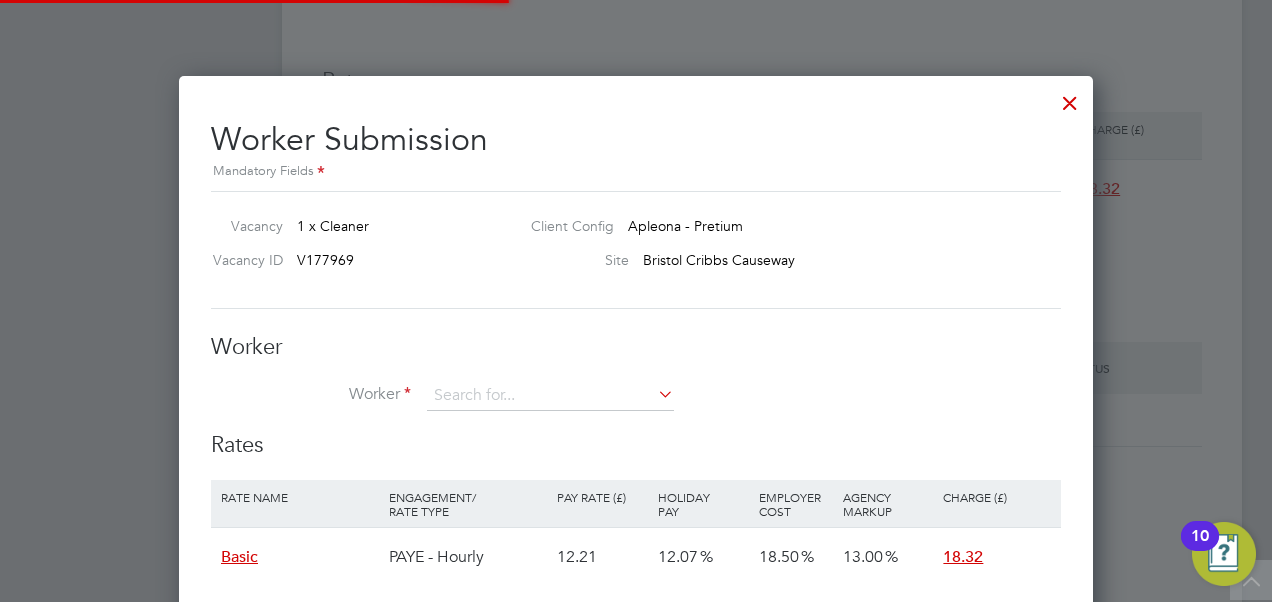 scroll, scrollTop: 10, scrollLeft: 10, axis: both 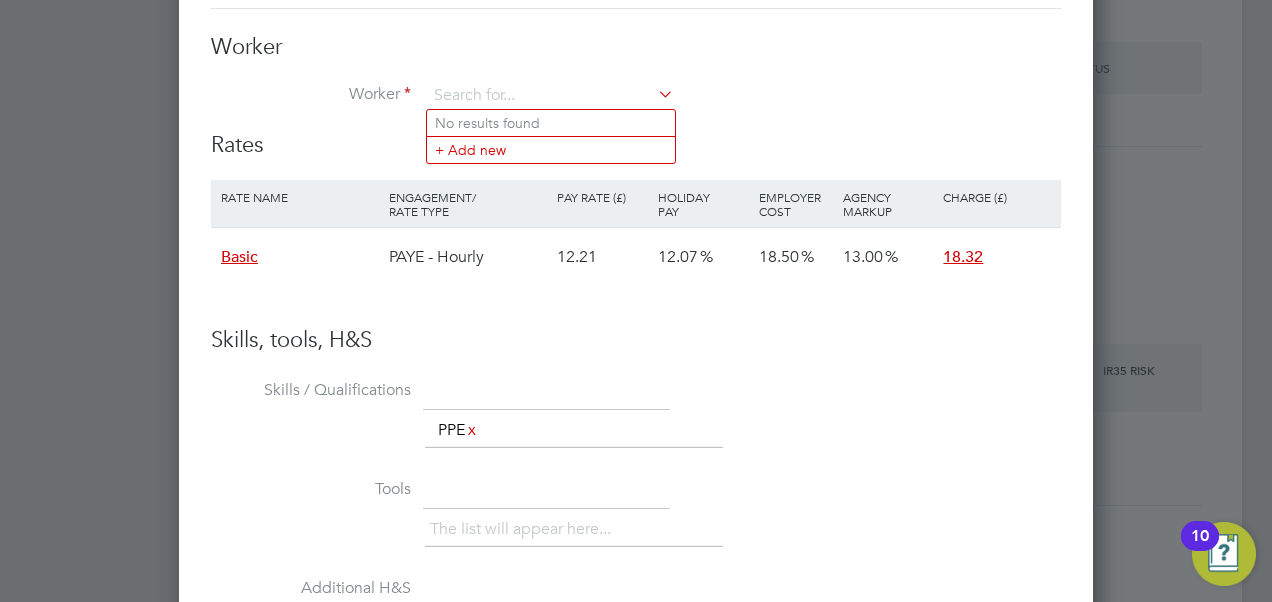 click on "No results found" 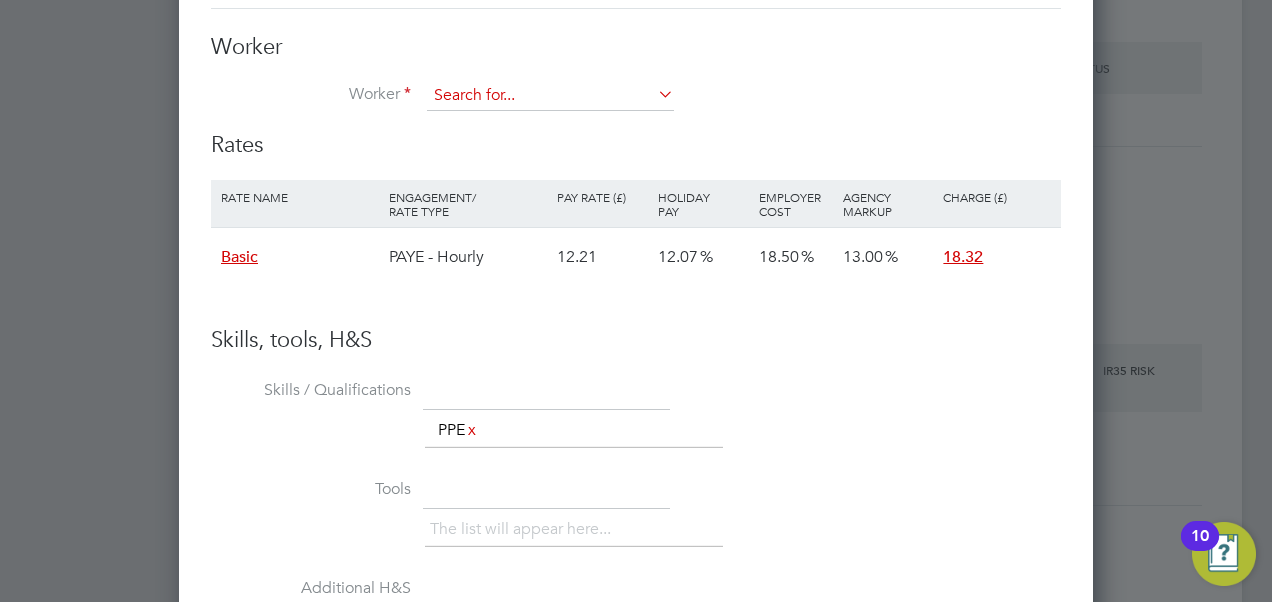 click at bounding box center [550, 96] 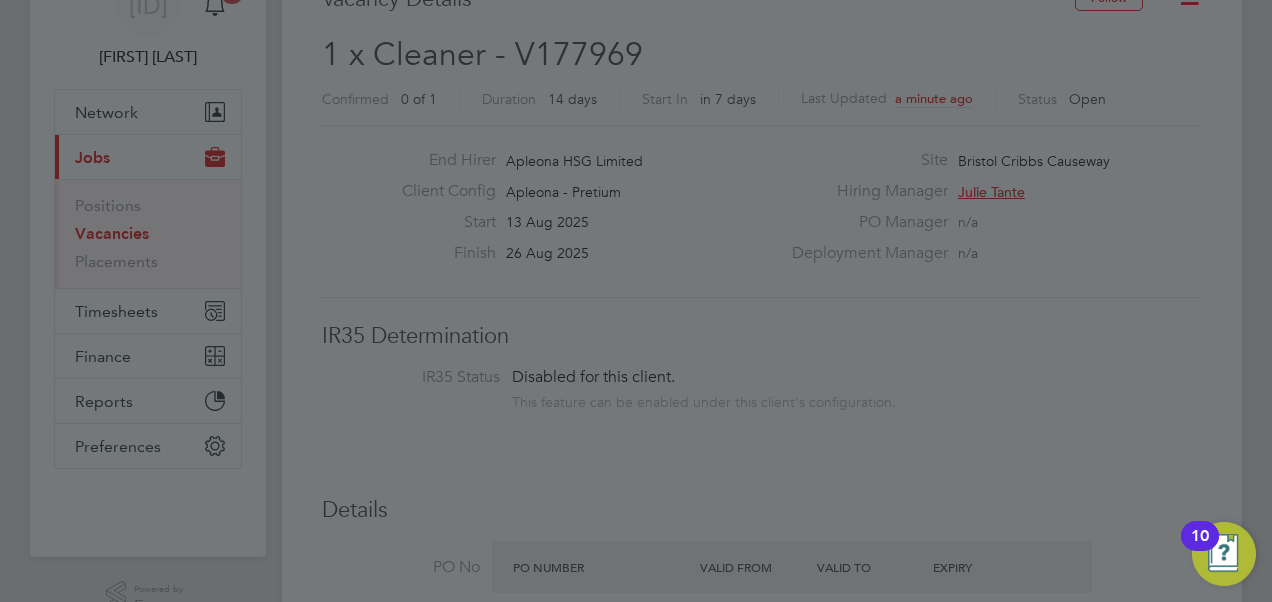 scroll, scrollTop: 0, scrollLeft: 0, axis: both 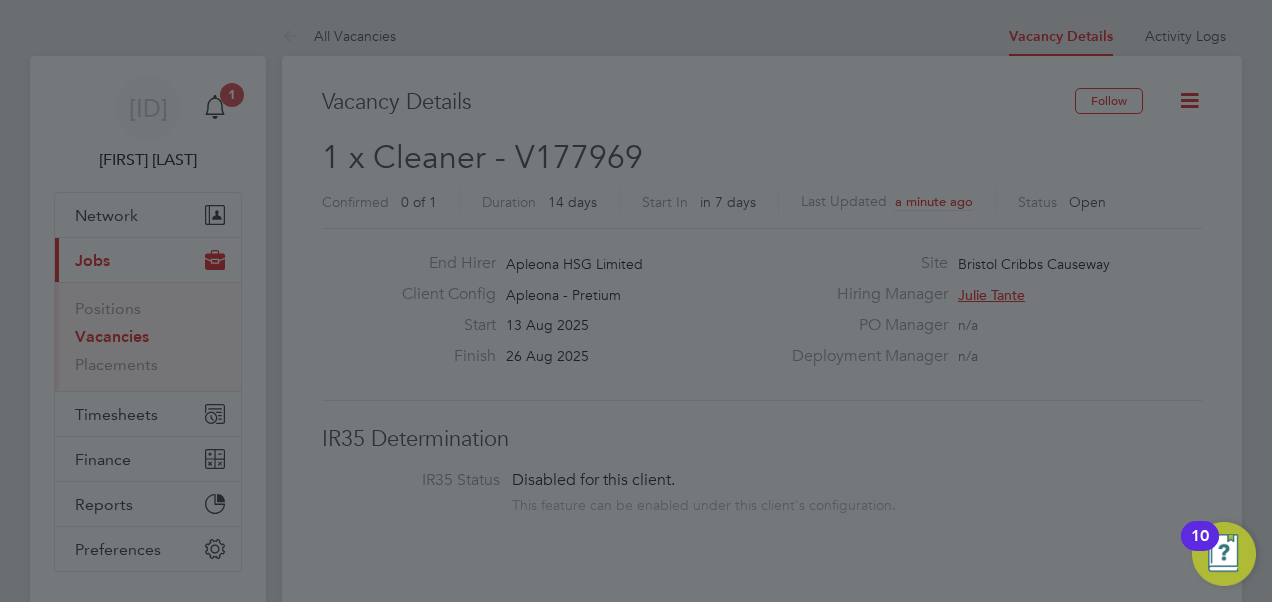 click 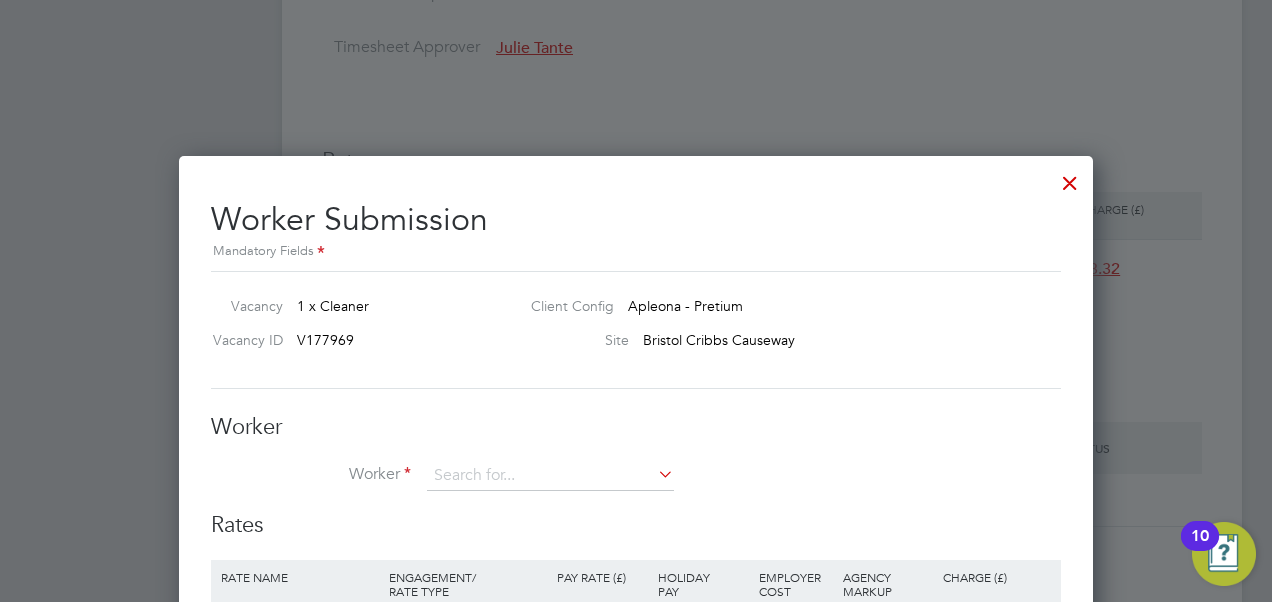 scroll, scrollTop: 1600, scrollLeft: 0, axis: vertical 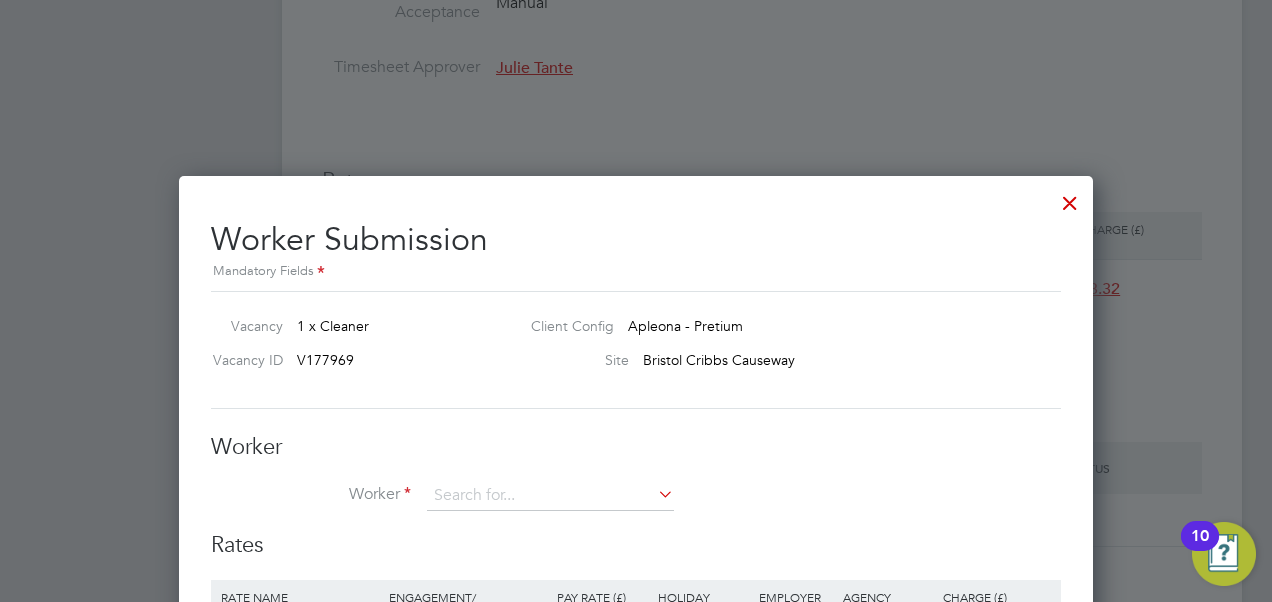 click 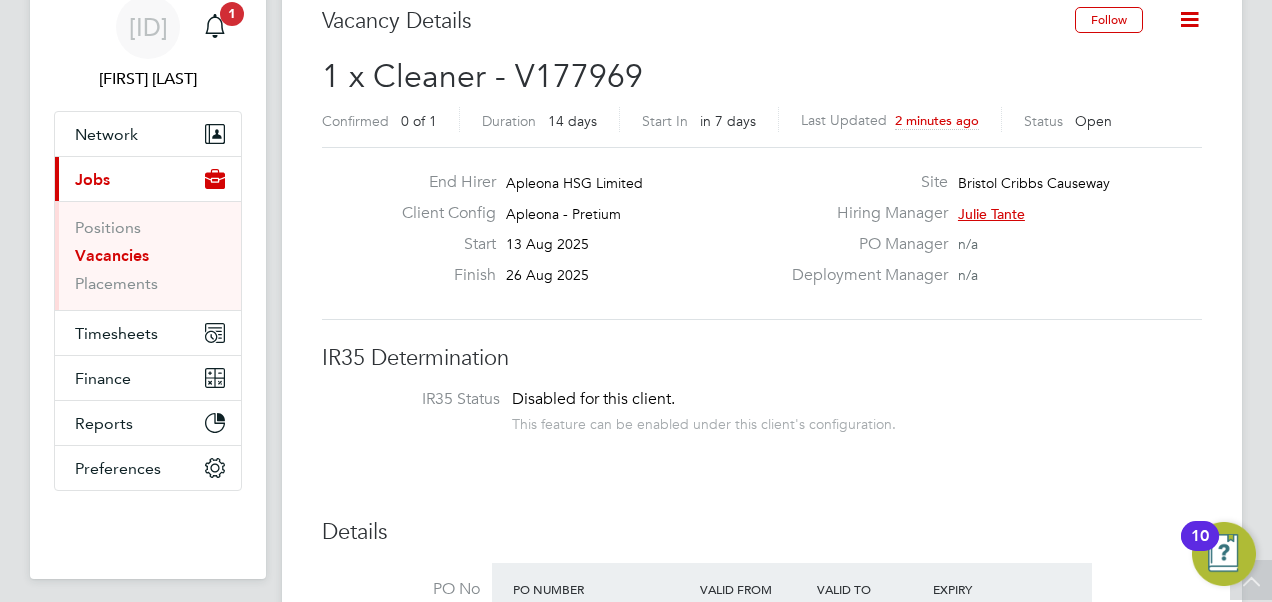 scroll, scrollTop: 0, scrollLeft: 0, axis: both 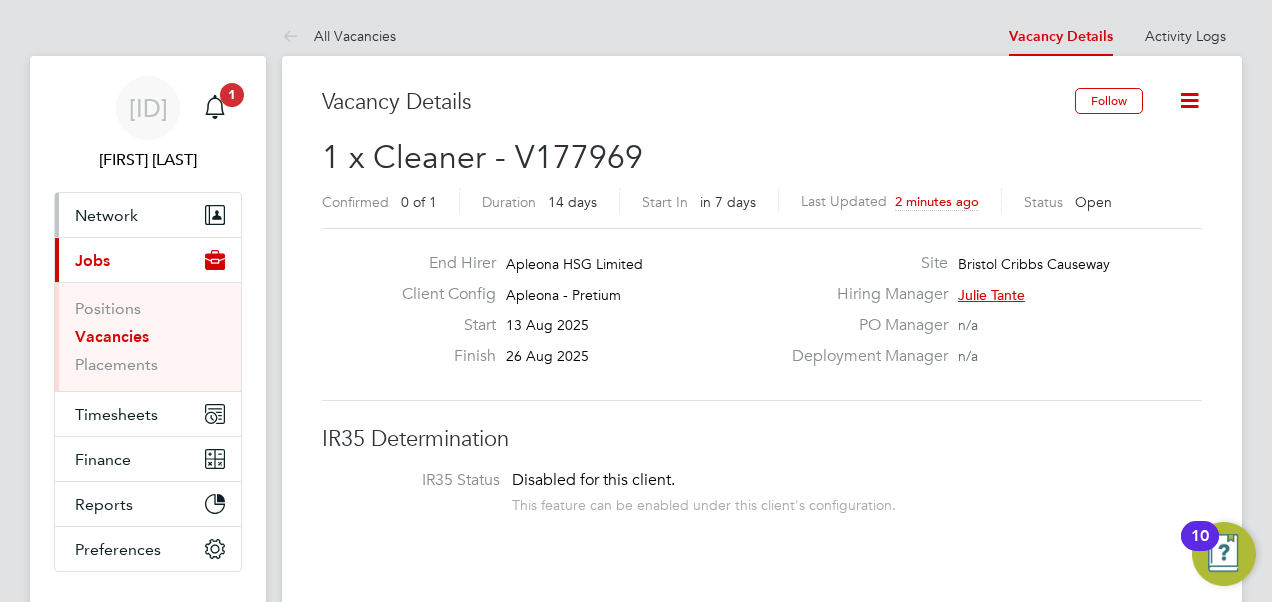 click on "Network" at bounding box center [148, 215] 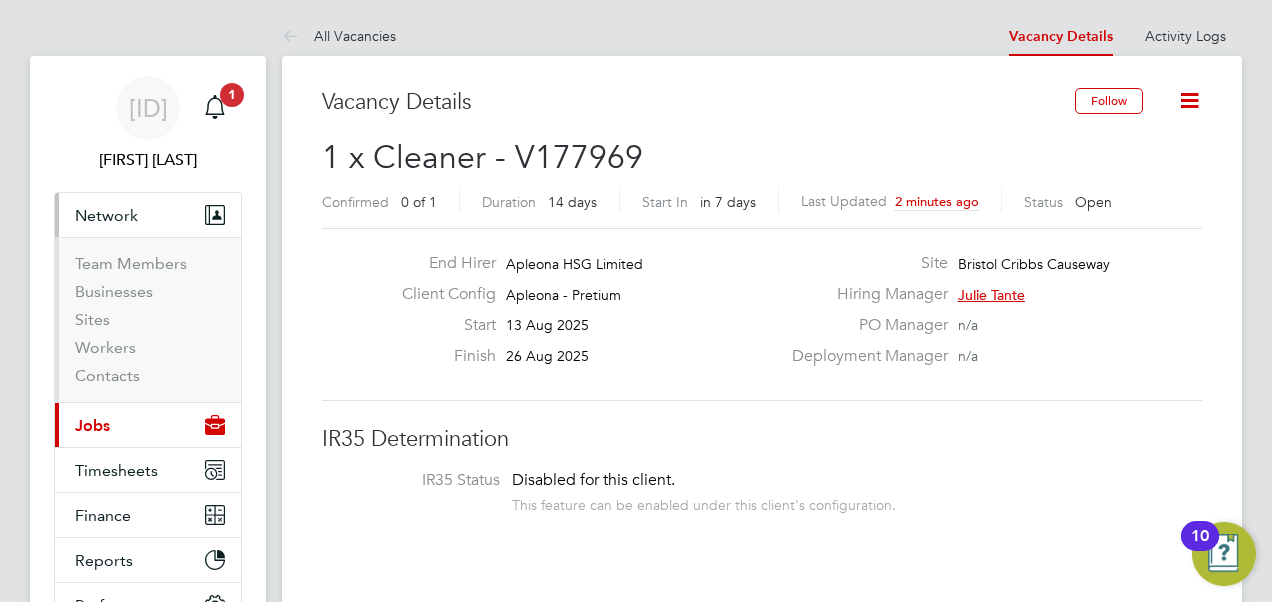 drag, startPoint x: 104, startPoint y: 371, endPoint x: 0, endPoint y: 353, distance: 105.546196 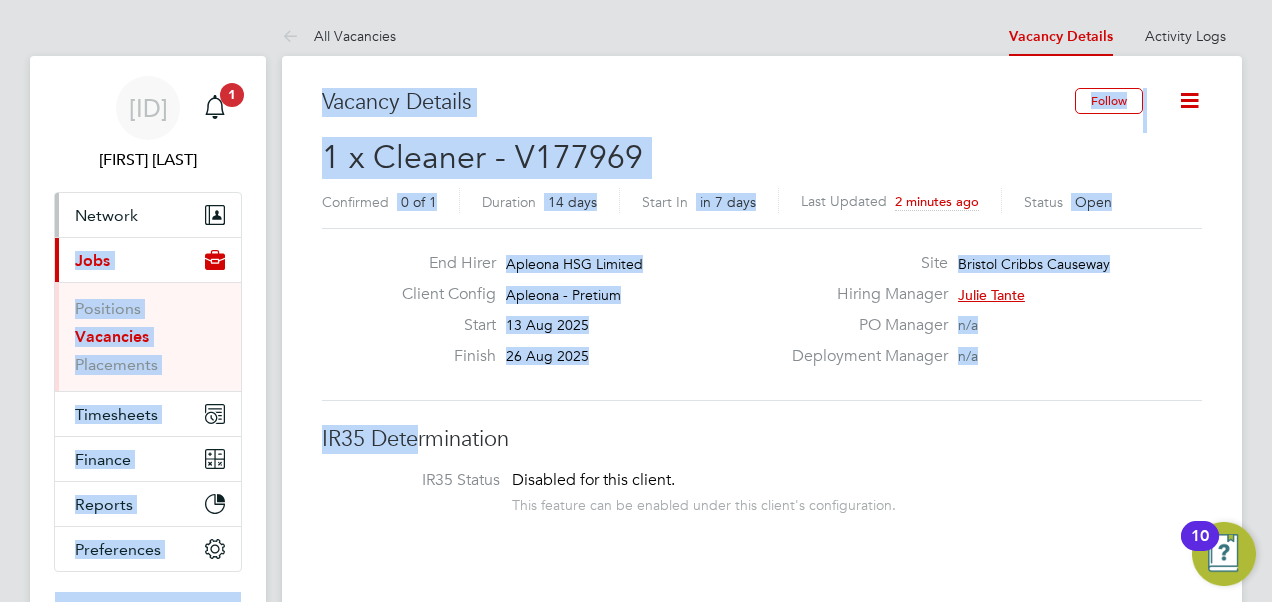 drag, startPoint x: 0, startPoint y: 353, endPoint x: 116, endPoint y: 231, distance: 168.34488 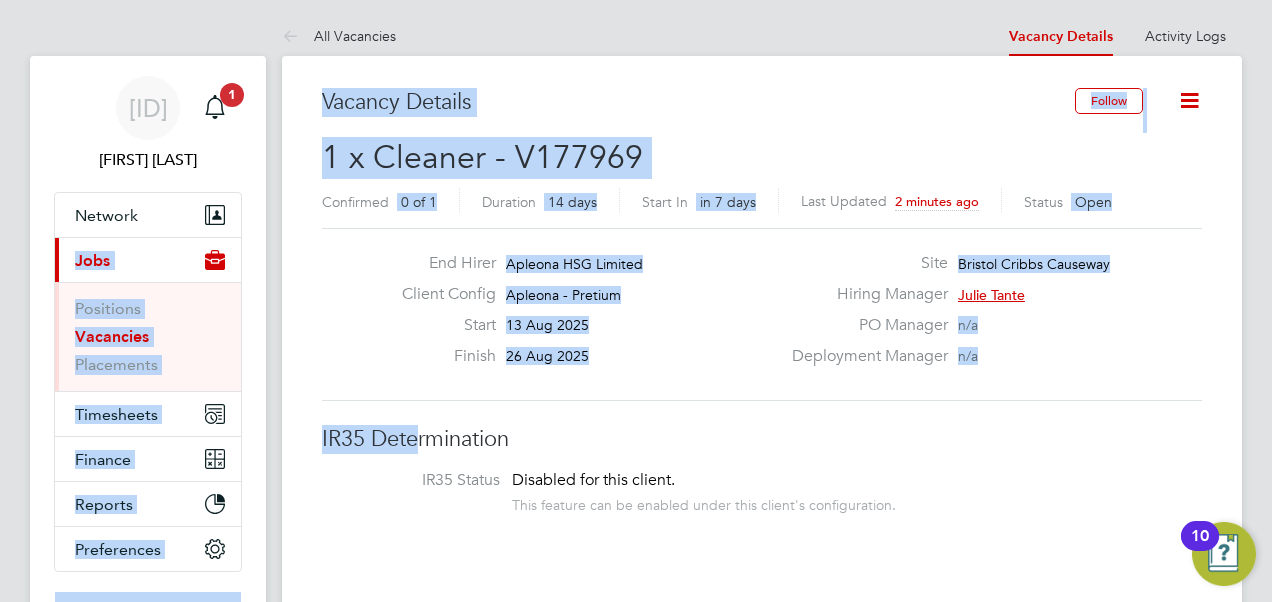 drag, startPoint x: 342, startPoint y: 376, endPoint x: 291, endPoint y: 378, distance: 51.0392 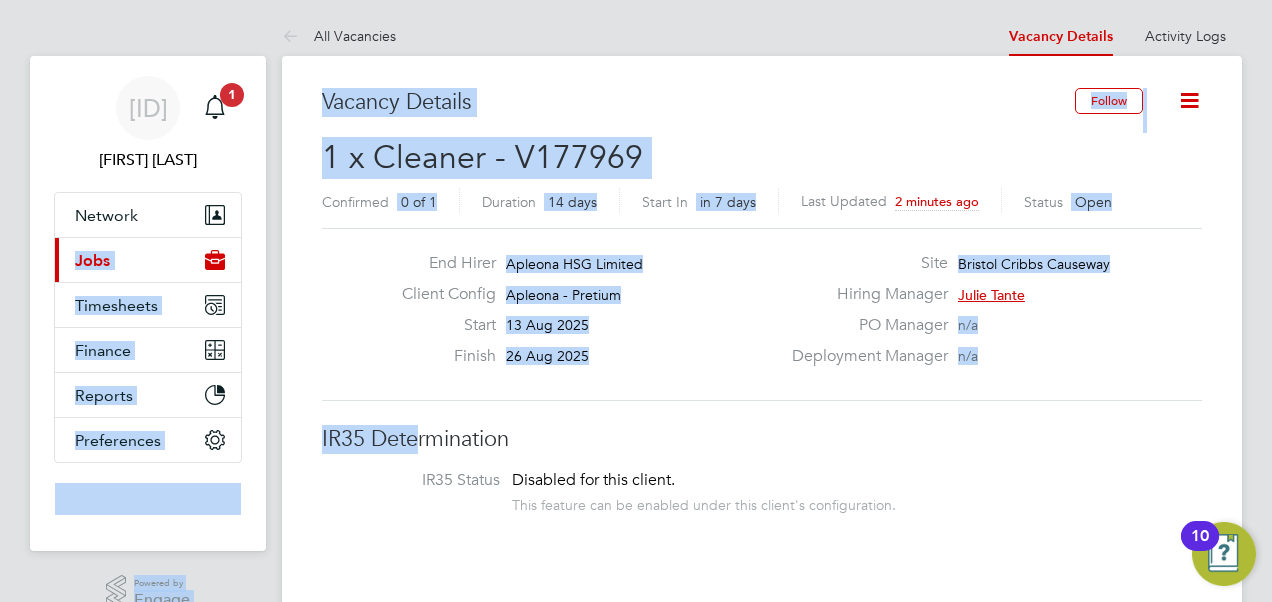 click on "Jobs" at bounding box center (92, 260) 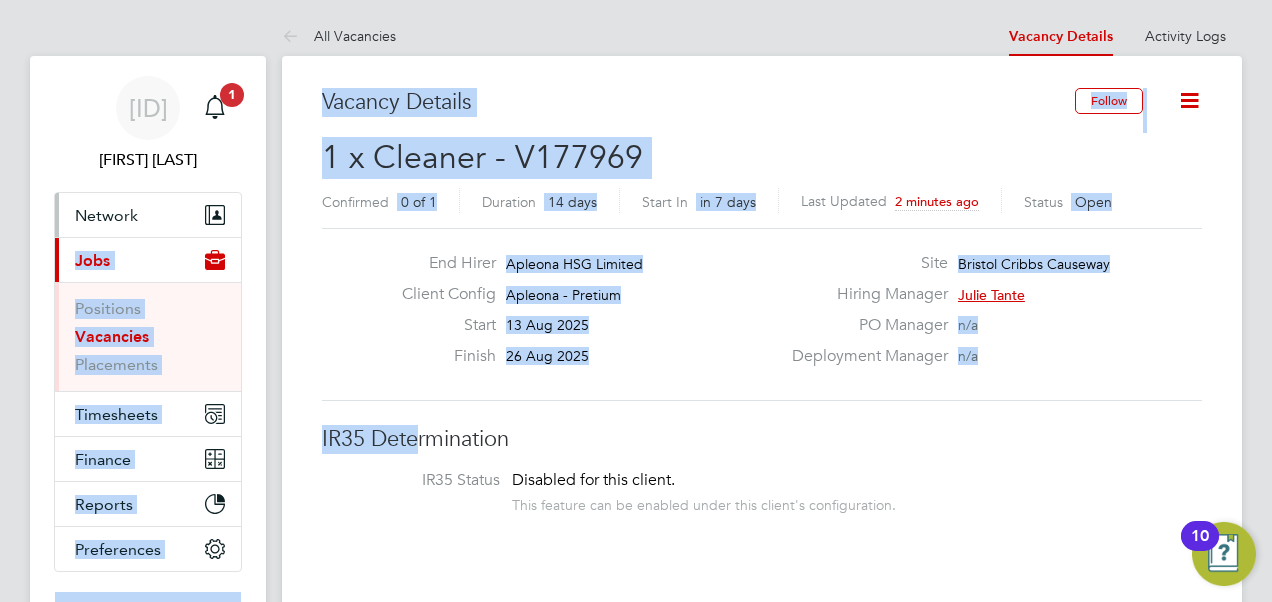 click on "Network" at bounding box center (106, 215) 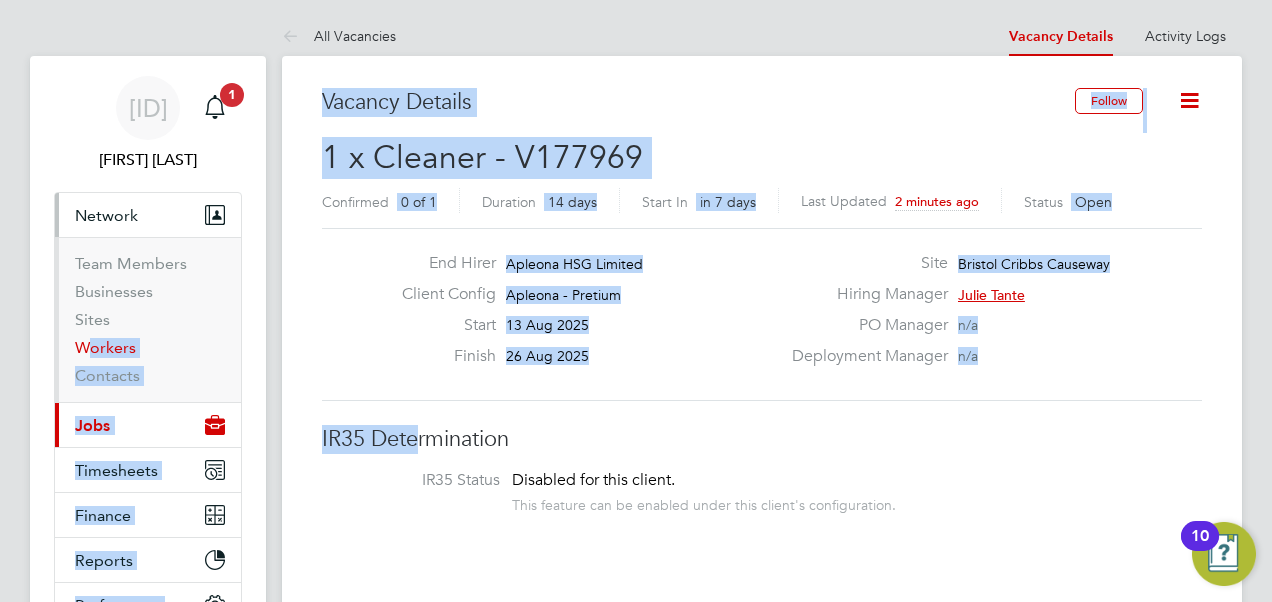 click on "Workers" at bounding box center (105, 347) 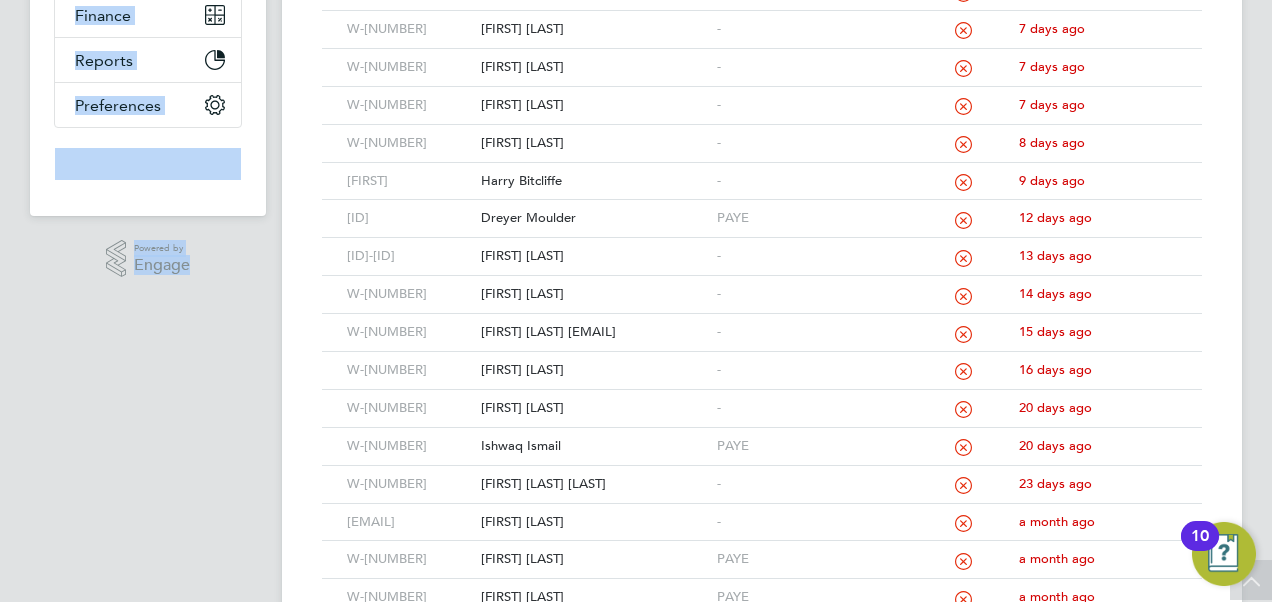 scroll, scrollTop: 0, scrollLeft: 0, axis: both 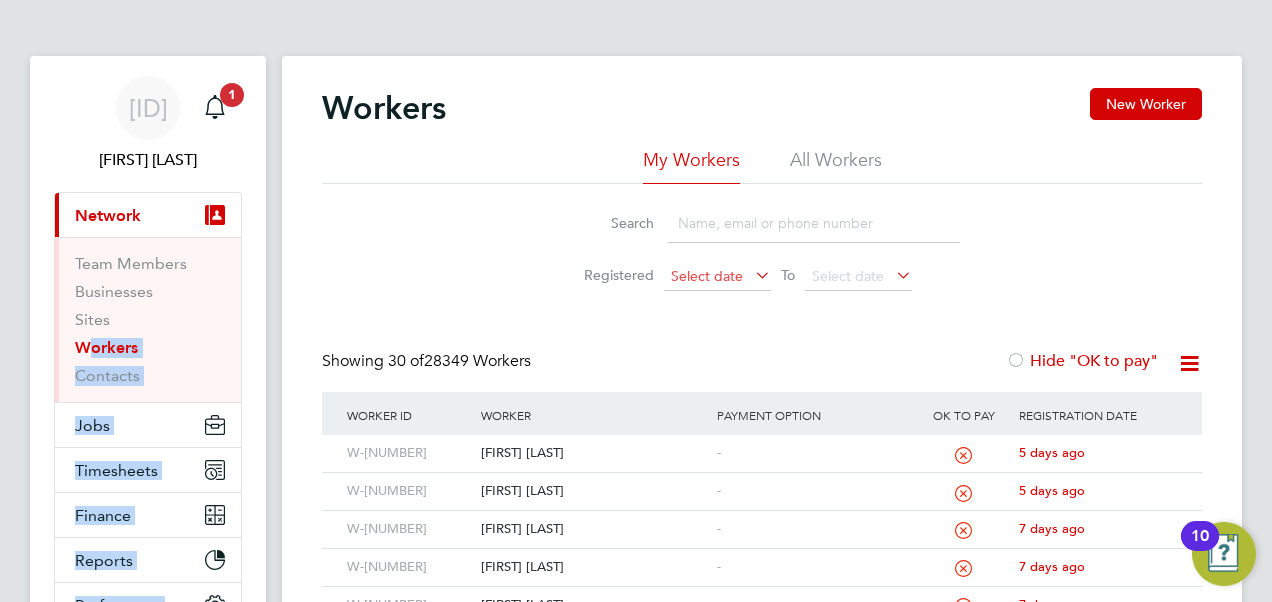 click on "Select date" 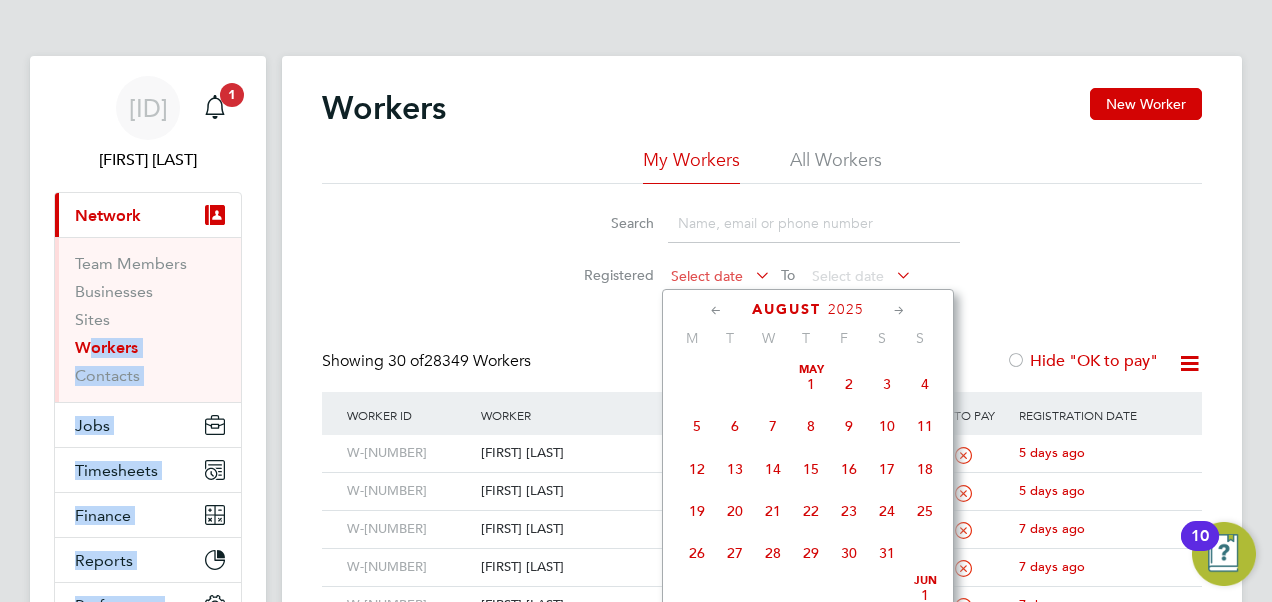 scroll, scrollTop: 644, scrollLeft: 0, axis: vertical 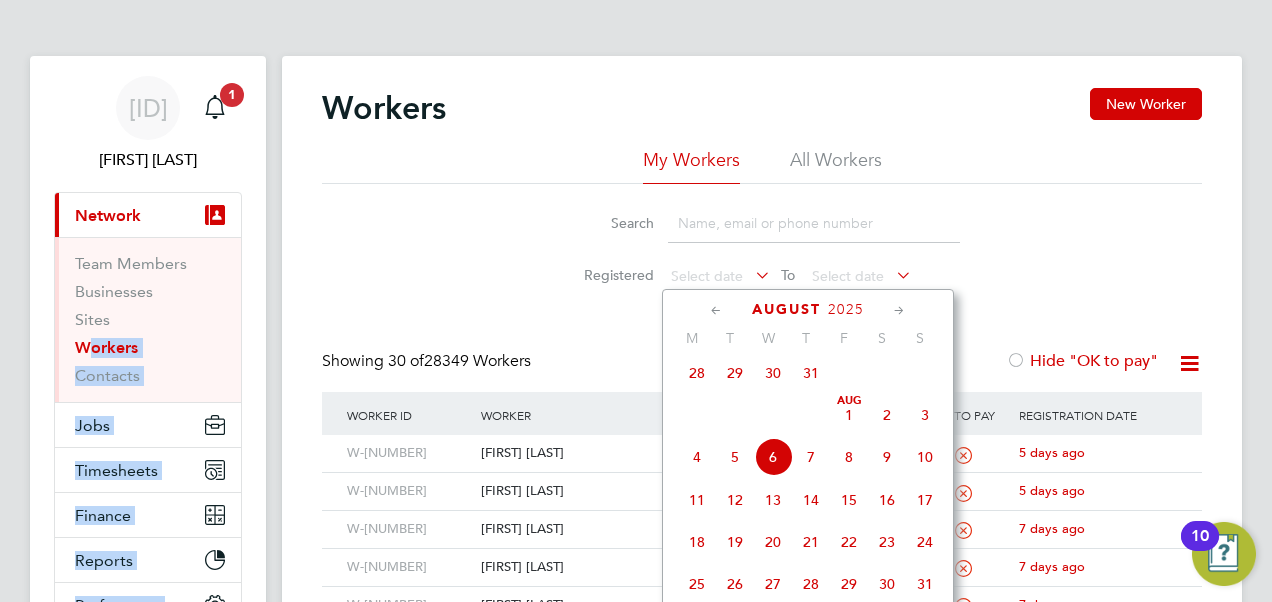 click on "Workers New Worker My Workers All Workers Search Registered Select date To Select date Showing 30 of 28349 Workers Hide "OK to pay" Worker ID Worker Payment Option OK to pay Registration Date W-[NUMBER] [FIRST] [LAST] - 5 days ago W-[NUMBER] [FIRST] [LAST] - 5 days ago W-[NUMBER] [FIRST] [LAST] - 7 days ago W-[NUMBER] [FIRST] [LAST] - 7 days ago W-[NUMBER] [FIRST] [LAST] - 7 days ago W-[NUMBER] [FIRST] [LAST] - 8 days ago [FIRST] [FIRST] [FIRST] [LAST] - 9 days ago [ID] [FIRST] [LAST] PAYE 12 days ago [ID]-[ID] [FIRST] [LAST] - 13 days ago W-[NUMBER] [FIRST] [LAST] - 14 days ago W-[NUMBER] [FIRST] [LAST] [EMAIL] - 15 days ago W-[NUMBER] [FIRST] [LAST] - 16 days ago W-[NUMBER] [FIRST] [LAST] - 20 days ago W-[NUMBER] [FIRST] [LAST] PAYE 20 days ago W-[NUMBER] [FIRST] [LAST] - 23 days ago [EMAIL] [FIRST] [LAST] - a month ago W-[NUMBER] [FIRST] [LAST] PAYE a month ago W-[NUMBER] [FIRST] PAYE W-[NUMBER]" 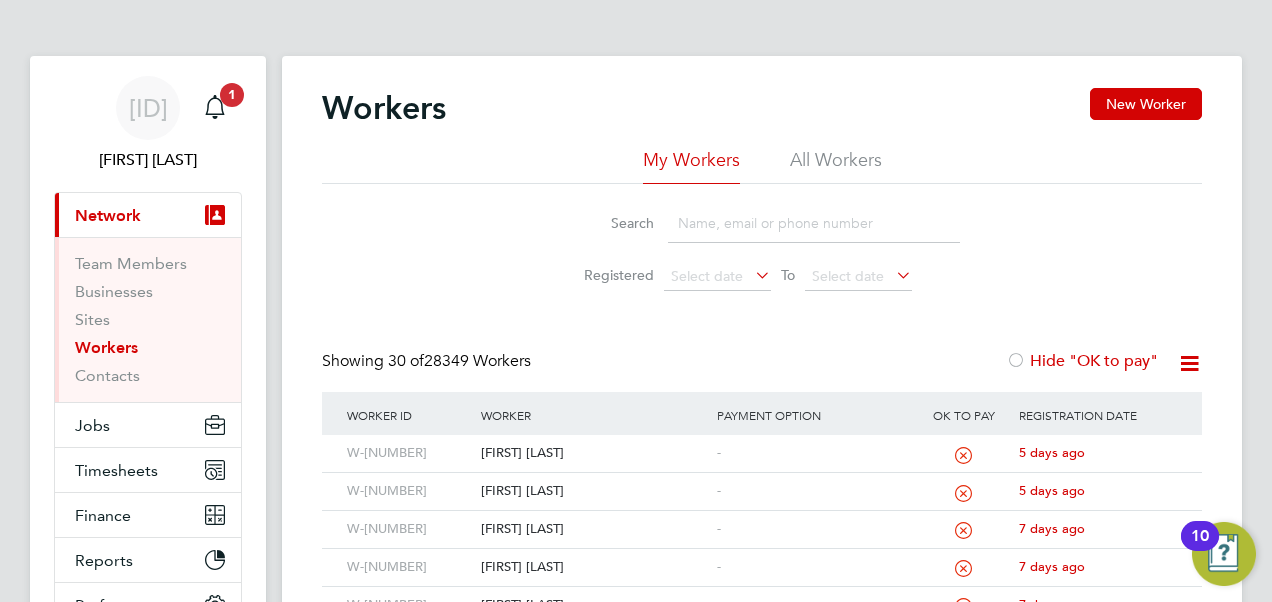 click on "All Workers" 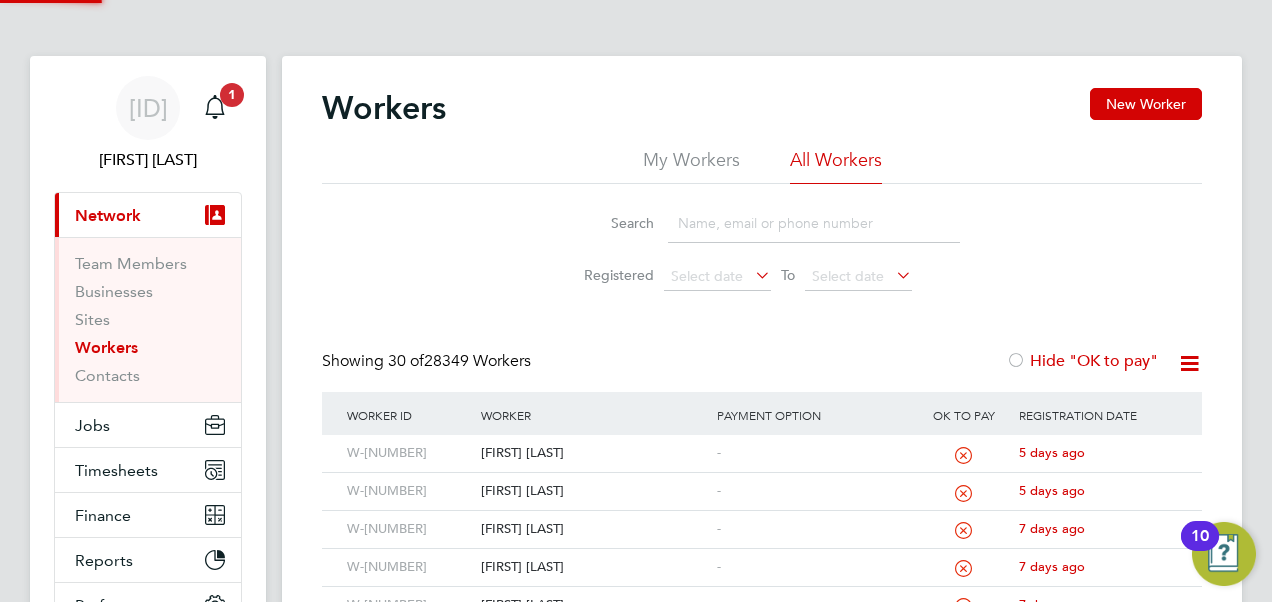 click on "My Workers" 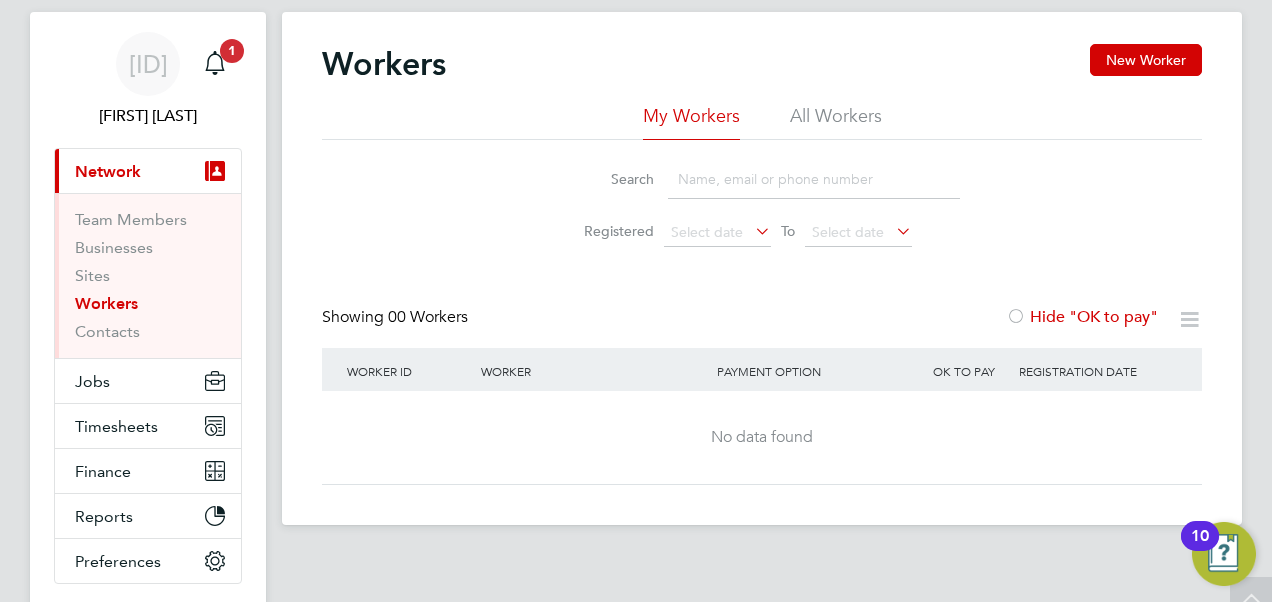 scroll, scrollTop: 0, scrollLeft: 0, axis: both 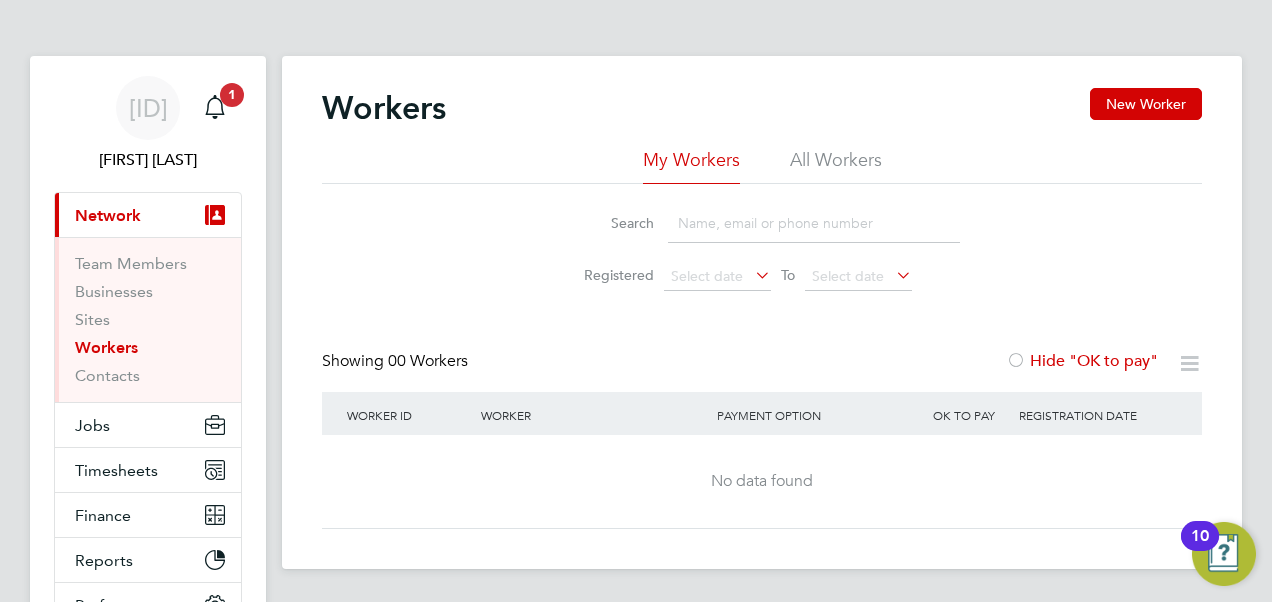 click on "Workers New Worker" 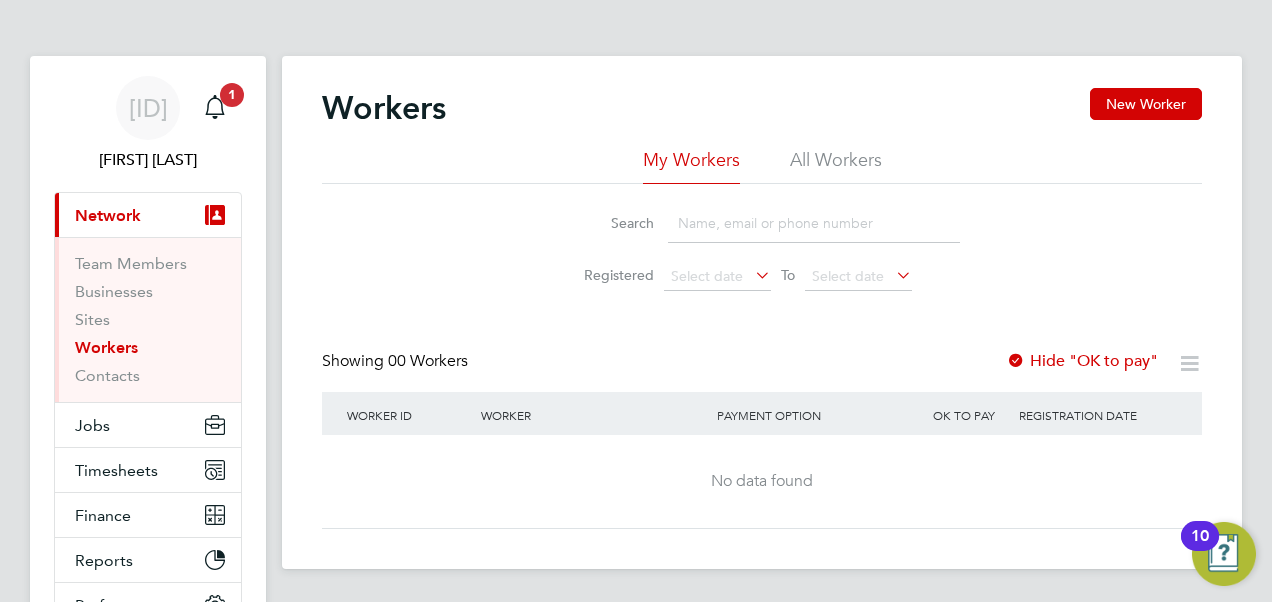 click 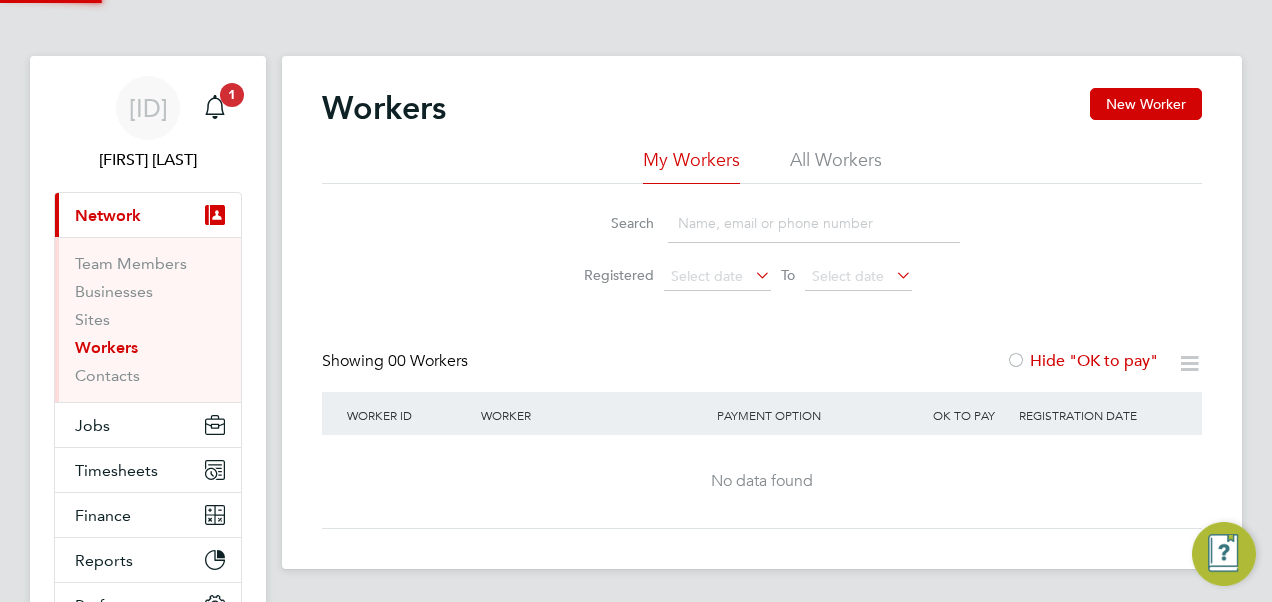 click on "Search   Registered
Select date
To
Select date" 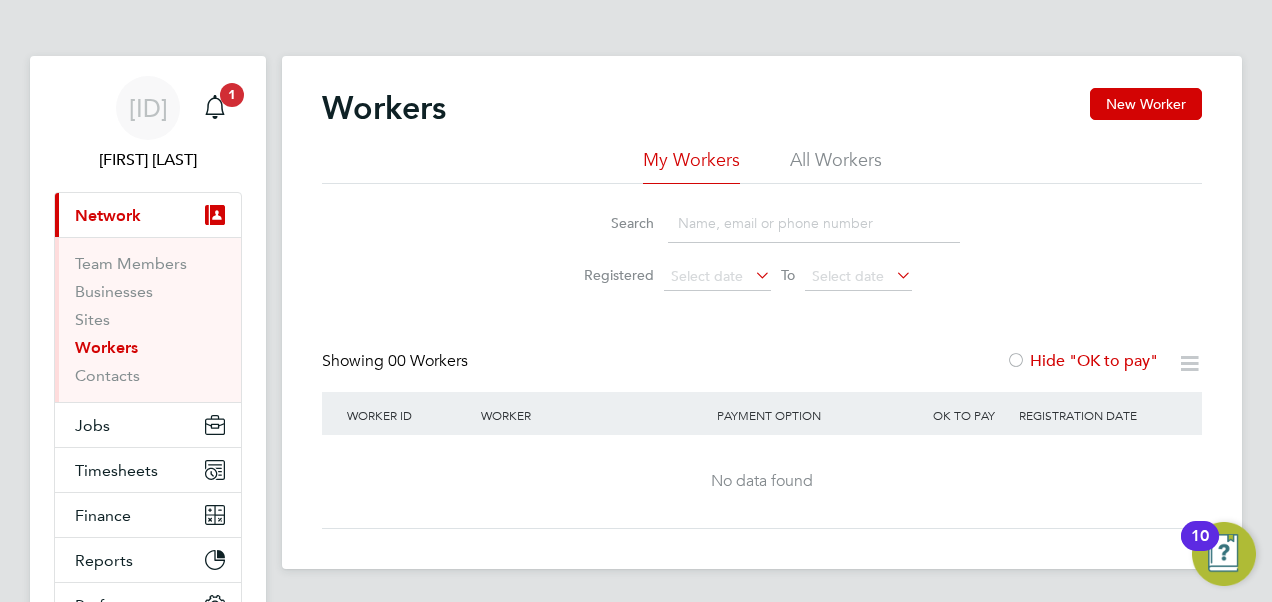 click 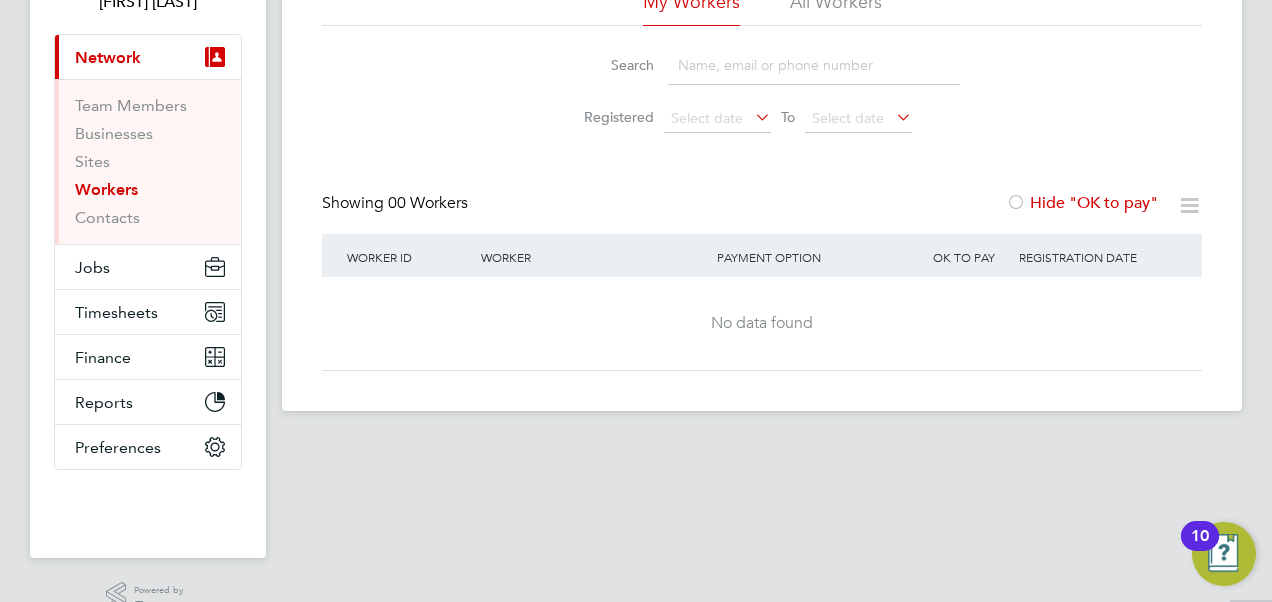 scroll, scrollTop: 197, scrollLeft: 0, axis: vertical 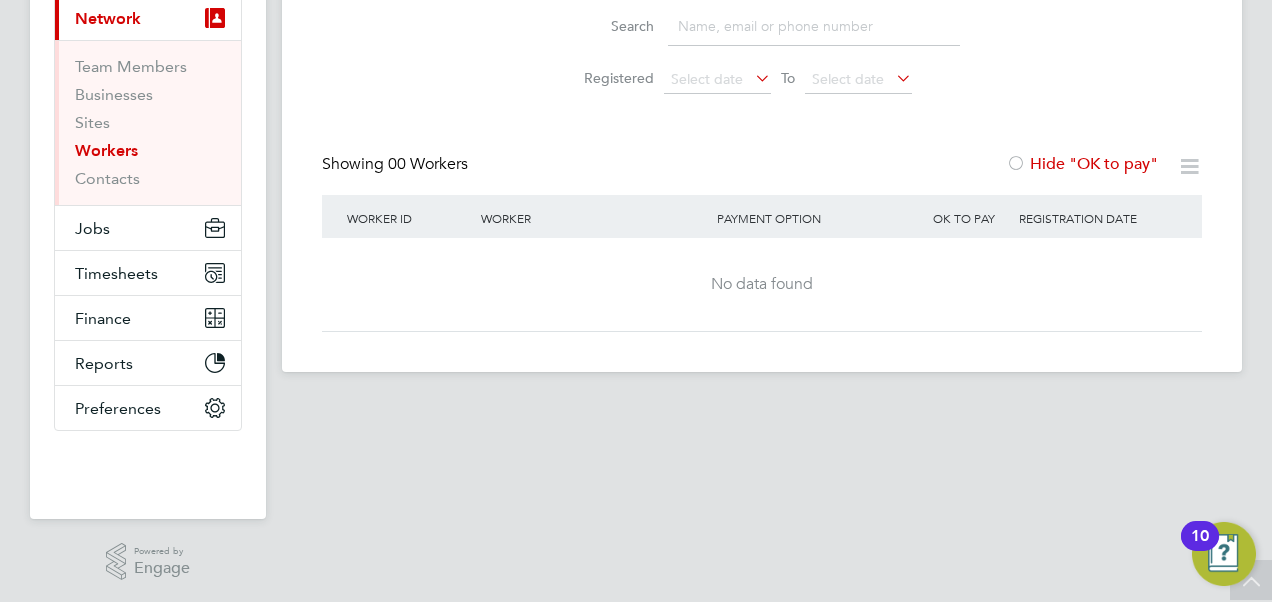 click on "No data found" 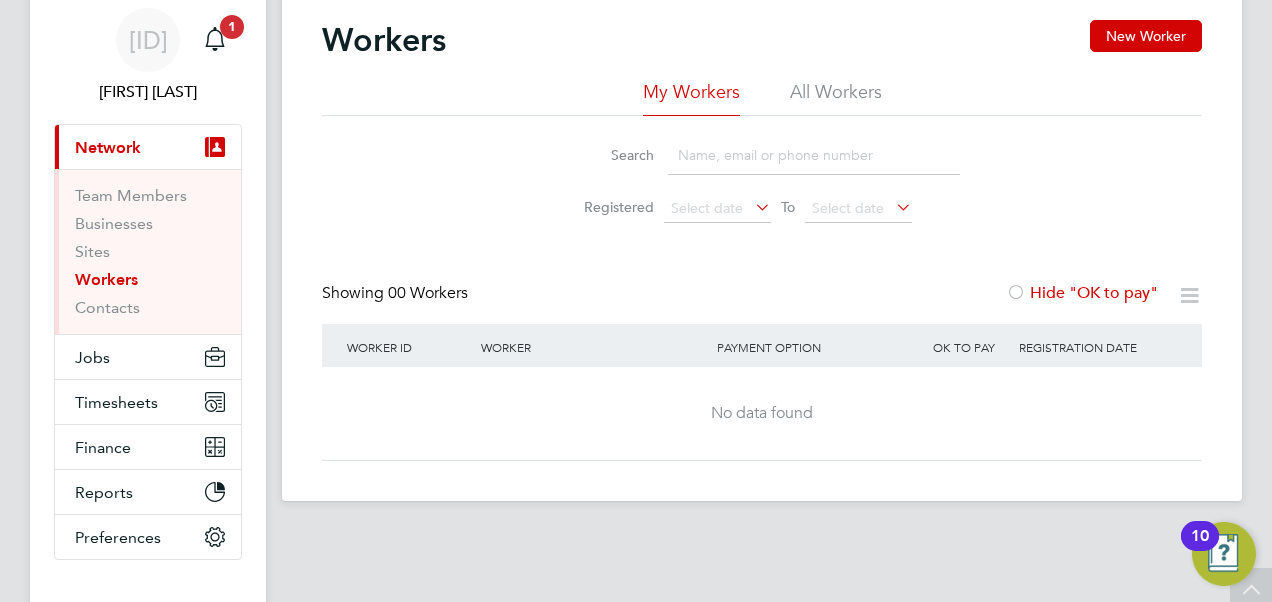 scroll, scrollTop: 0, scrollLeft: 0, axis: both 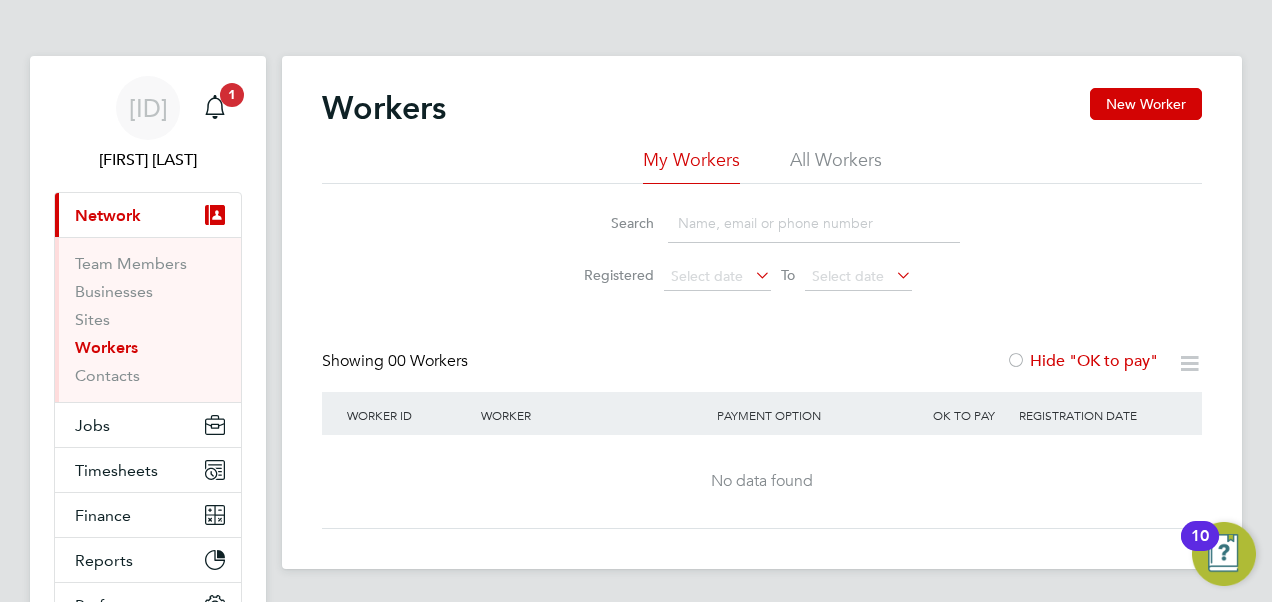click 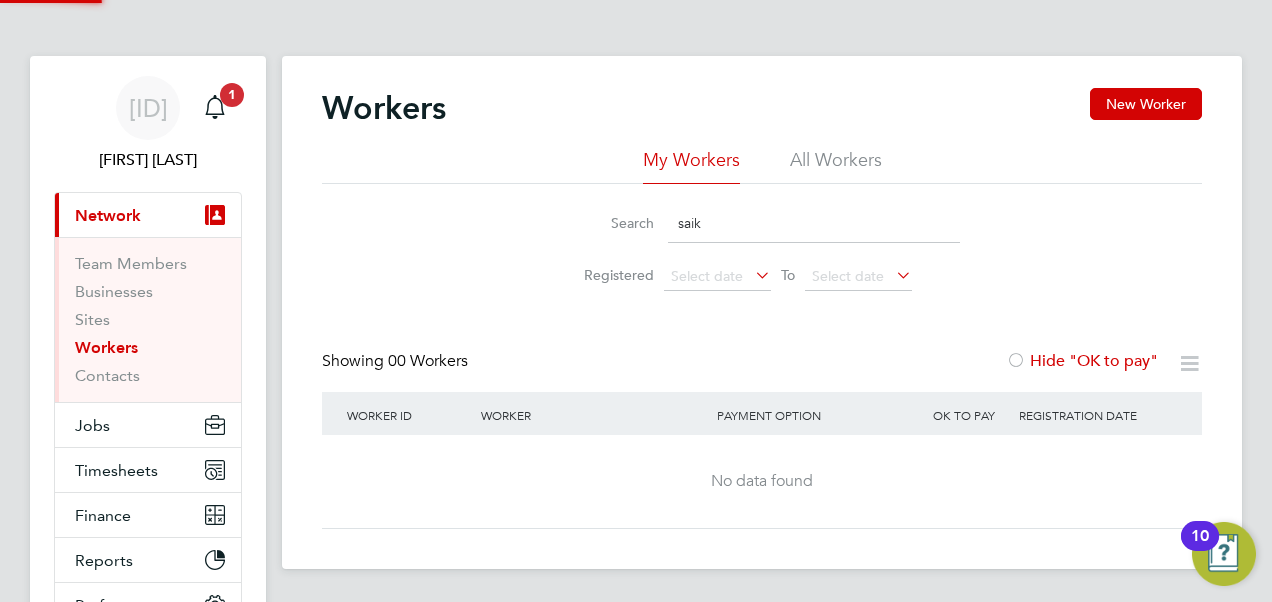 type 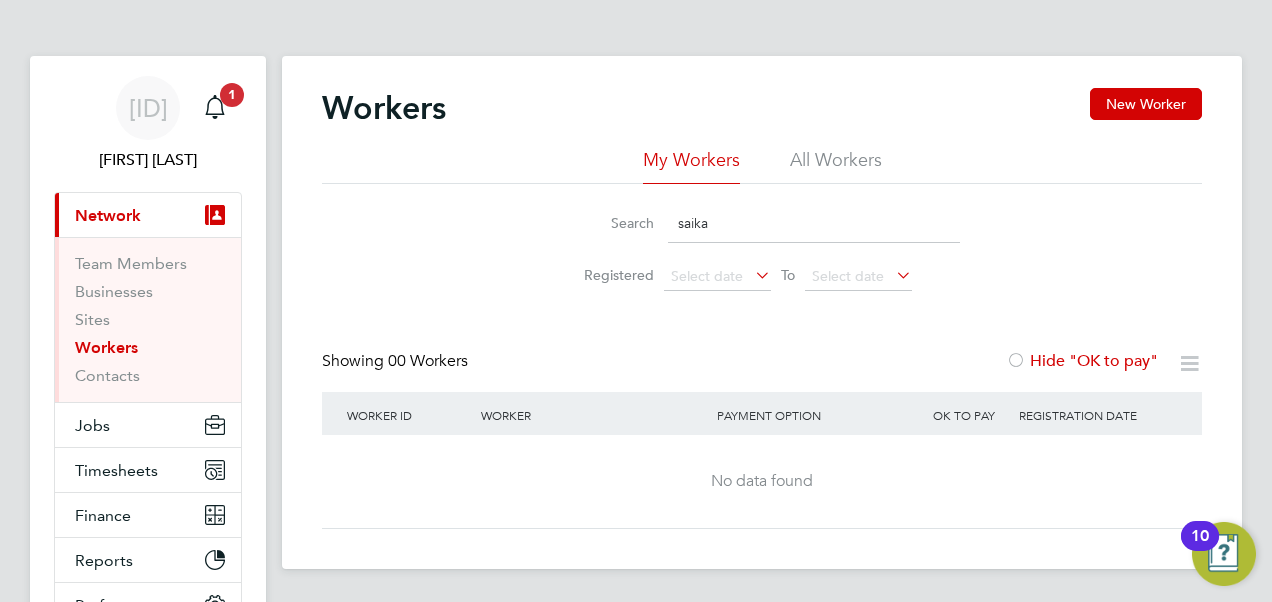 drag, startPoint x: 734, startPoint y: 222, endPoint x: 659, endPoint y: 230, distance: 75.42546 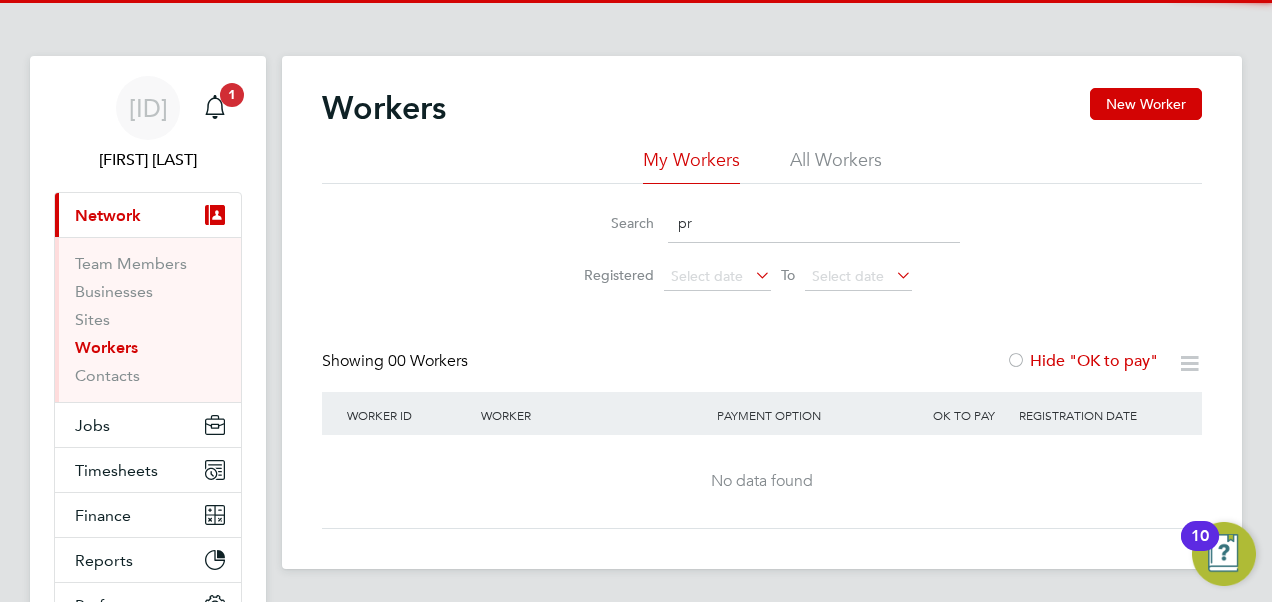 type on "p" 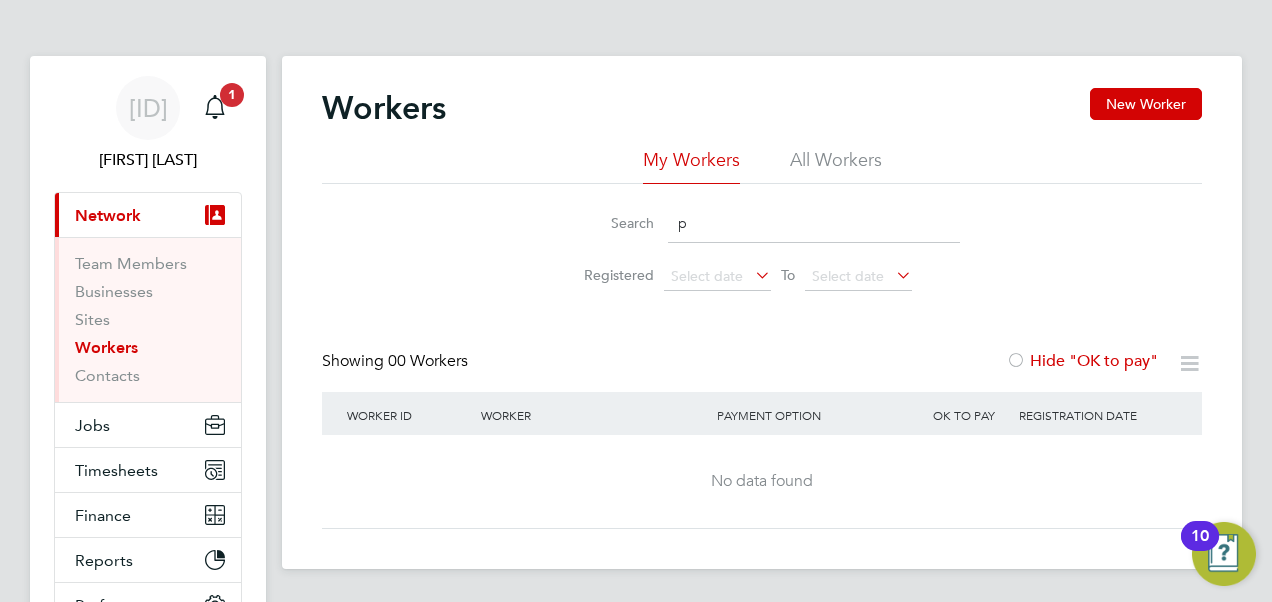 type 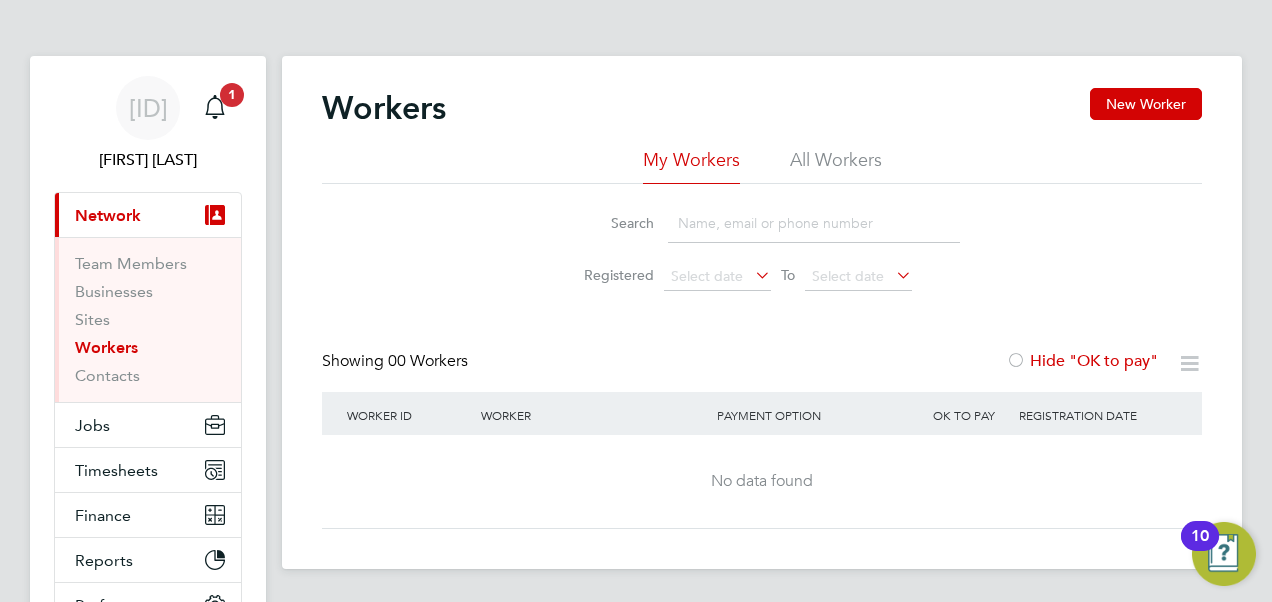 click on "Search   Registered
Select date
To
Select date" 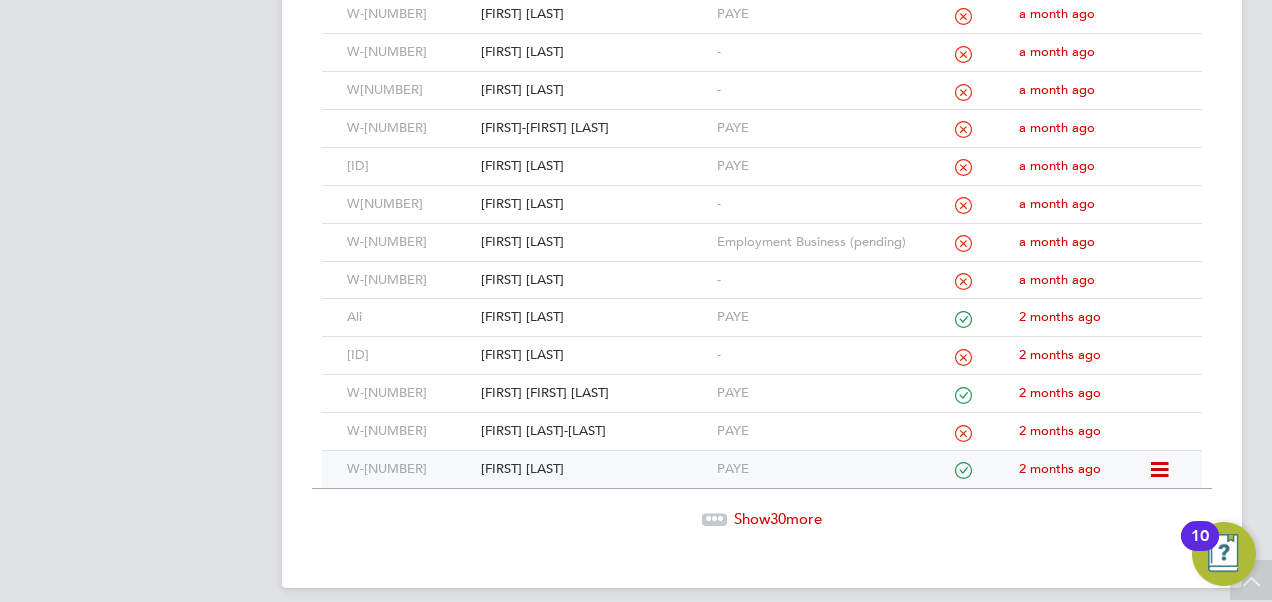 scroll, scrollTop: 1100, scrollLeft: 0, axis: vertical 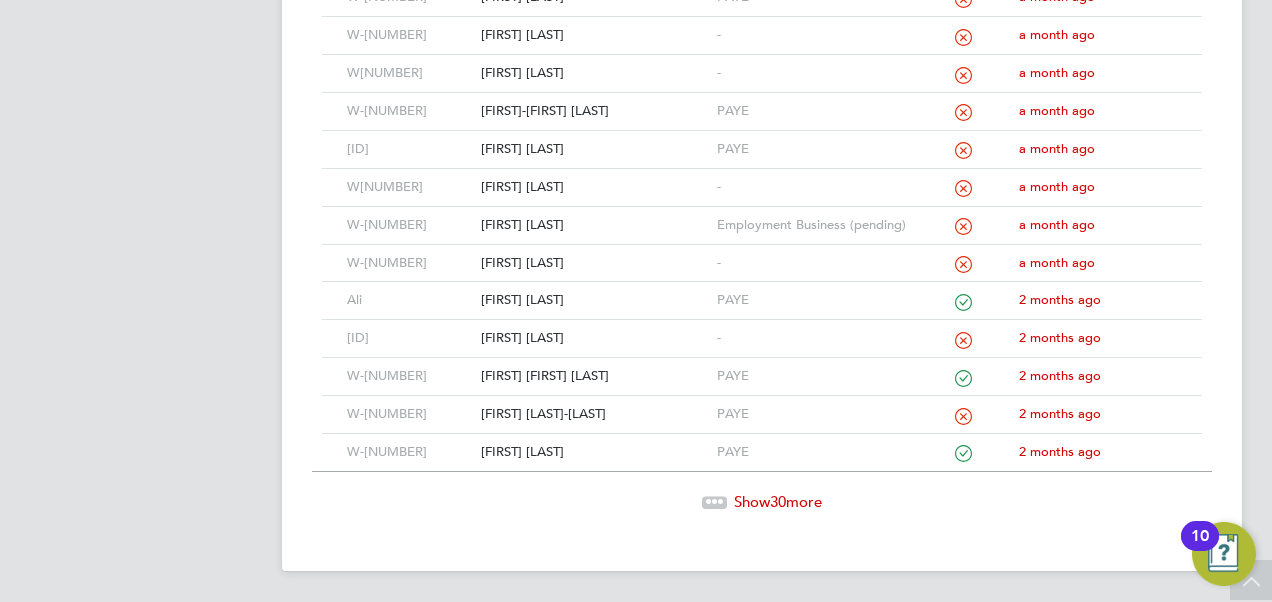click on "Show  30  more" 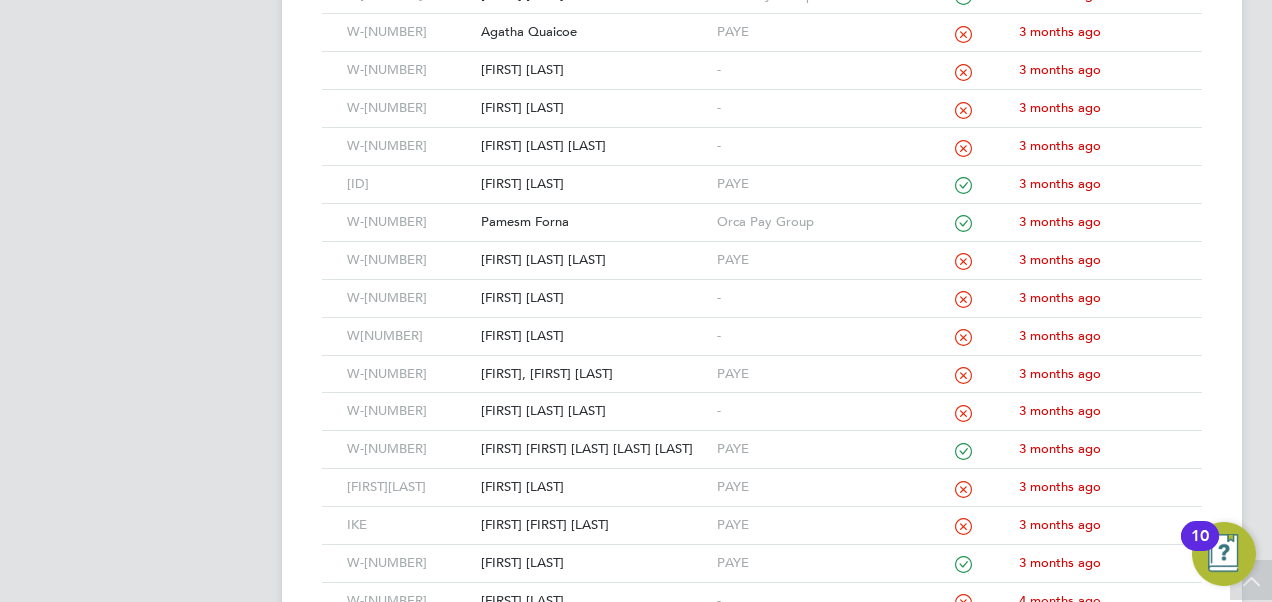 scroll, scrollTop: 2162, scrollLeft: 0, axis: vertical 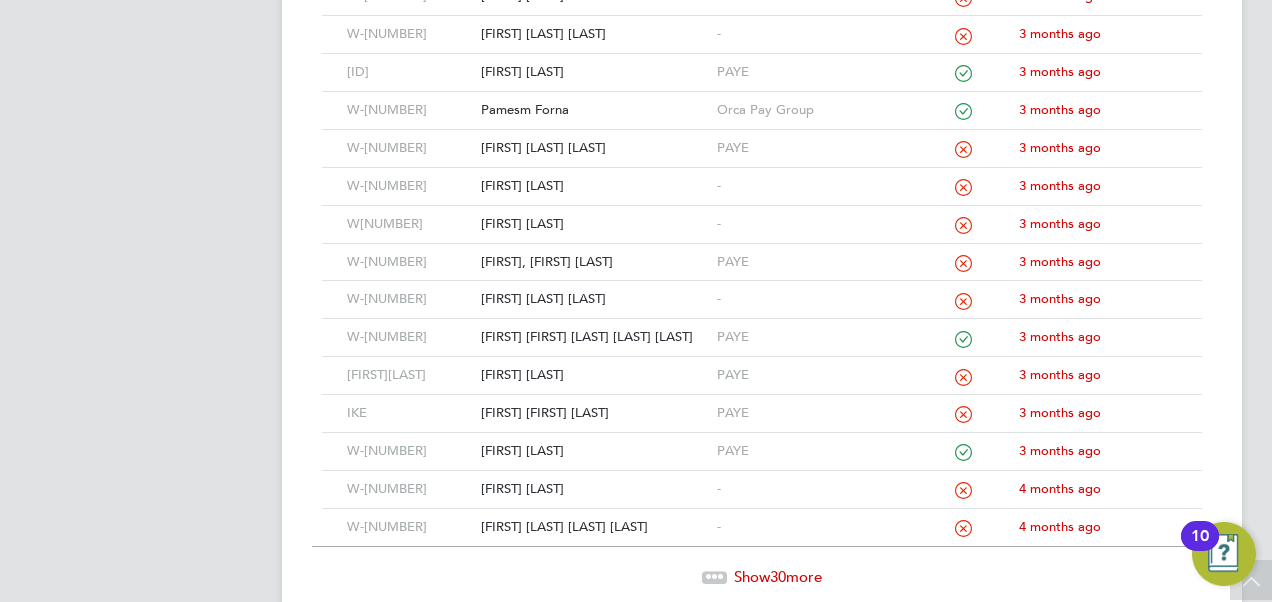 click on "YC YC [FIRST] [LAST] Notifications Applications: Current page: Network Team Members Businesses Sites Workers Contacts Jobs Positions Vacancies Placements Timesheets Timesheets Expenses Finance Invoices & Credit Notes Statements Payments Reports Margin Report Report Downloads Preferences My Business Doc. Requirements VMS Configurations Notifications Activity Logs .st0{fill:#C0C1C2;} Powered by Engage Workers New Worker My Workers All Workers Search Registered Select date To Select date Showing 60 of 28349 Workers Hide "OK to pay" Worker ID Worker Payment Option OK to pay Registration Date W-[NUMBER] [FIRST] [LAST] - 5 days ago W-[NUMBER] [FIRST] [LAST] - -" at bounding box center (636, -742) 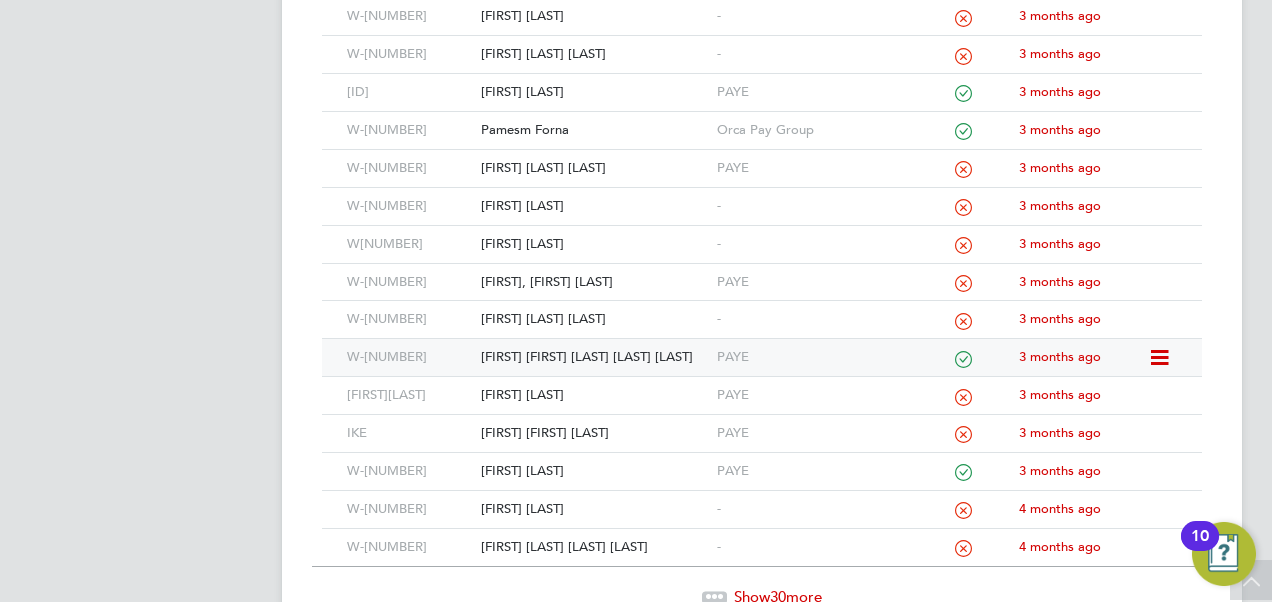 scroll, scrollTop: 2262, scrollLeft: 0, axis: vertical 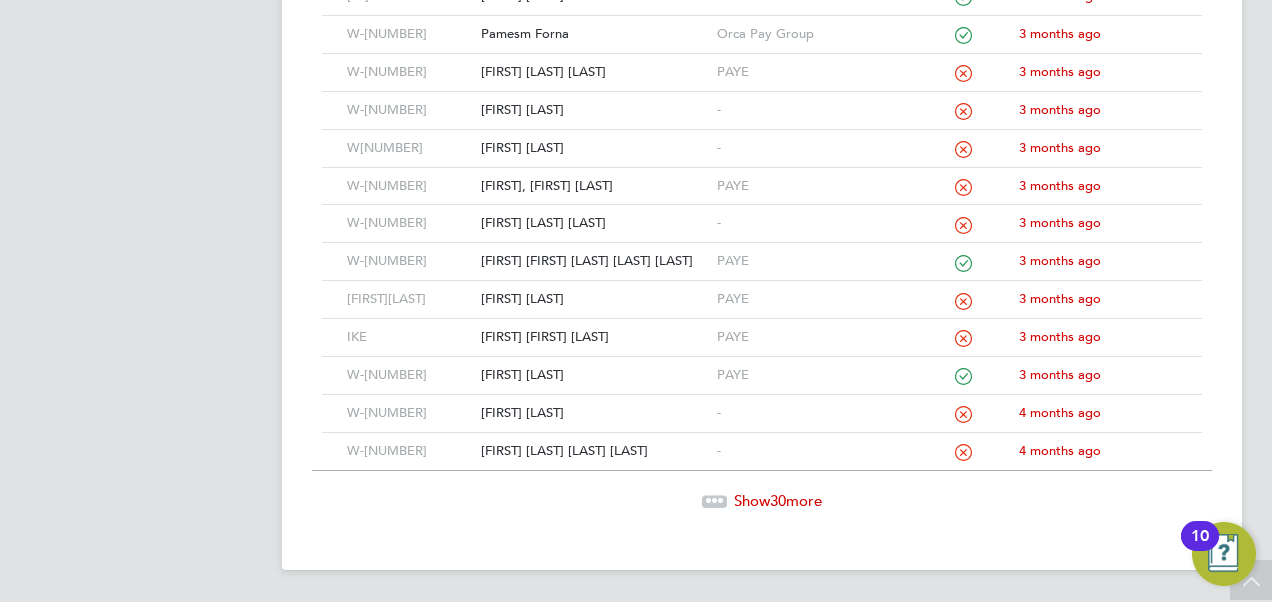 click on "Show  30  more" 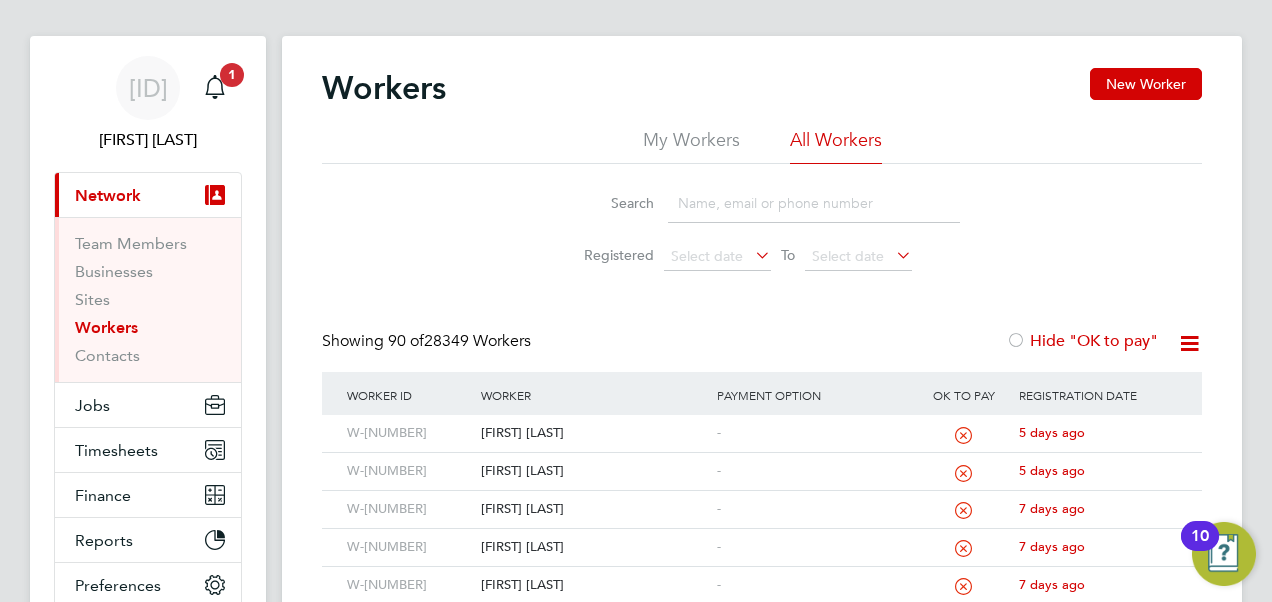 scroll, scrollTop: 0, scrollLeft: 0, axis: both 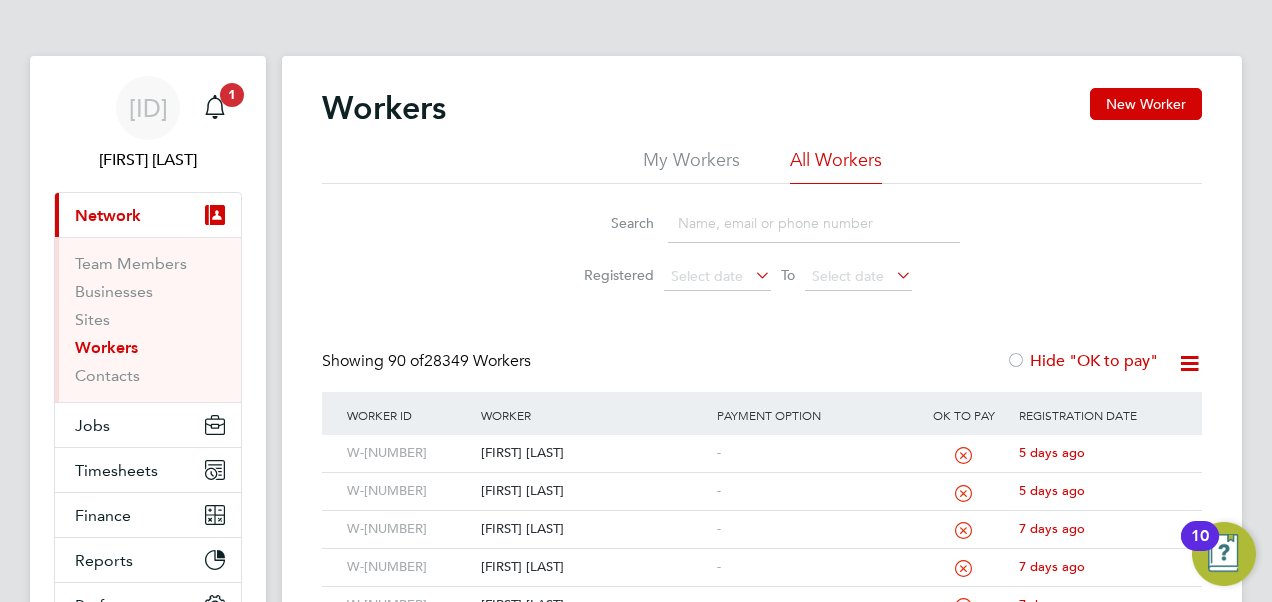 click on "Search   Registered
Select date
To
Select date" 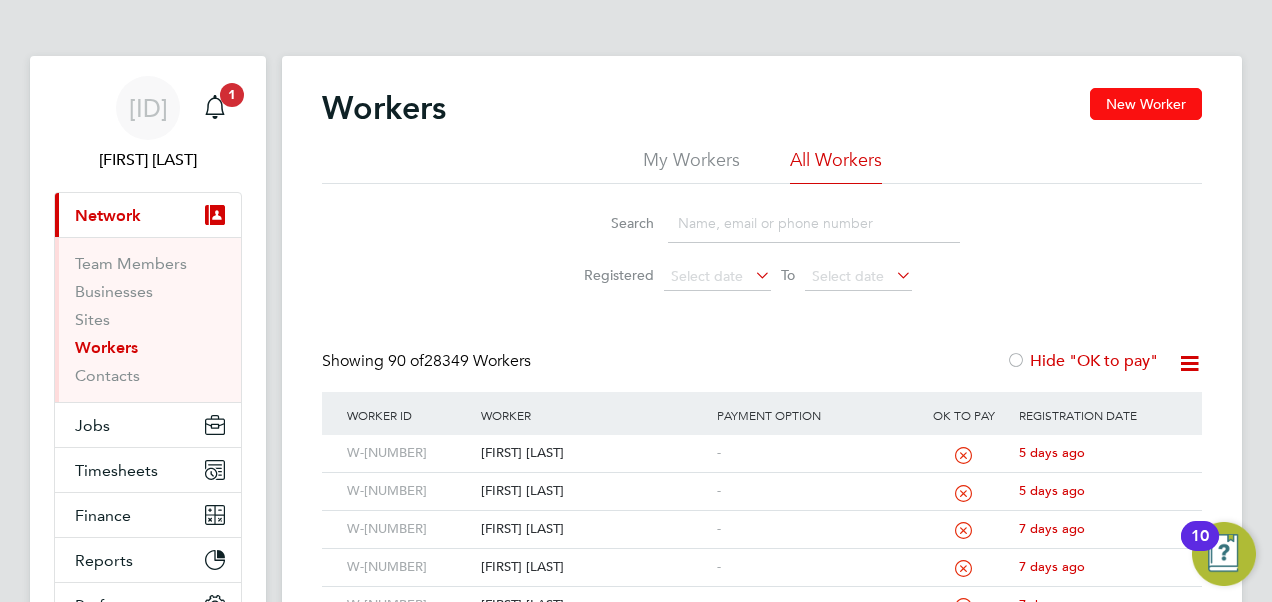 click on "New Worker" 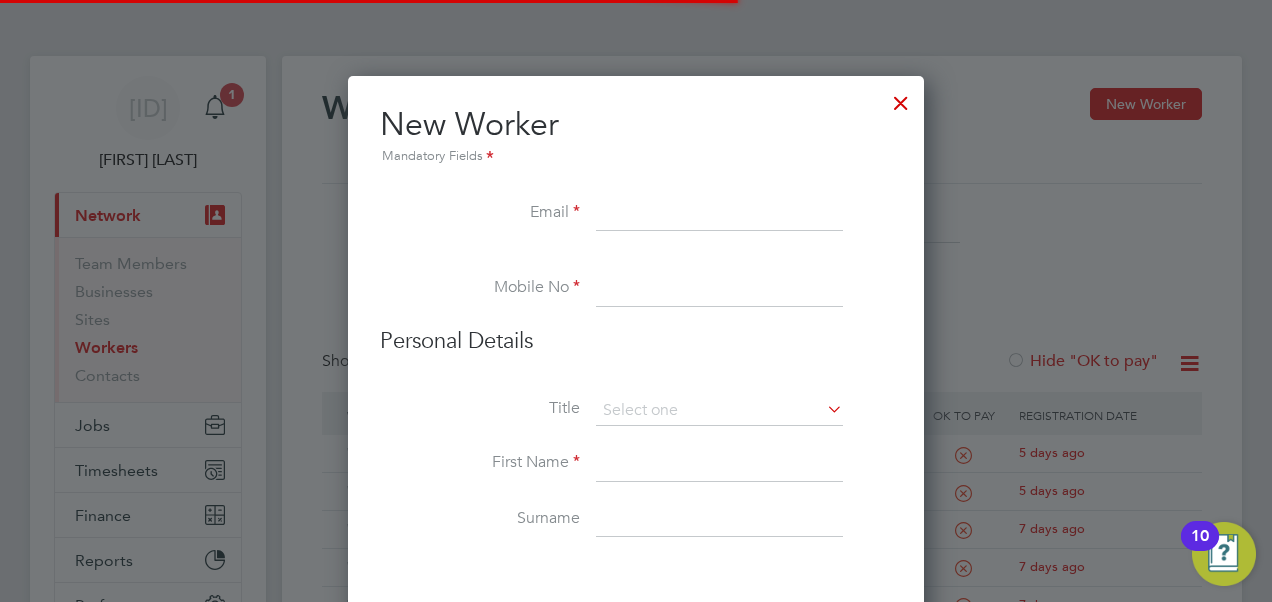 scroll, scrollTop: 10, scrollLeft: 10, axis: both 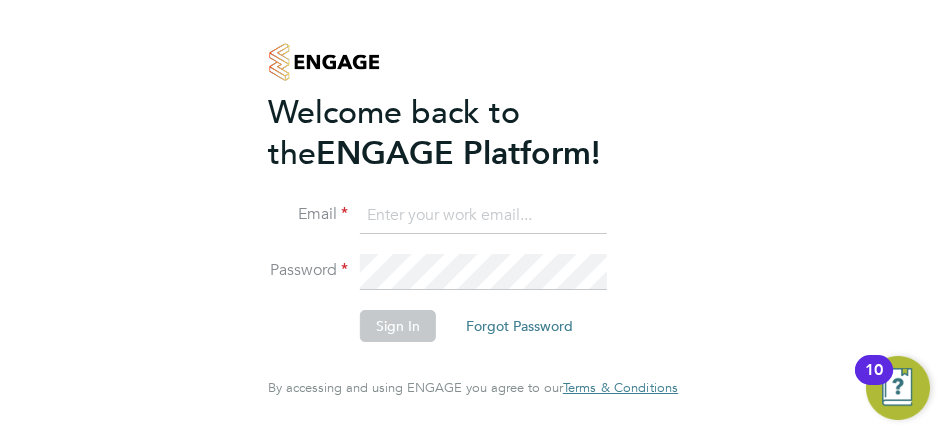click 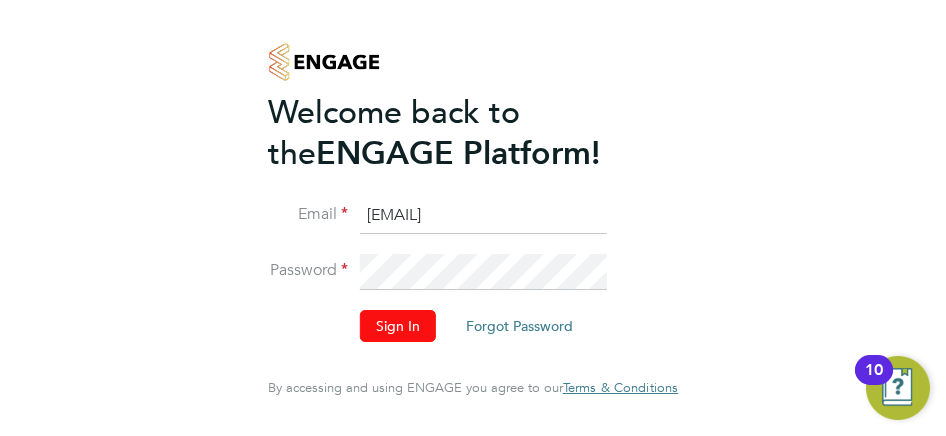 click on "Sign In" 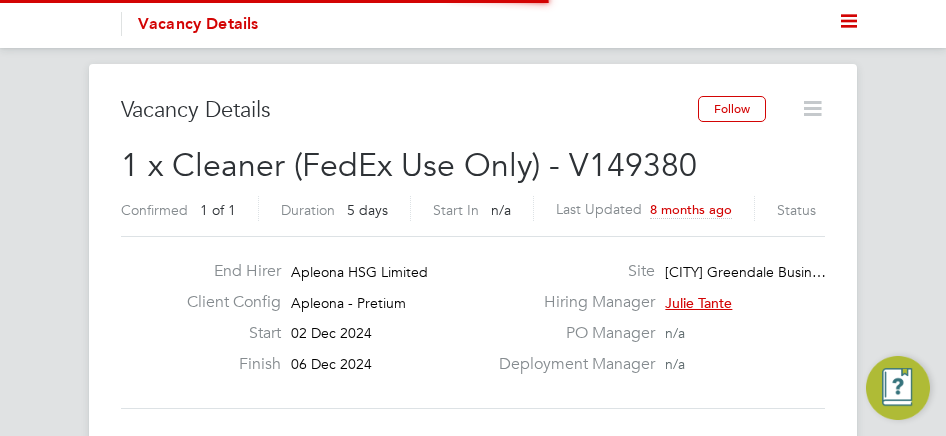 scroll, scrollTop: 0, scrollLeft: 0, axis: both 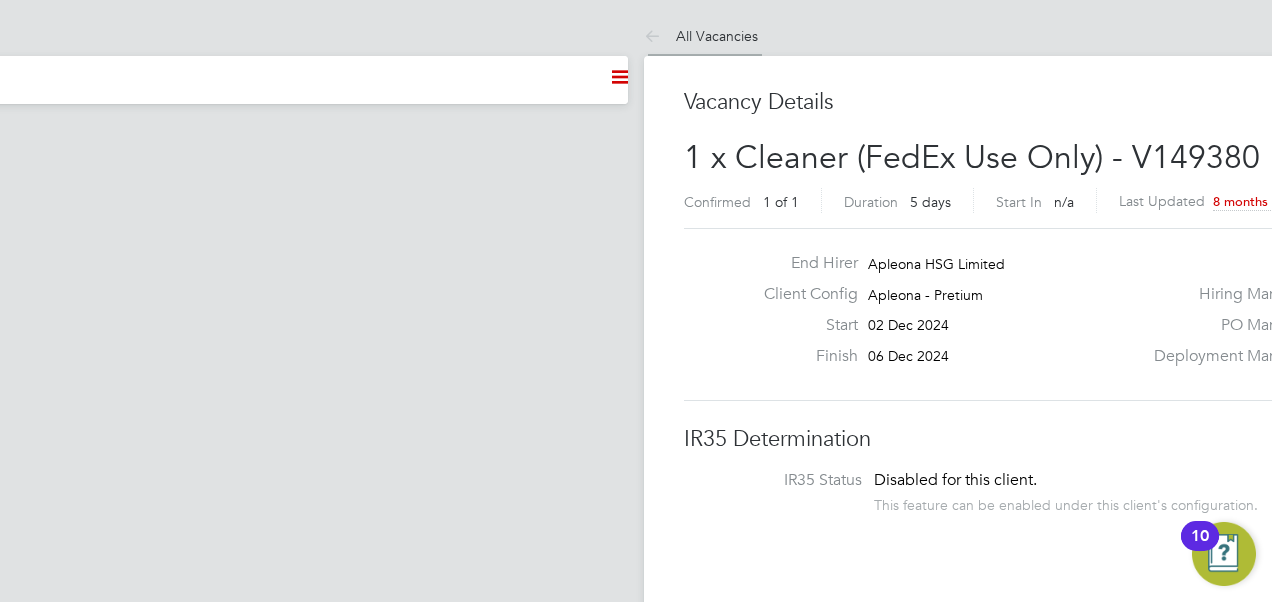 click on "All Vacancies" at bounding box center (701, 36) 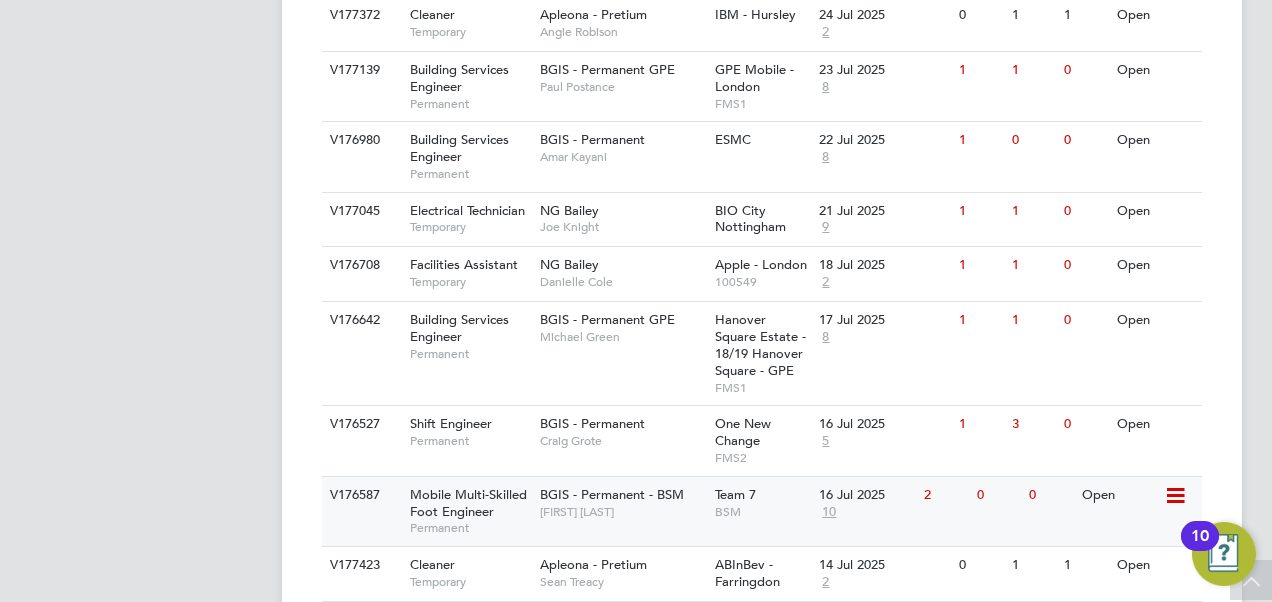 scroll, scrollTop: 1741, scrollLeft: 0, axis: vertical 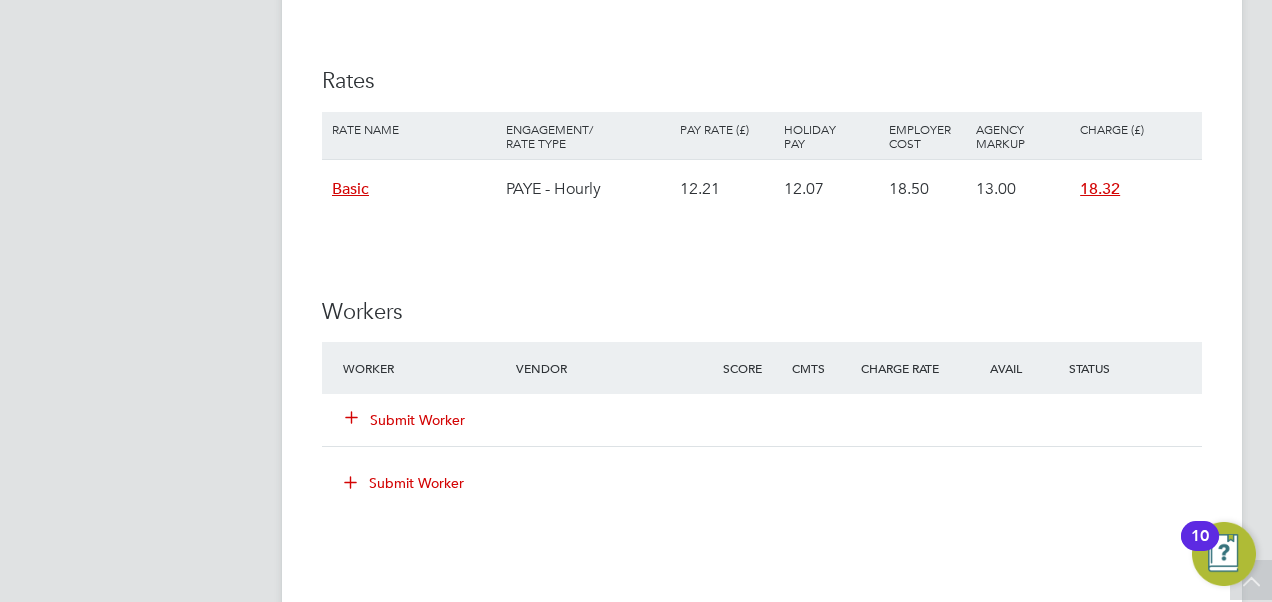 click 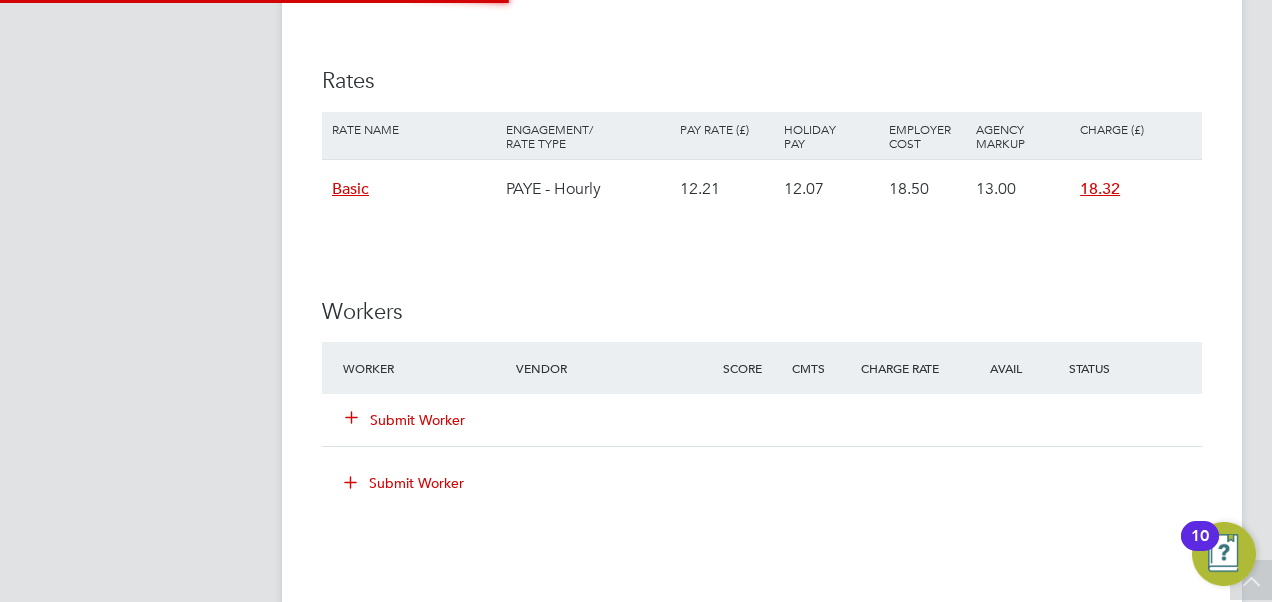 scroll, scrollTop: 10, scrollLeft: 10, axis: both 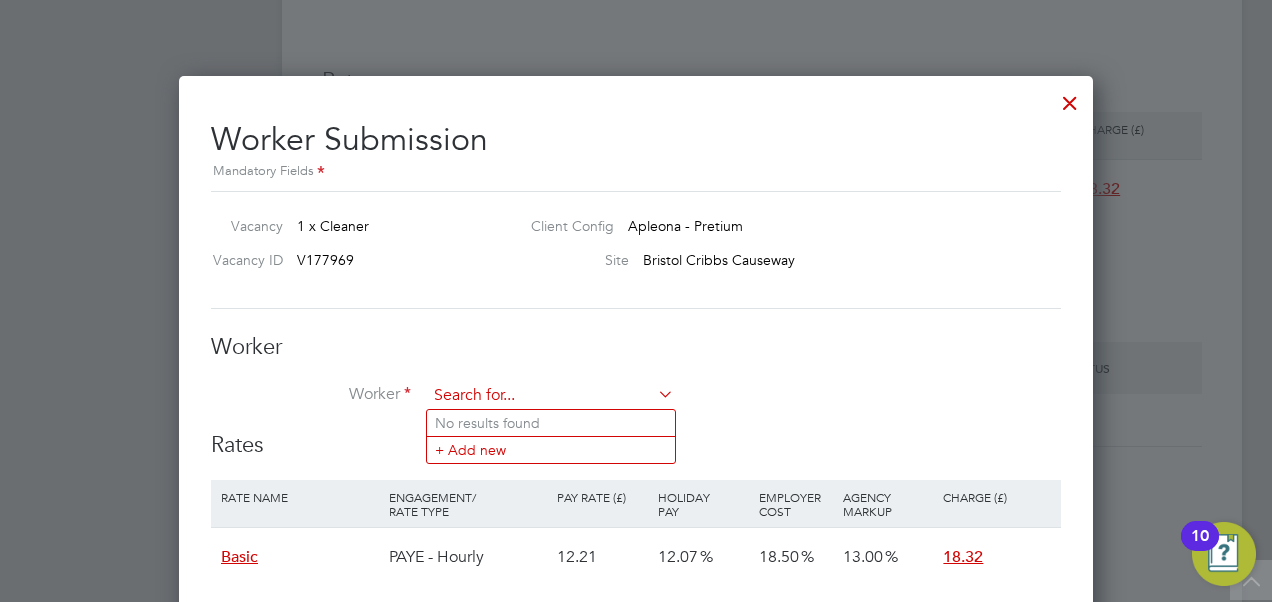 click at bounding box center (550, 396) 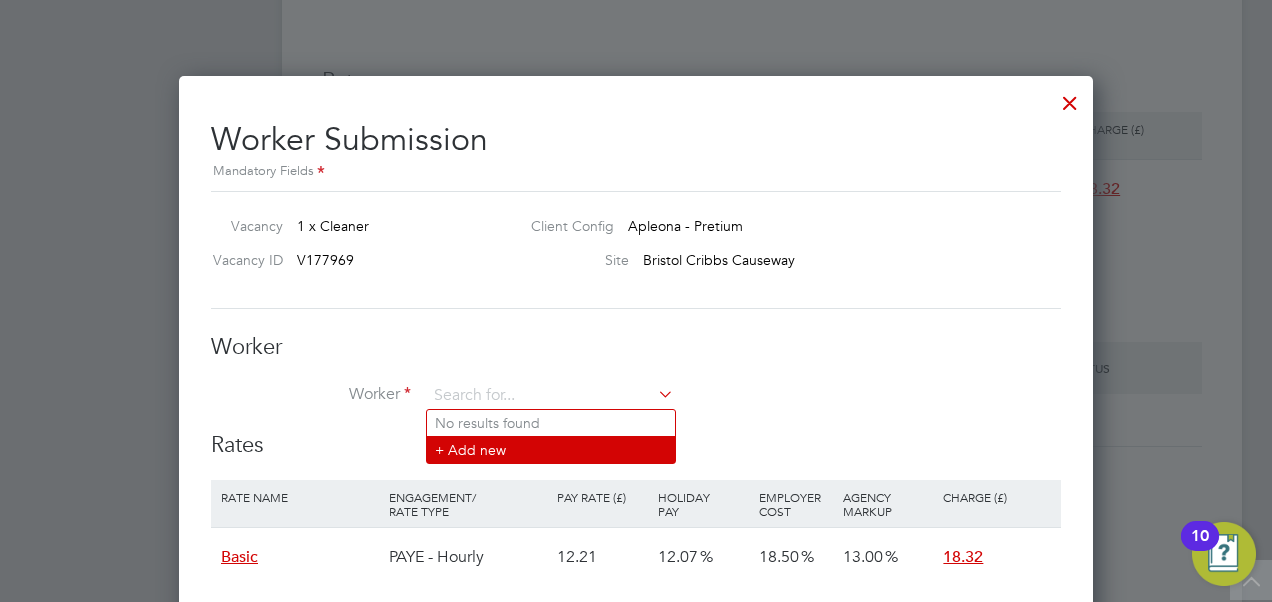 click on "+ Add new" 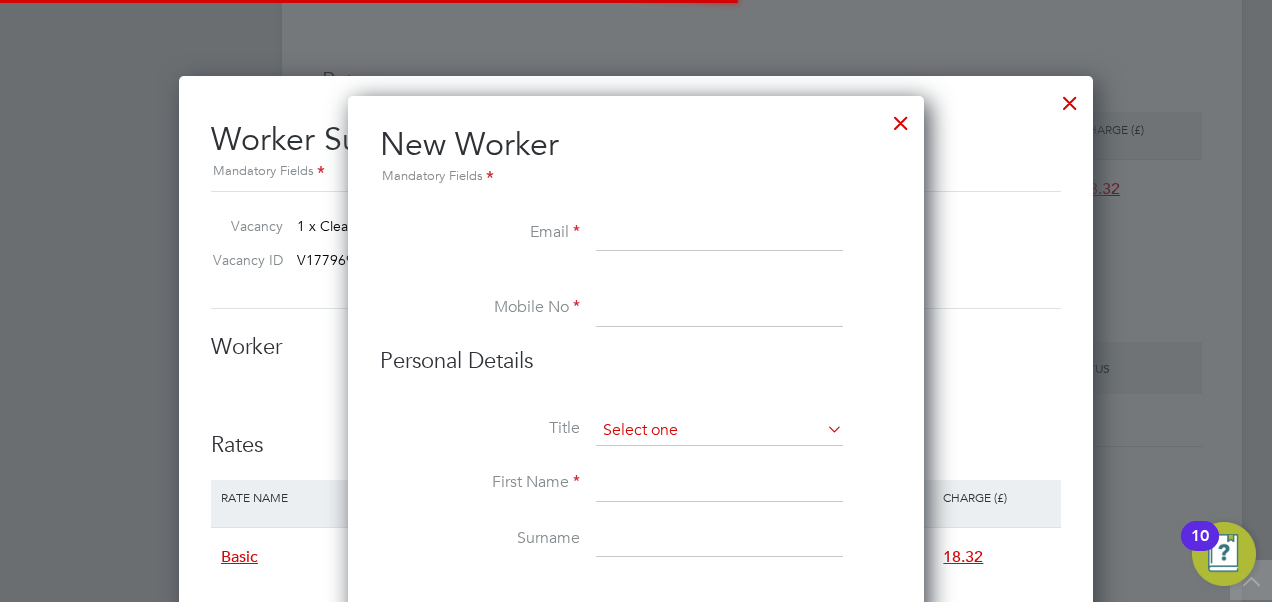 scroll, scrollTop: 10, scrollLeft: 10, axis: both 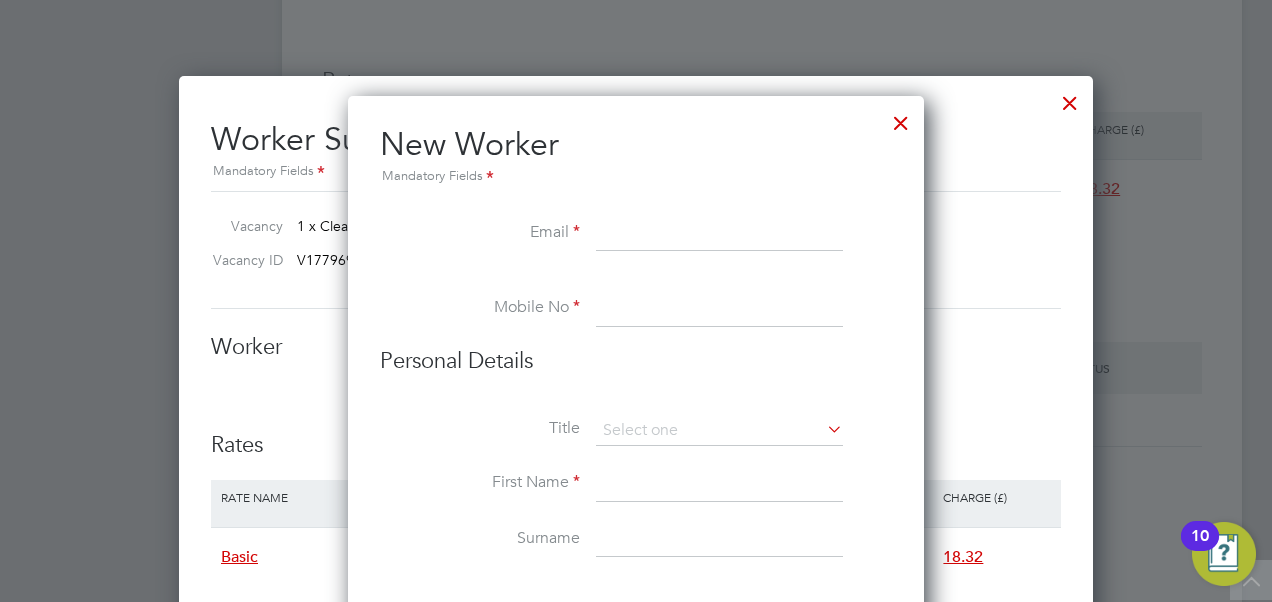 click at bounding box center [719, 234] 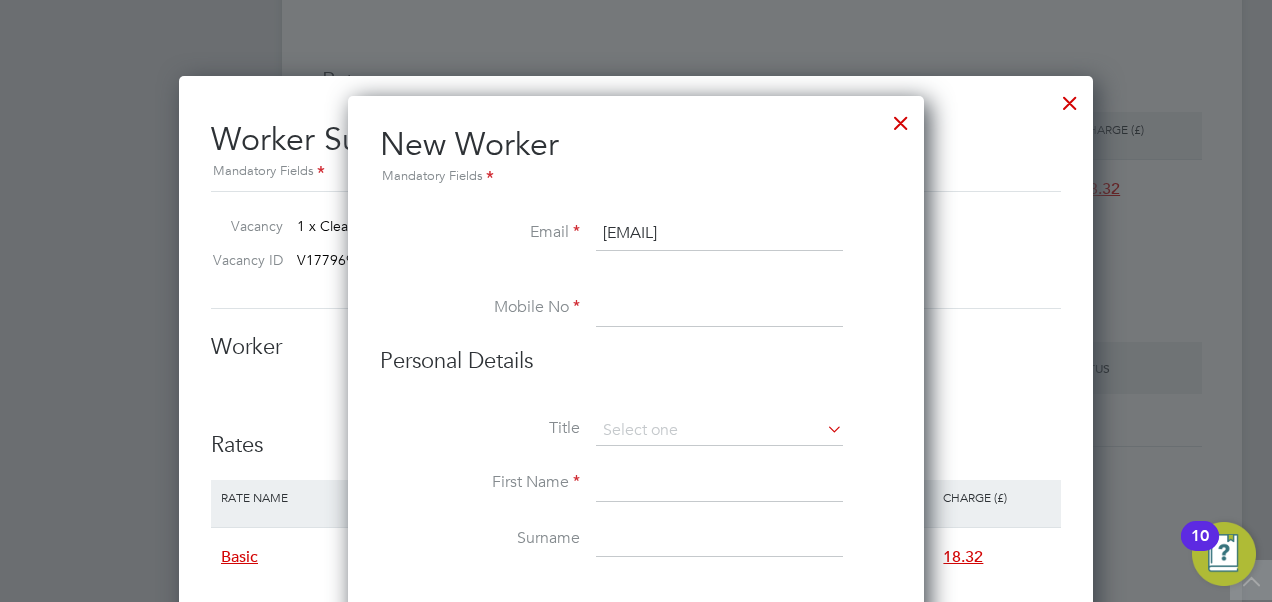 type on "kawsarkamil4@gmail.com" 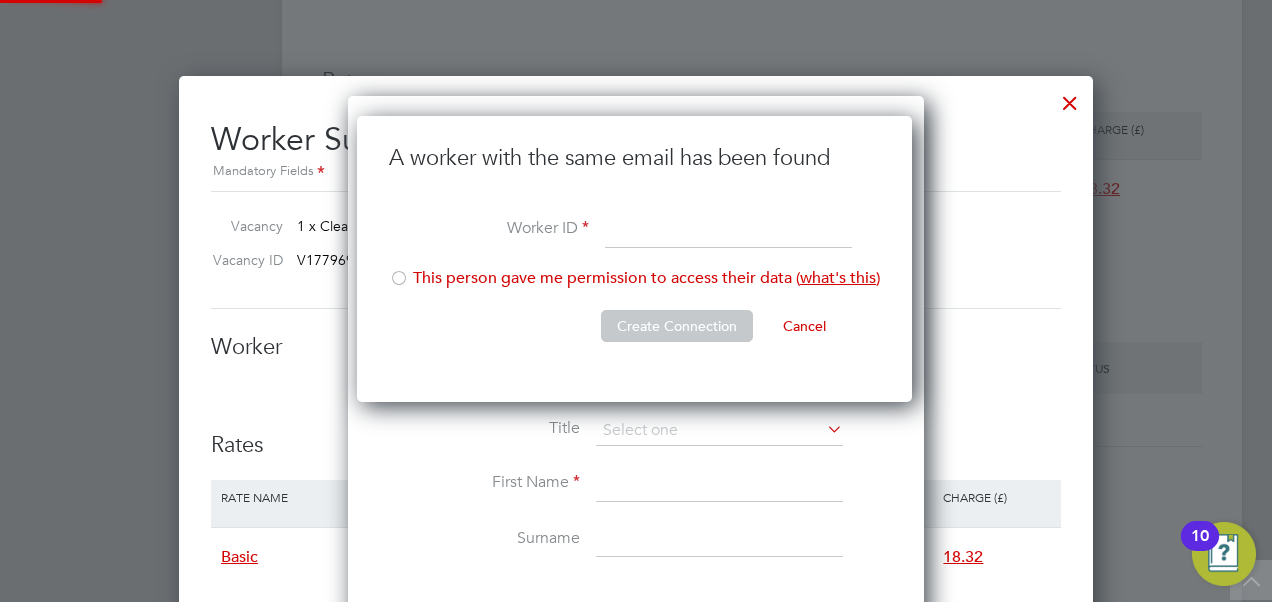 scroll, scrollTop: 10, scrollLeft: 10, axis: both 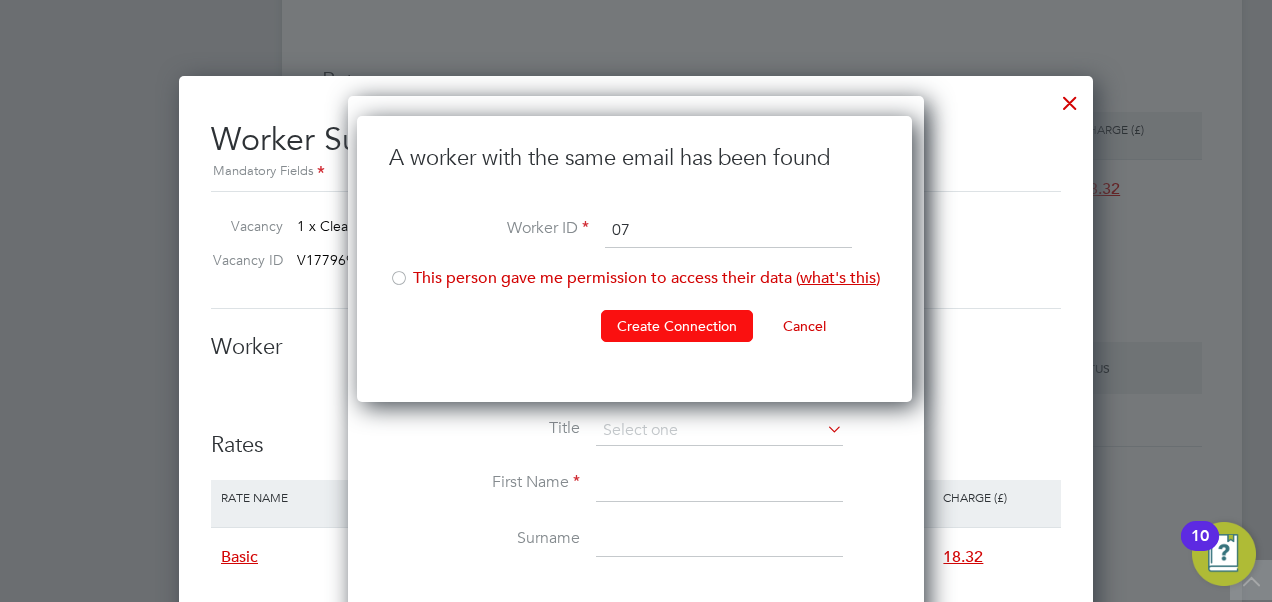 type on "0" 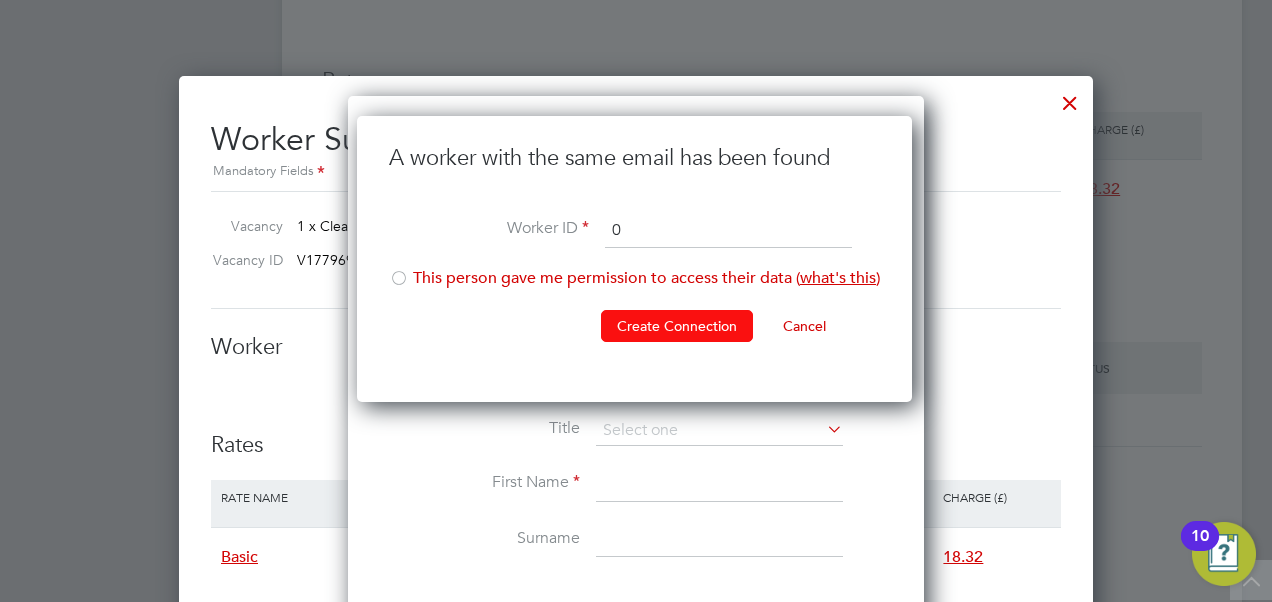 type 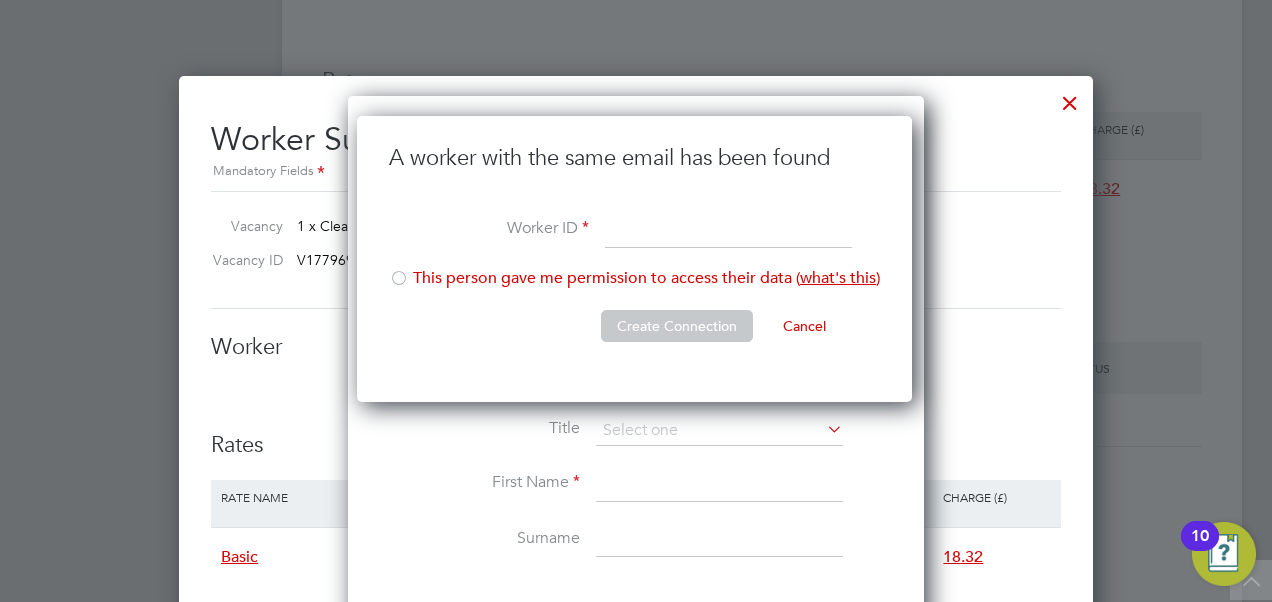 click 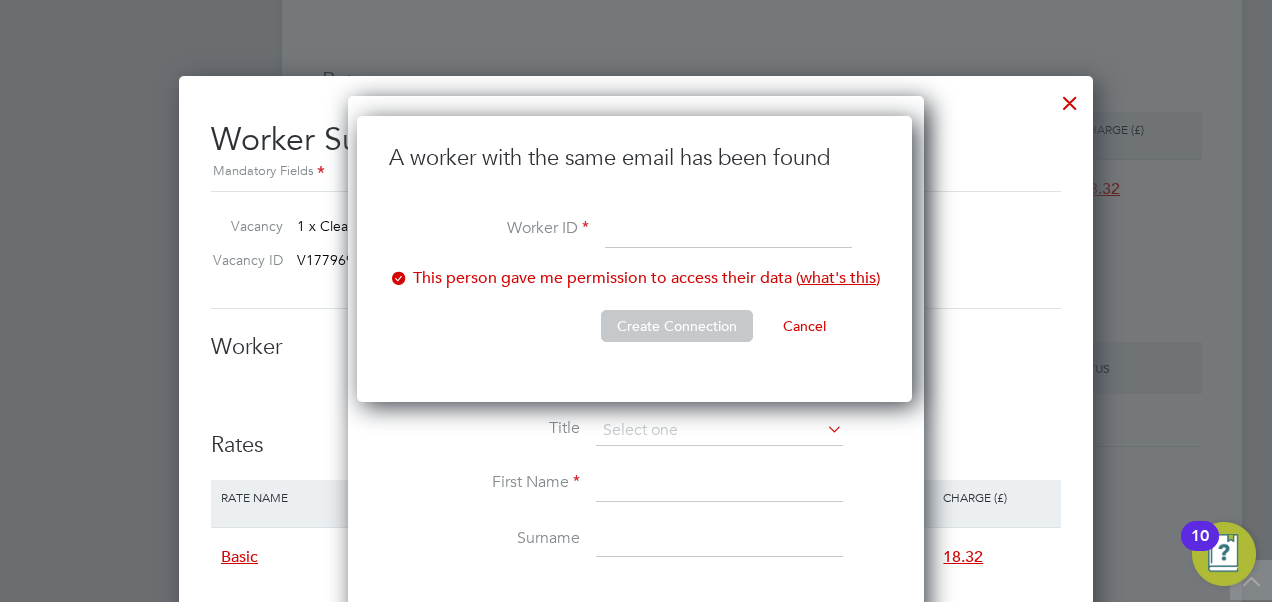 click 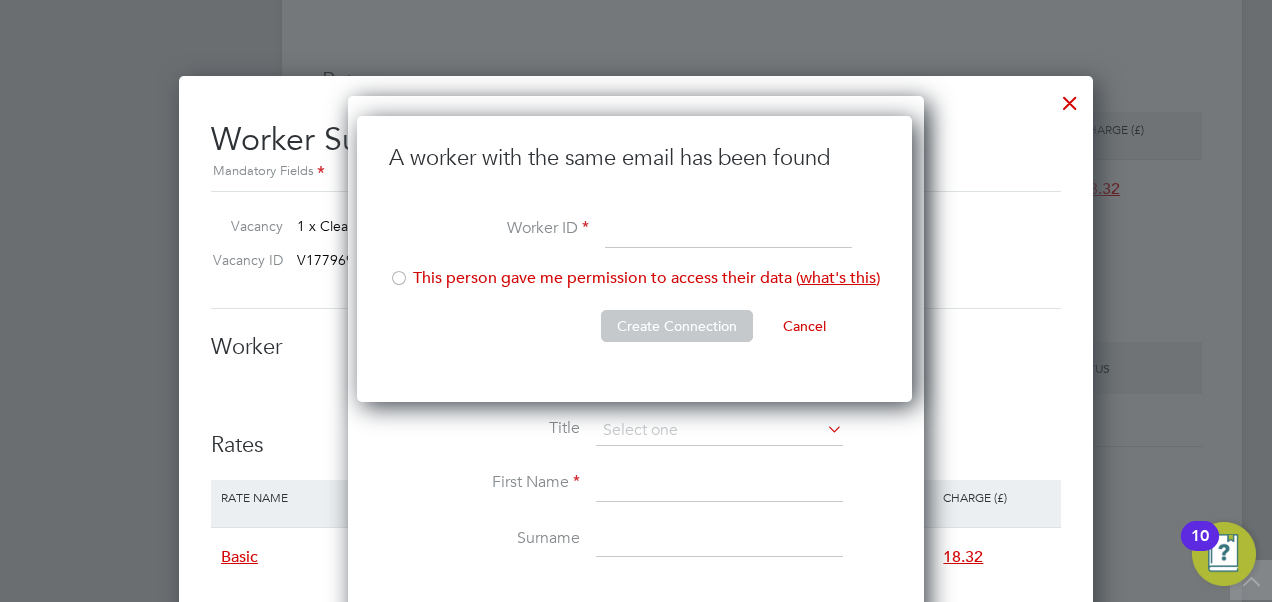 click on "Cancel" 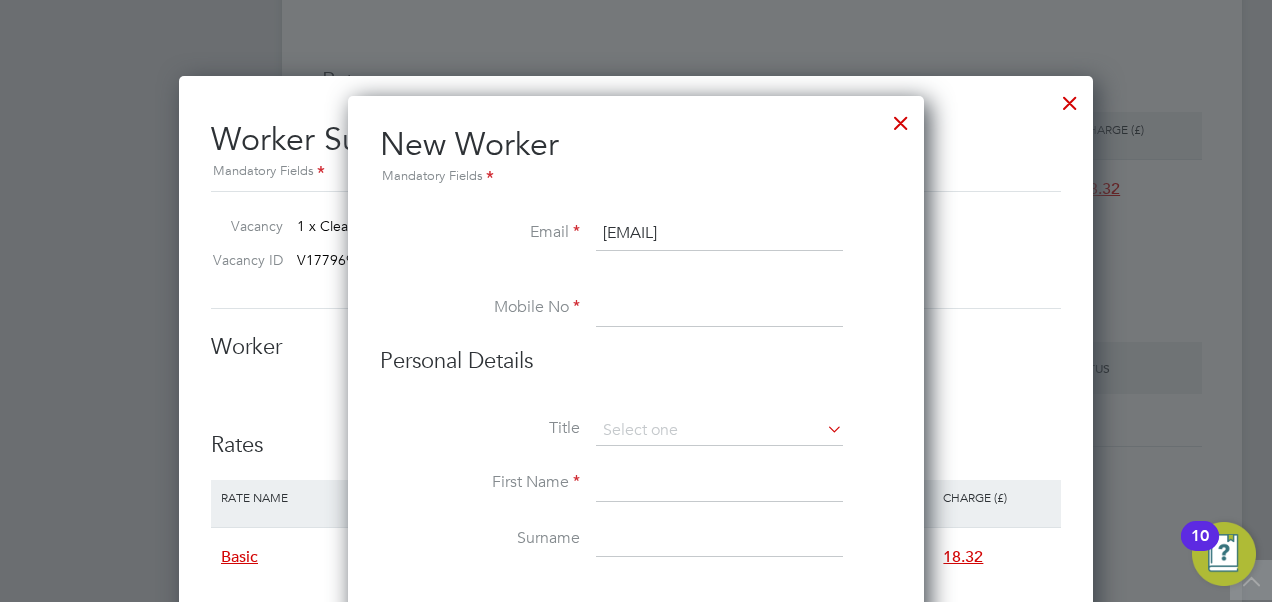 type 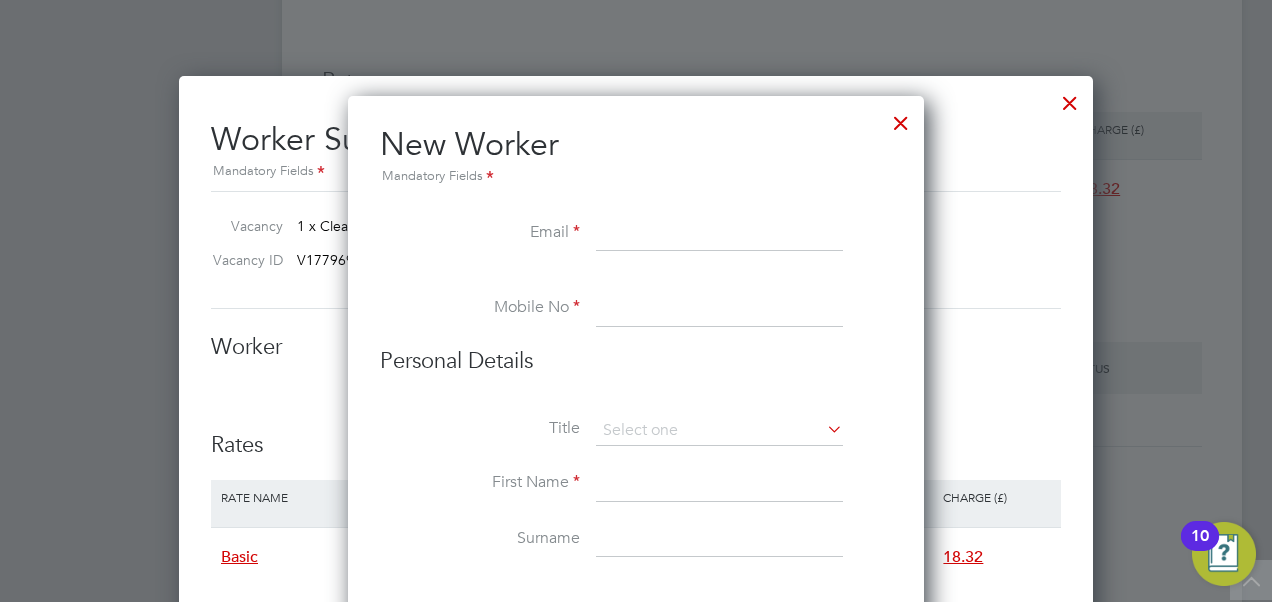 click at bounding box center (901, 118) 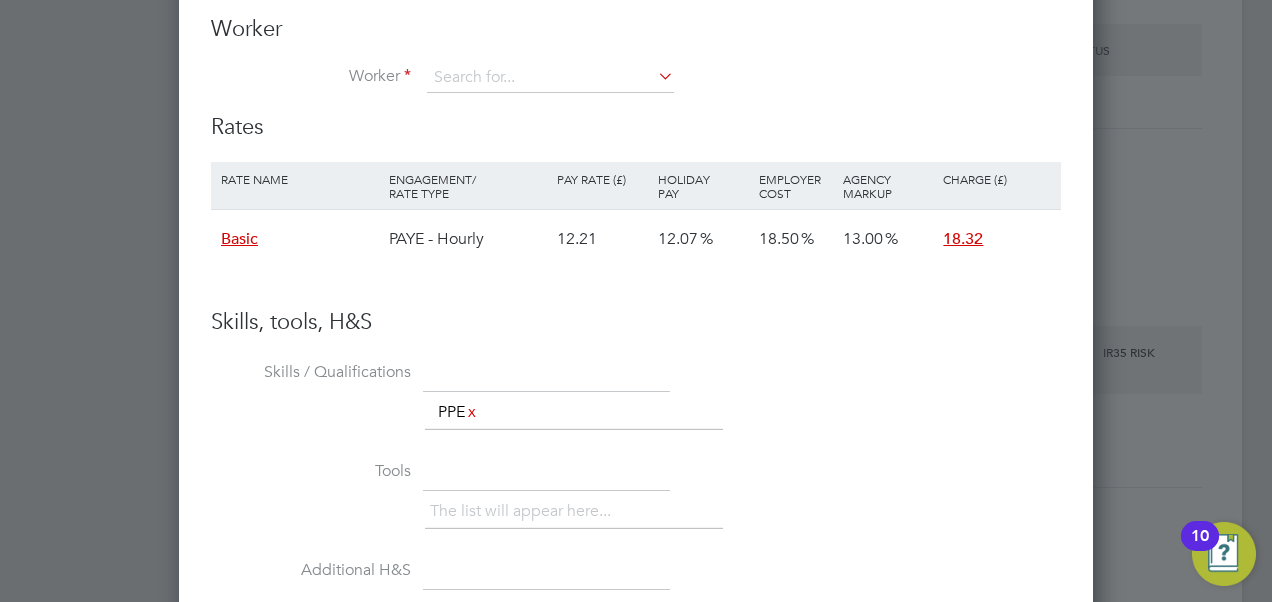 scroll, scrollTop: 2100, scrollLeft: 0, axis: vertical 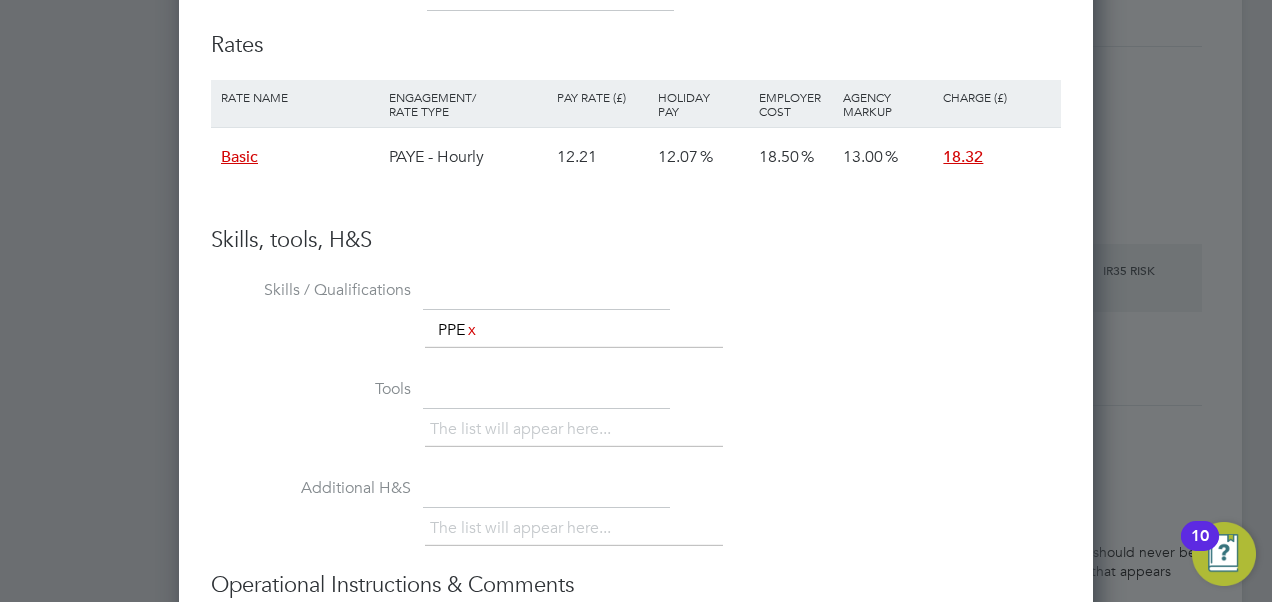 click 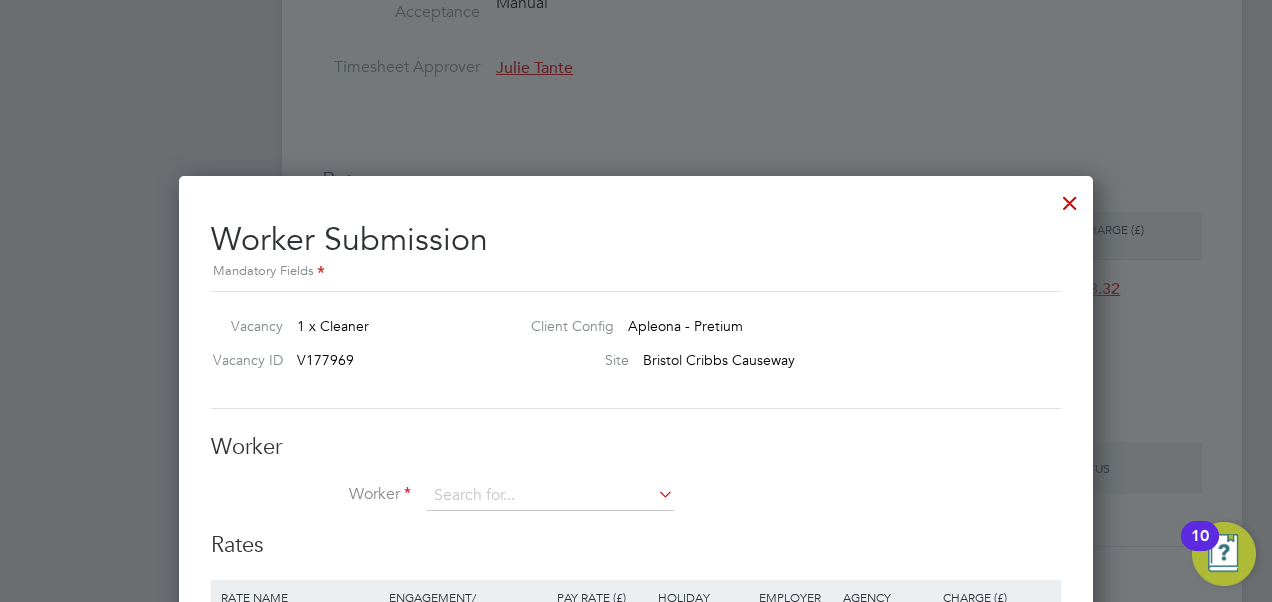 click at bounding box center [1070, 198] 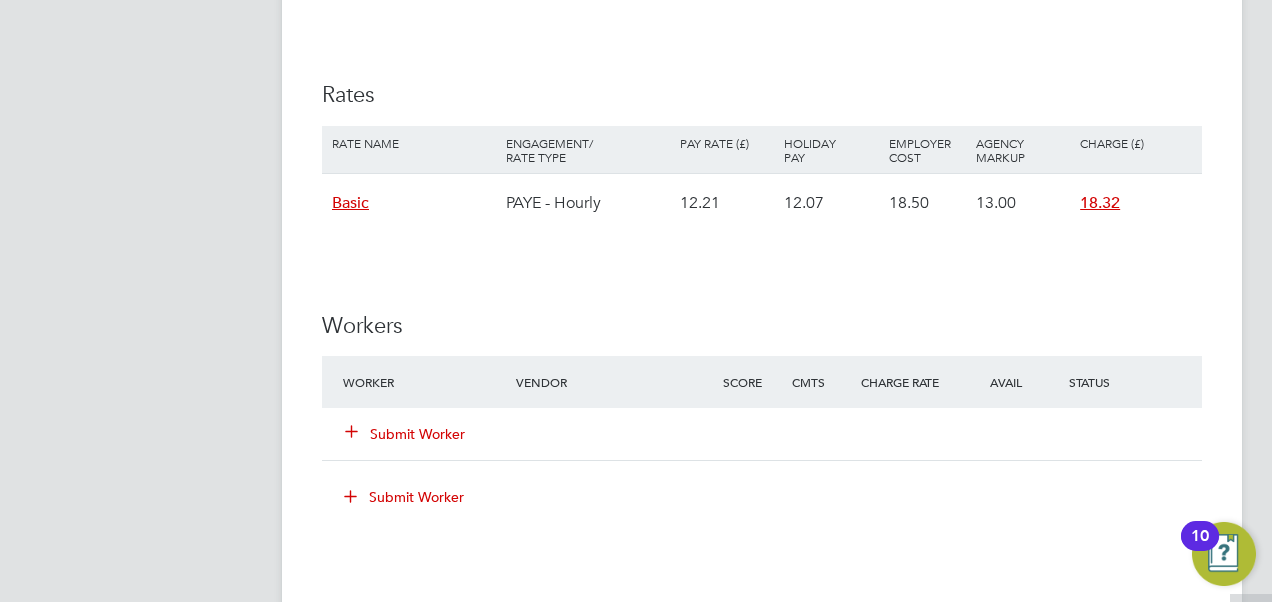 scroll, scrollTop: 1700, scrollLeft: 0, axis: vertical 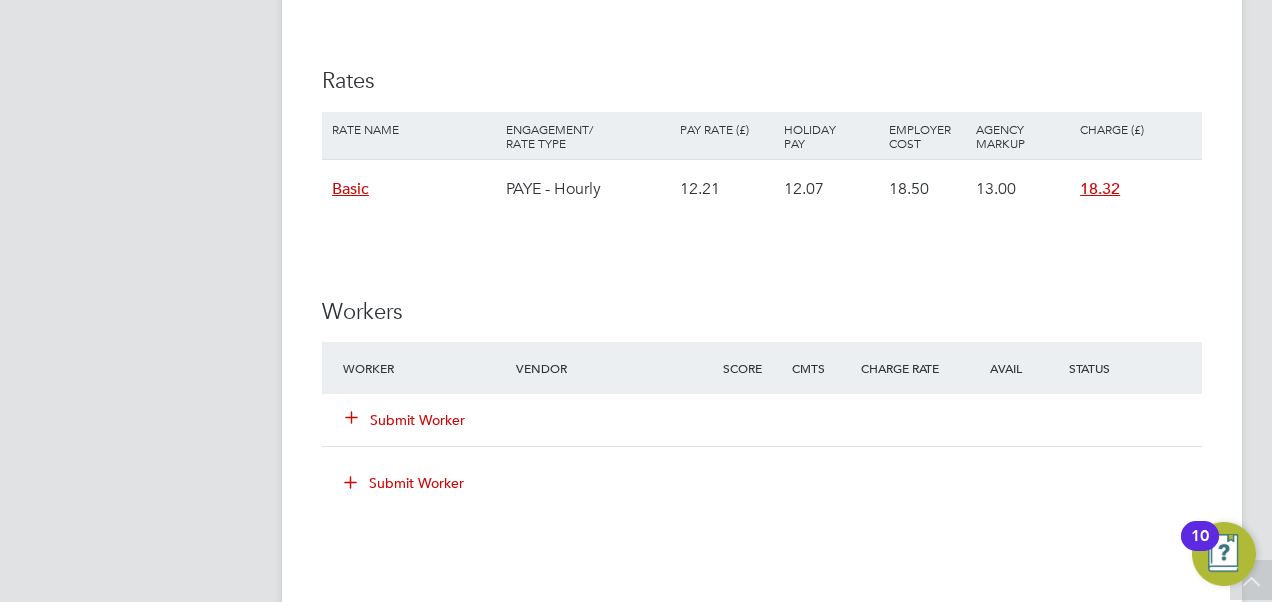 click on "Submit Worker" 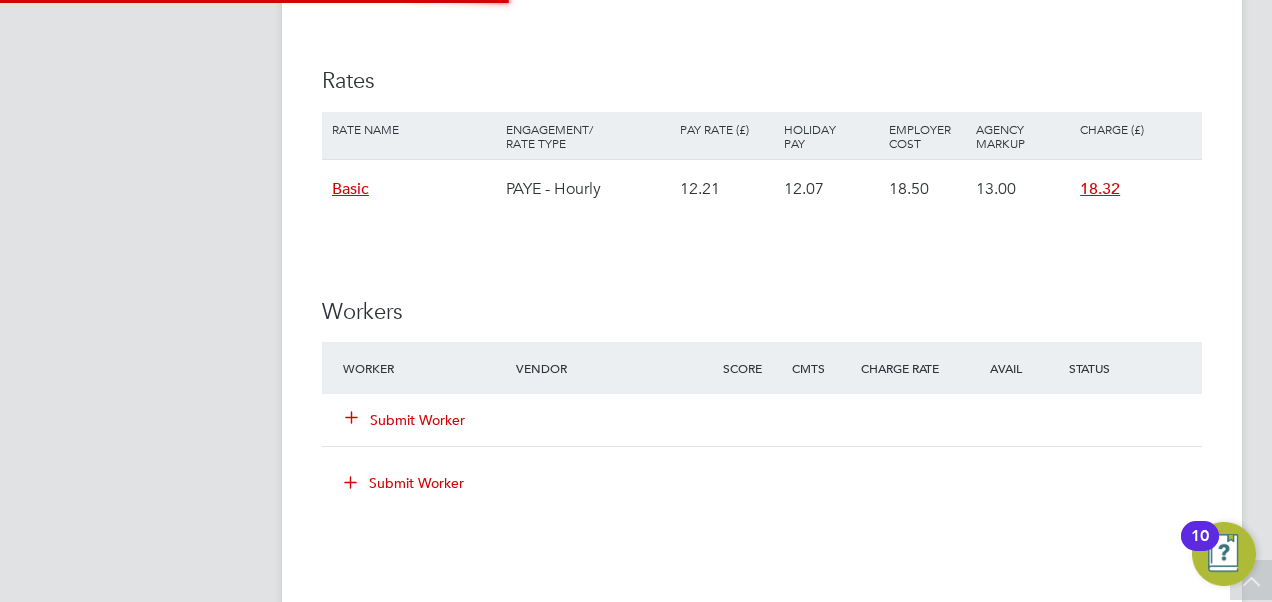 scroll, scrollTop: 10, scrollLeft: 10, axis: both 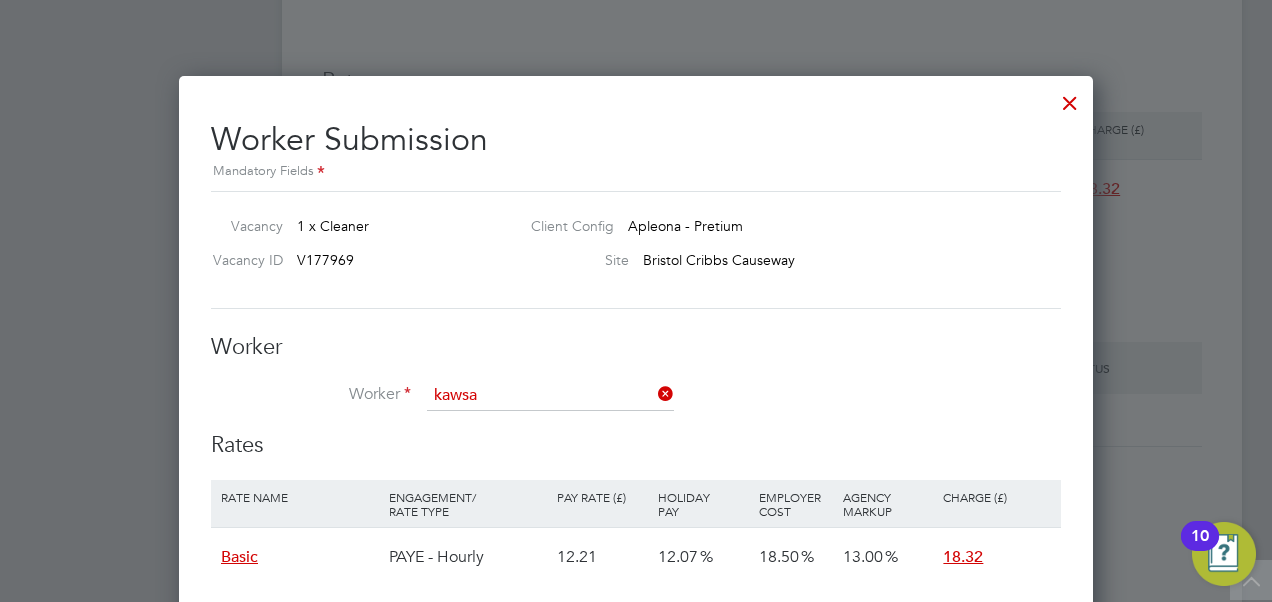 click on "Kawsa r Abdi (W-1583732)" 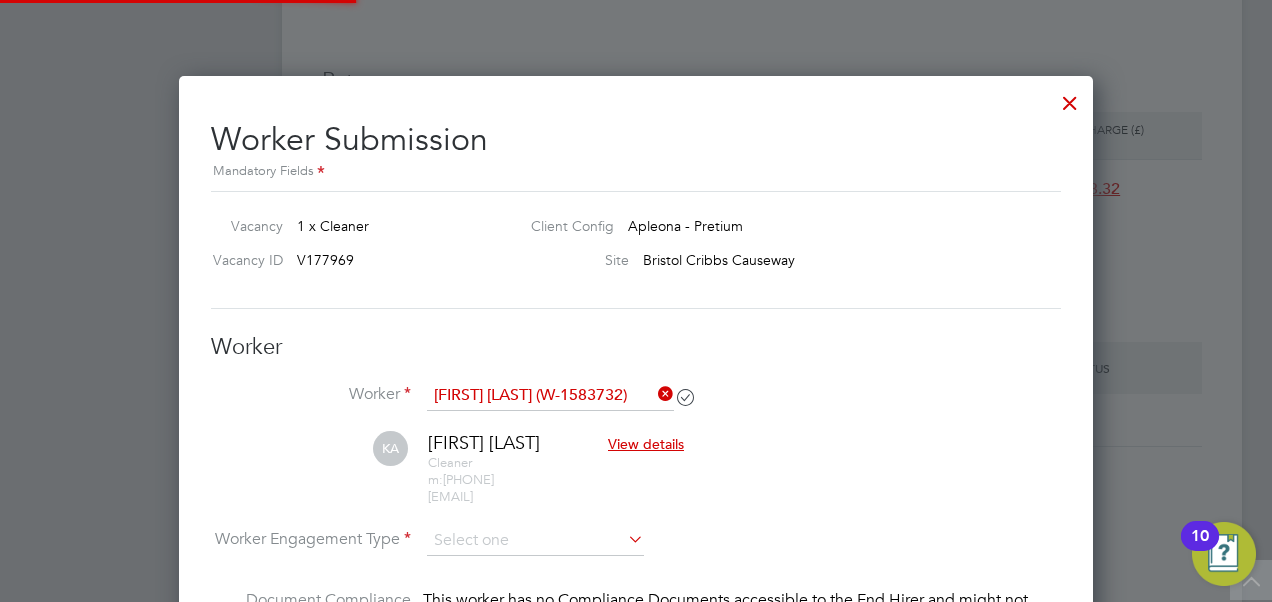 click on "KA Kawsar Abdi   View details Cleaner m:  07766688637   kawsarhassan1991@gmail.com" at bounding box center [636, 478] 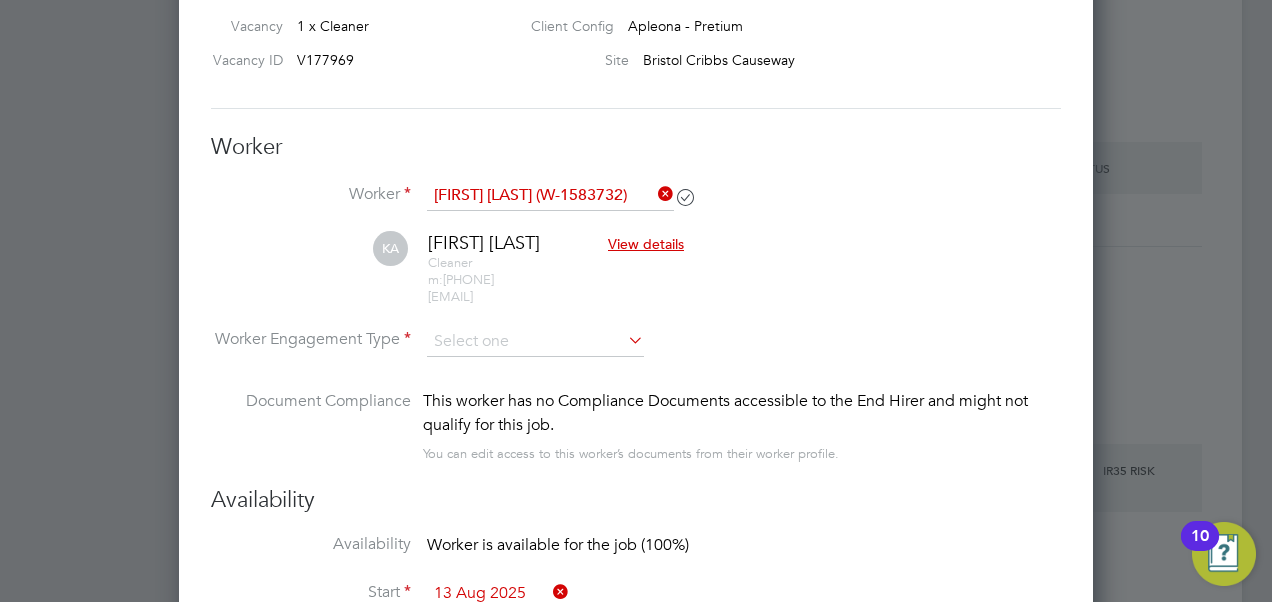 click on "KA Kawsar Abdi   View details Cleaner m:  07766688637   kawsarhassan1991@gmail.com" at bounding box center (636, 278) 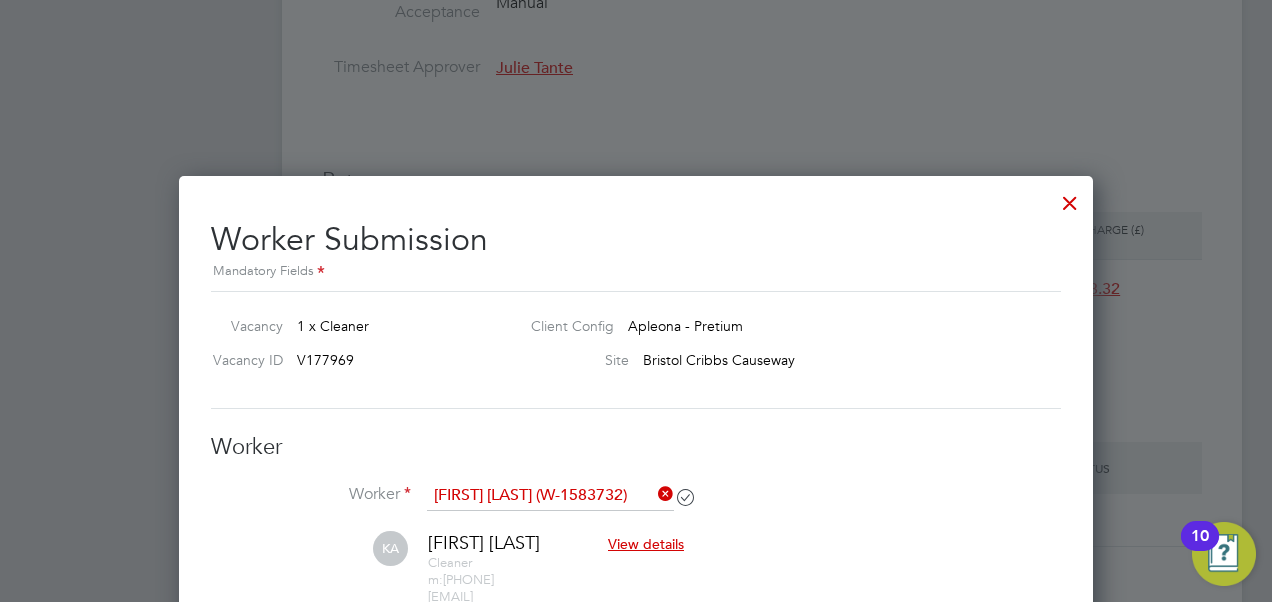 click at bounding box center [654, 494] 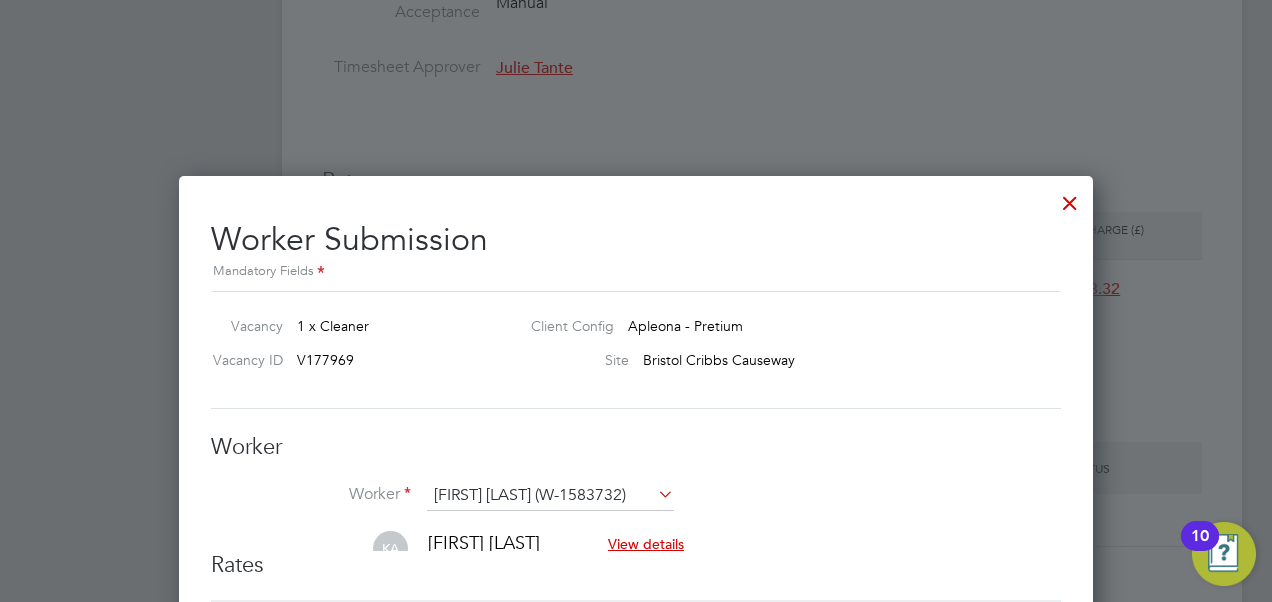 type 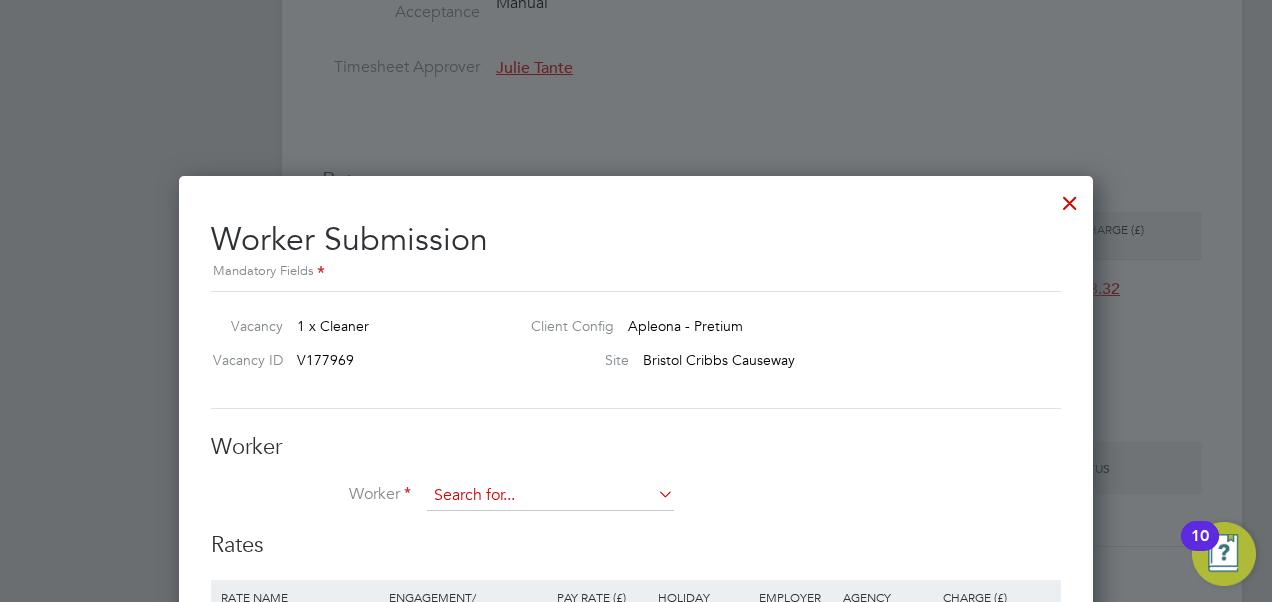 click at bounding box center [550, 496] 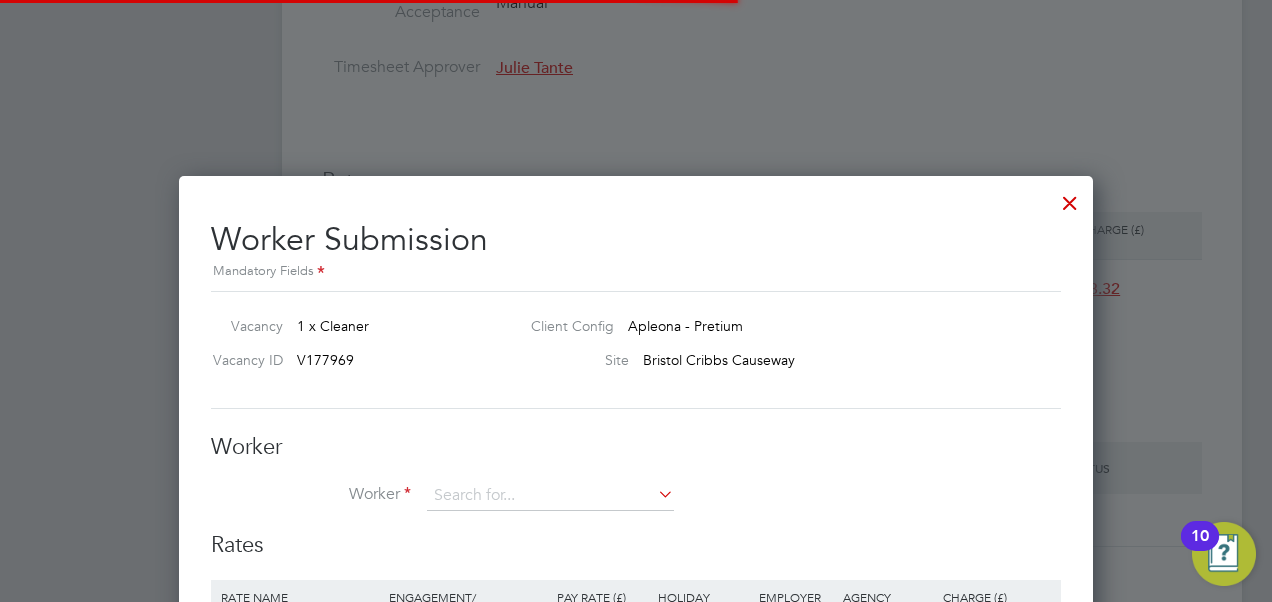 click on "+ Add new" 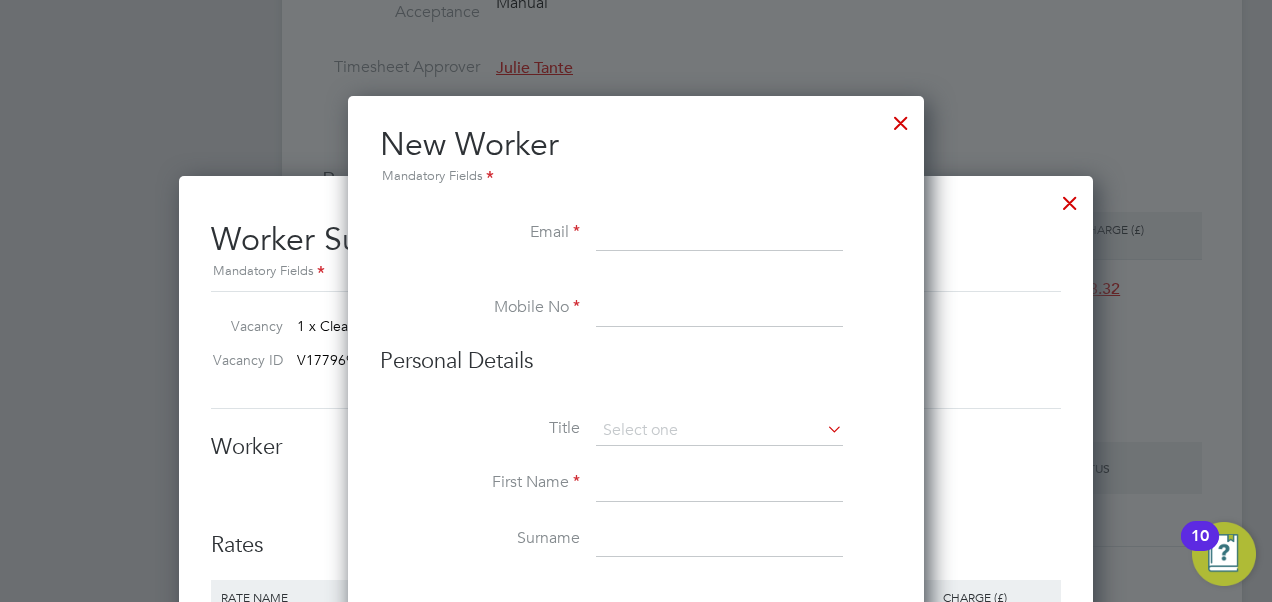click on "Email" at bounding box center (636, 244) 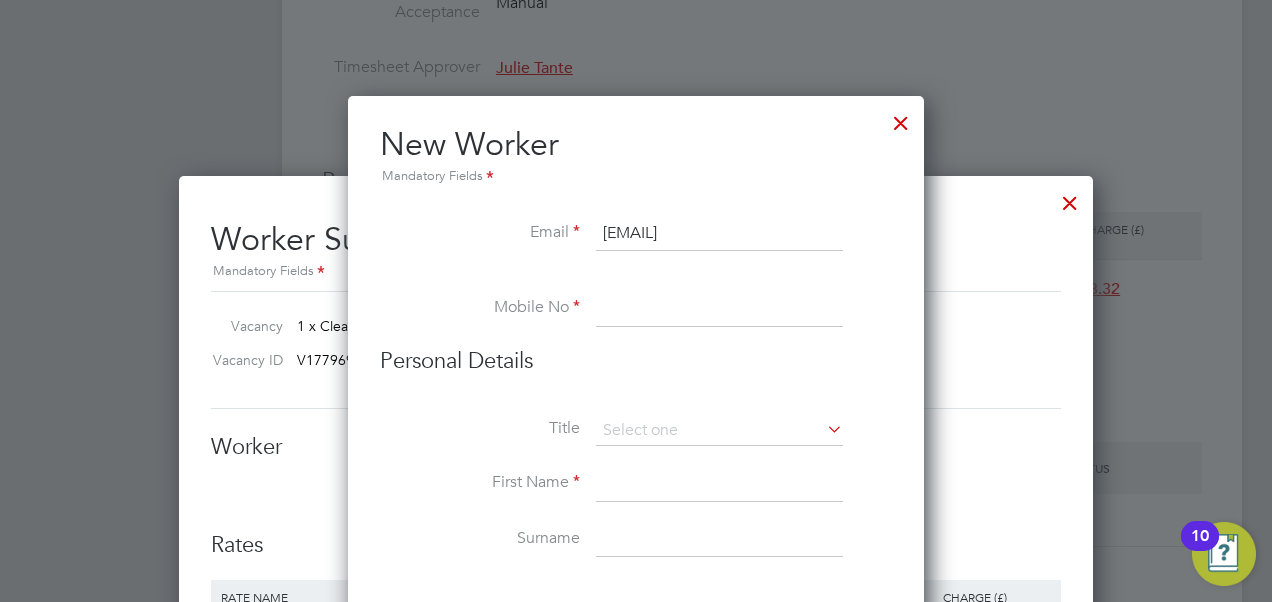 type on "kawsarkamil4@gmail.com" 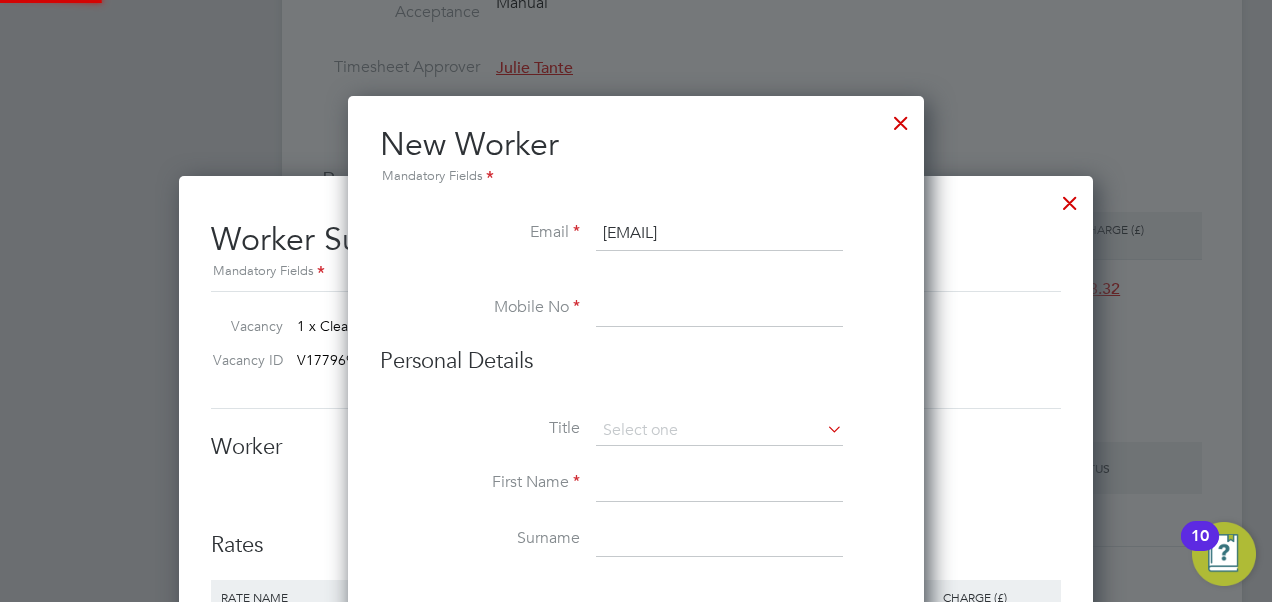 drag, startPoint x: 617, startPoint y: 287, endPoint x: 620, endPoint y: 310, distance: 23.194826 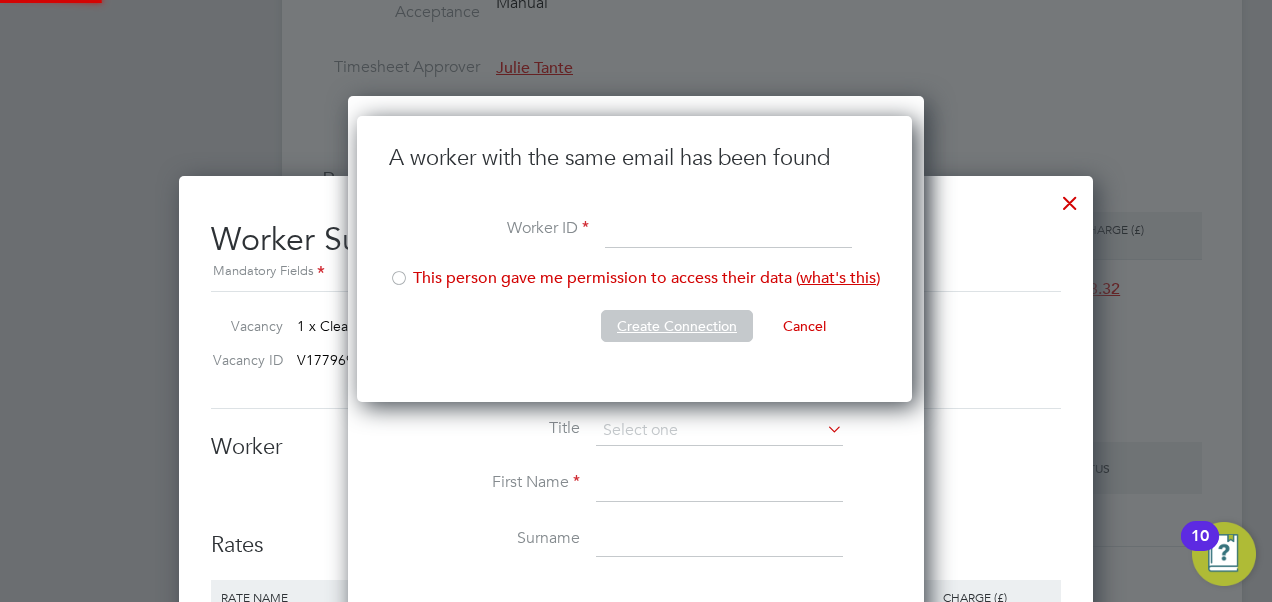 click on "Create Connection" 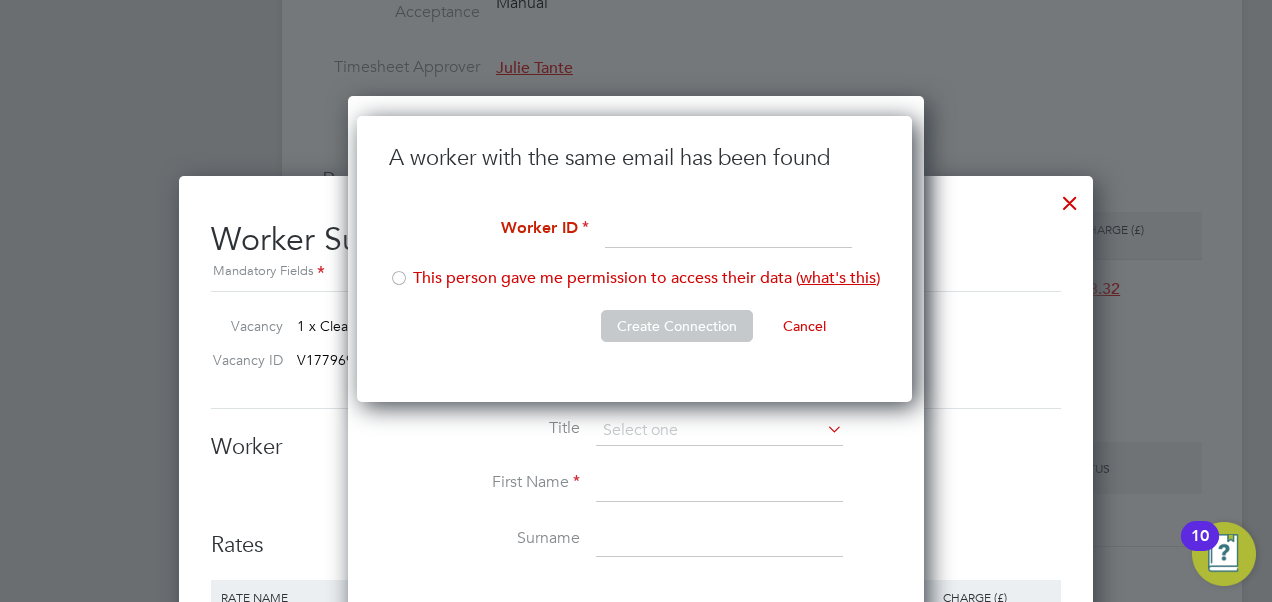 click on "Create Connection   Cancel" 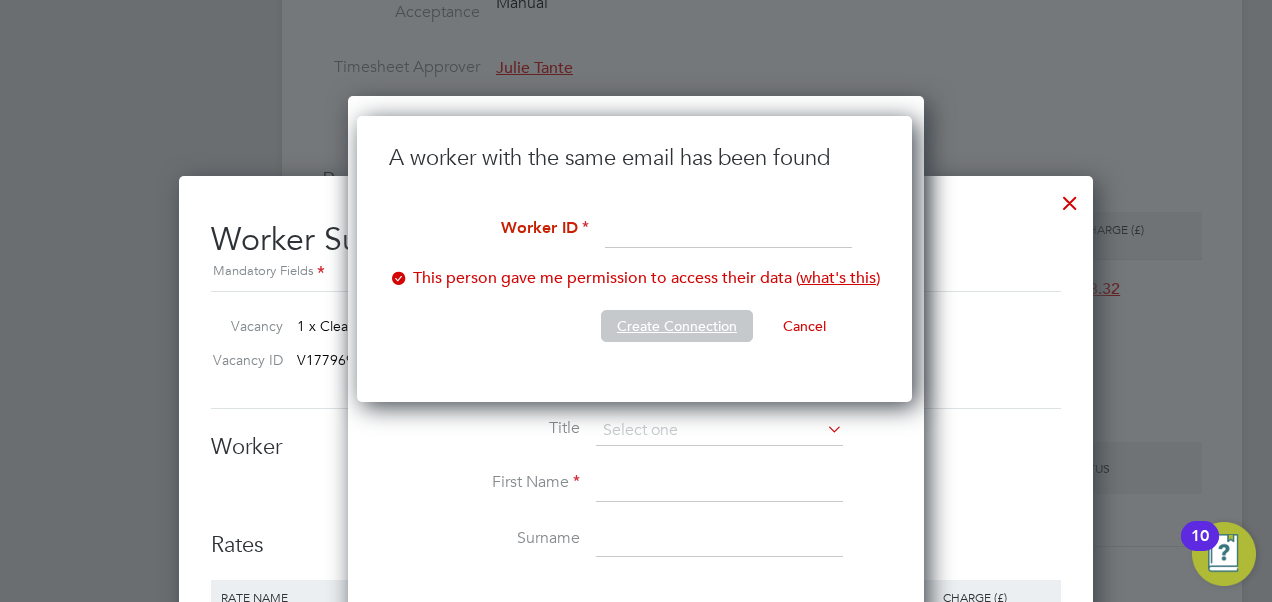 click on "Create Connection" 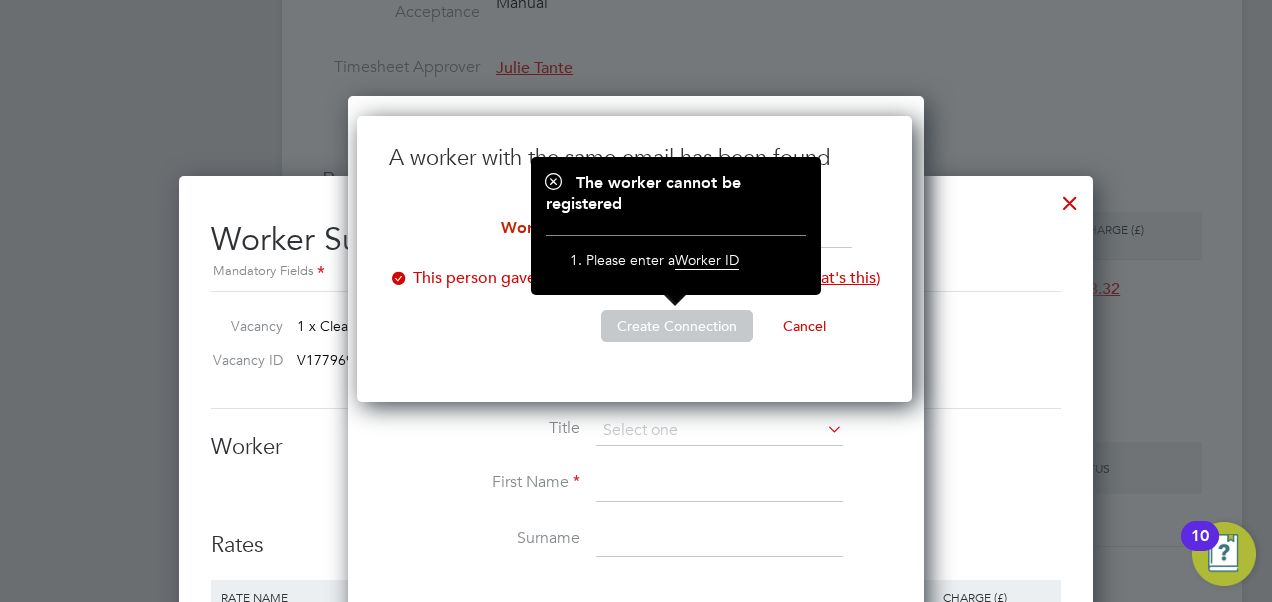 click on "A worker with the same email has been found Worker ID   This person gave me permission to access their data ( what's this ) Create Connection   Cancel" 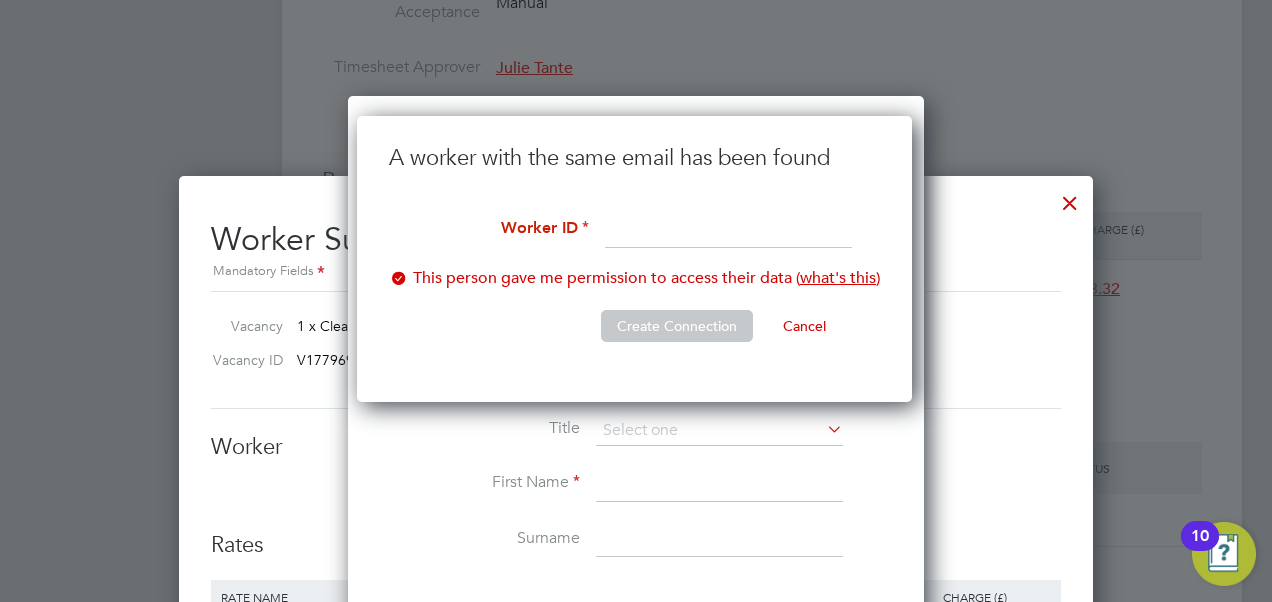 click 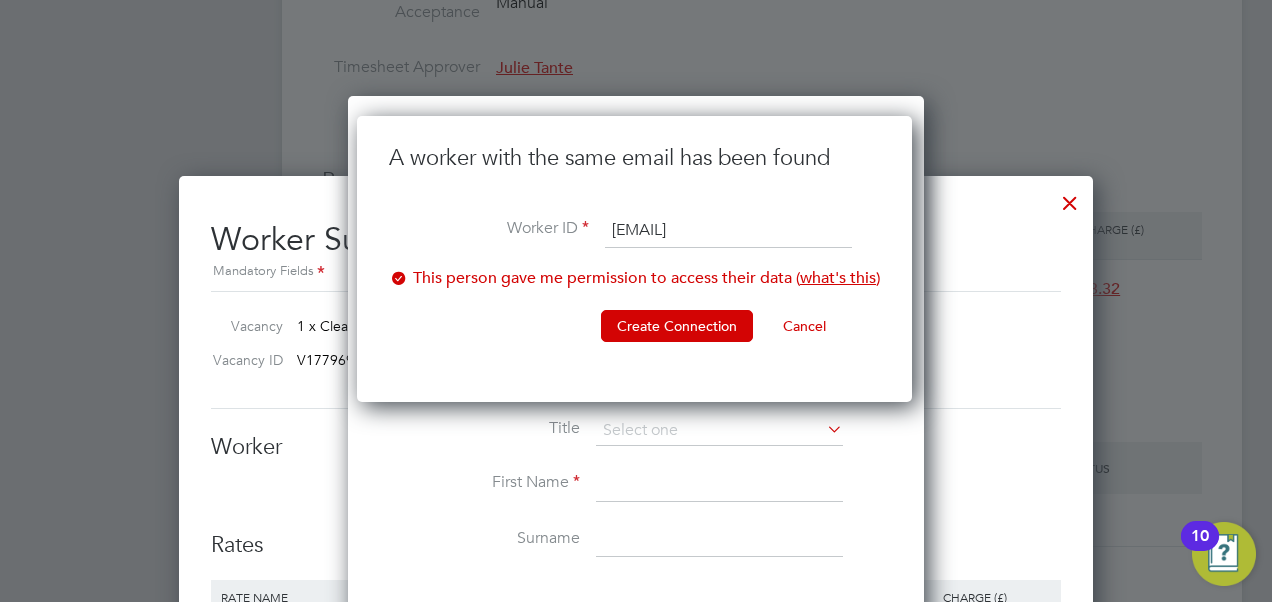 type on "kawsarkamil4@gmail.com" 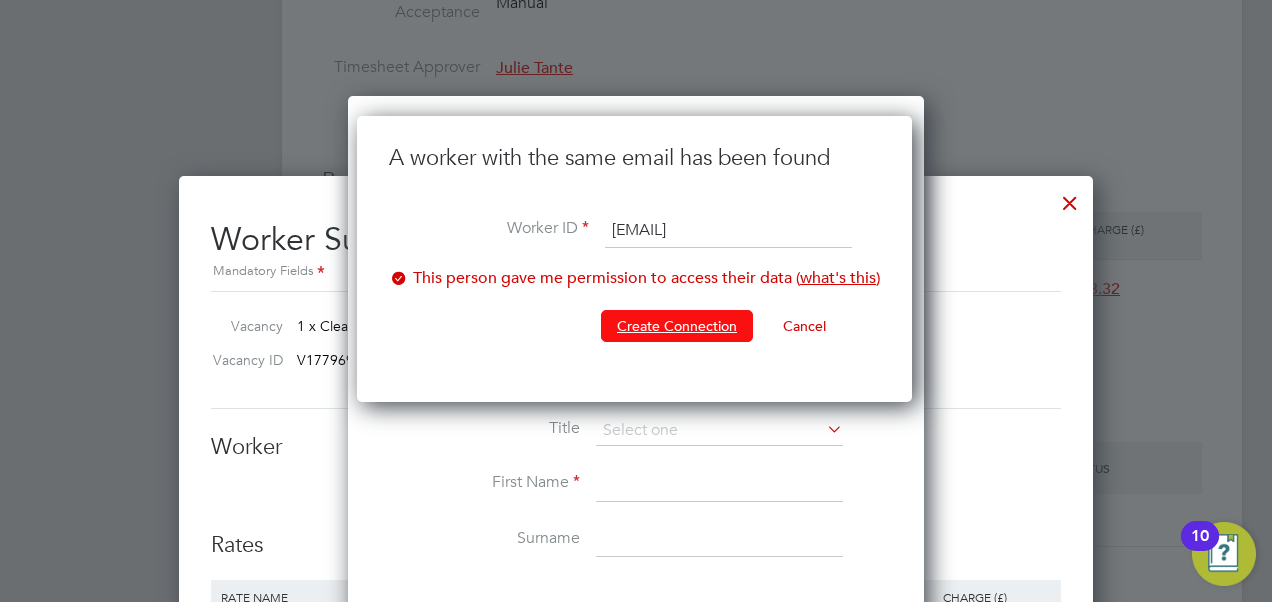 click on "Create Connection" 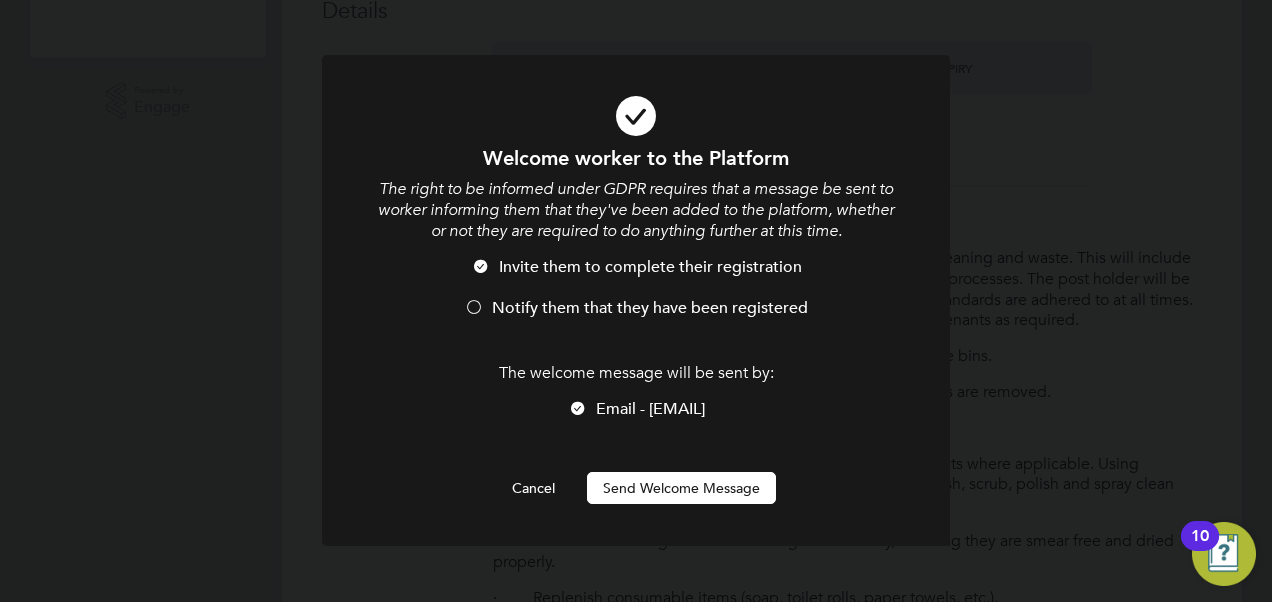 click on "Cancel Send Welcome Message" at bounding box center (636, 488) 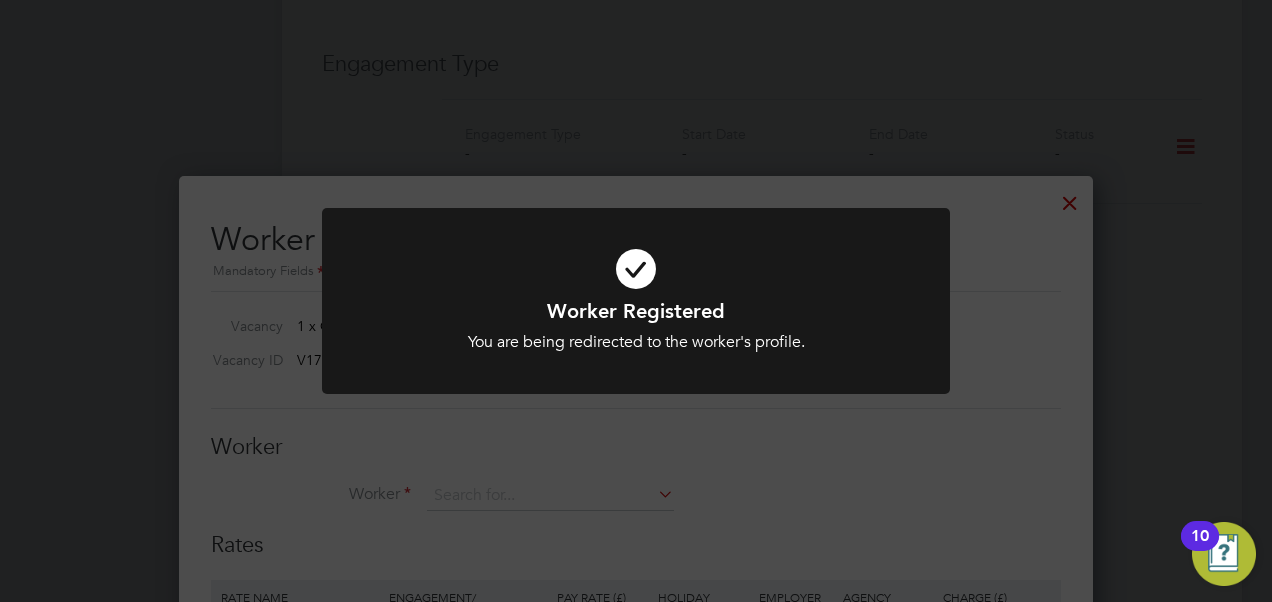 click on "Worker Registered You are being redirected to the worker's profile. Cancel Okay" 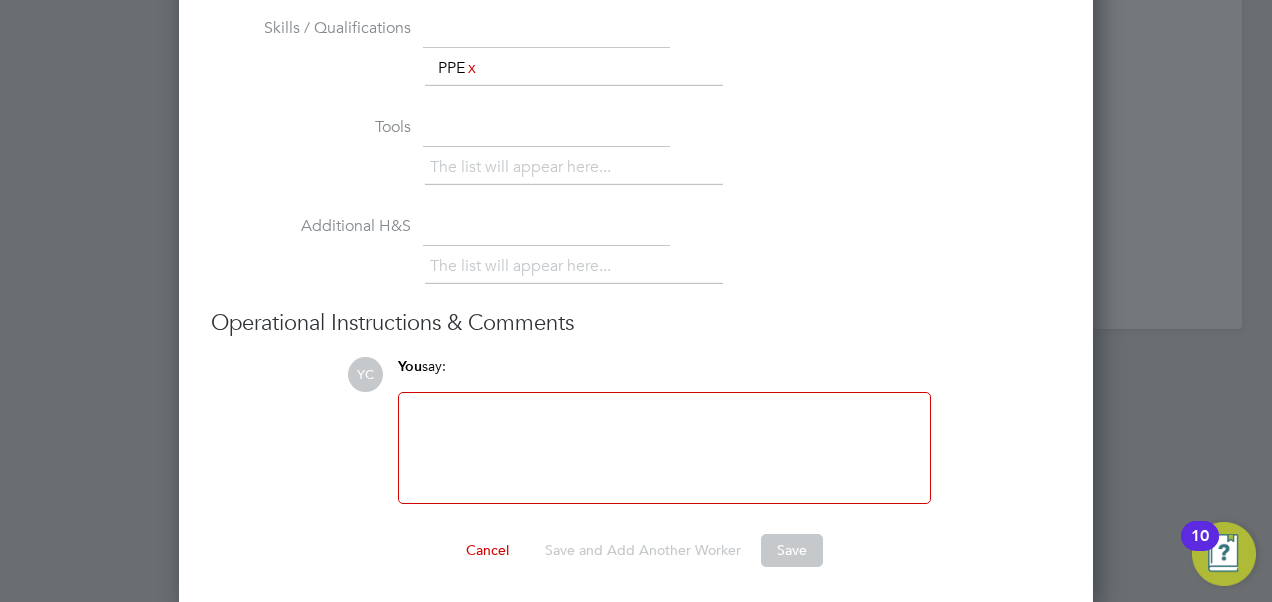 click on "Worker Worker     Worker Engagement Type   Rates Rate Name Engagement/ Rate Type Pay Rate (£) Holiday Pay Employer Cost Agency Markup Charge (£) Basic PAYE - Hourly 12.21 12.07   18.50   13.00 18.32 Skills, tools, H&S Skills / Qualifications The list will appear here... PPE  x Tools The list will appear here... Additional H&S The list will appear here... Operational Instructions & Comments YC You  say: Attachments are not supported Cancel   Save and Add Another Worker   Save" at bounding box center (636, 119) 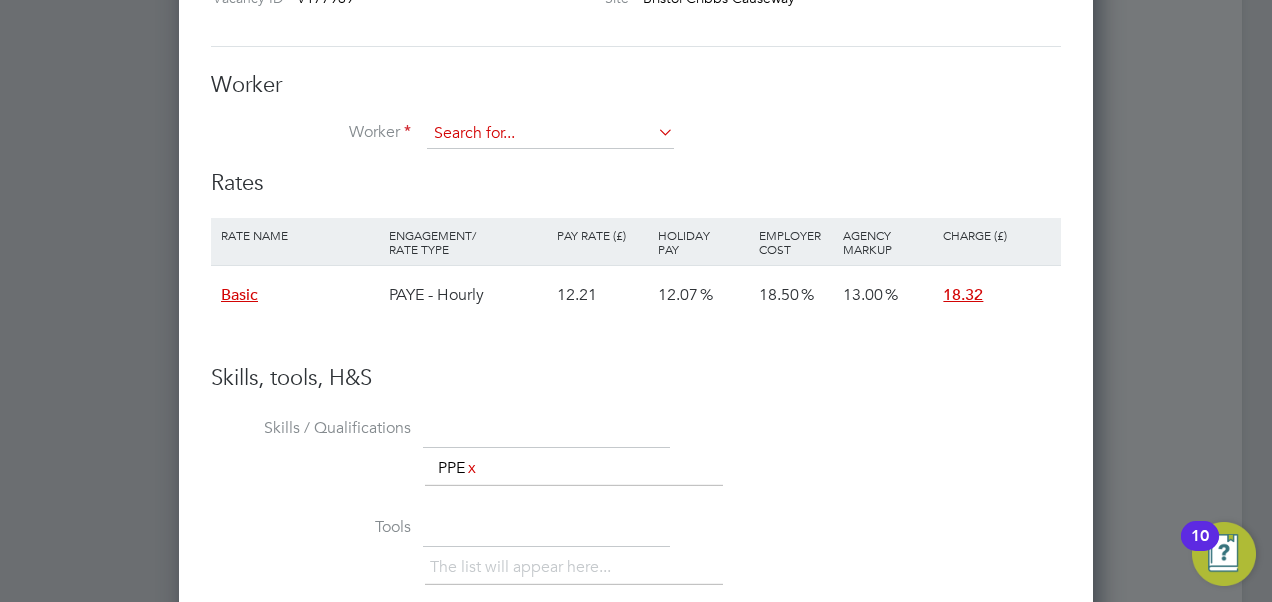 click at bounding box center [550, 134] 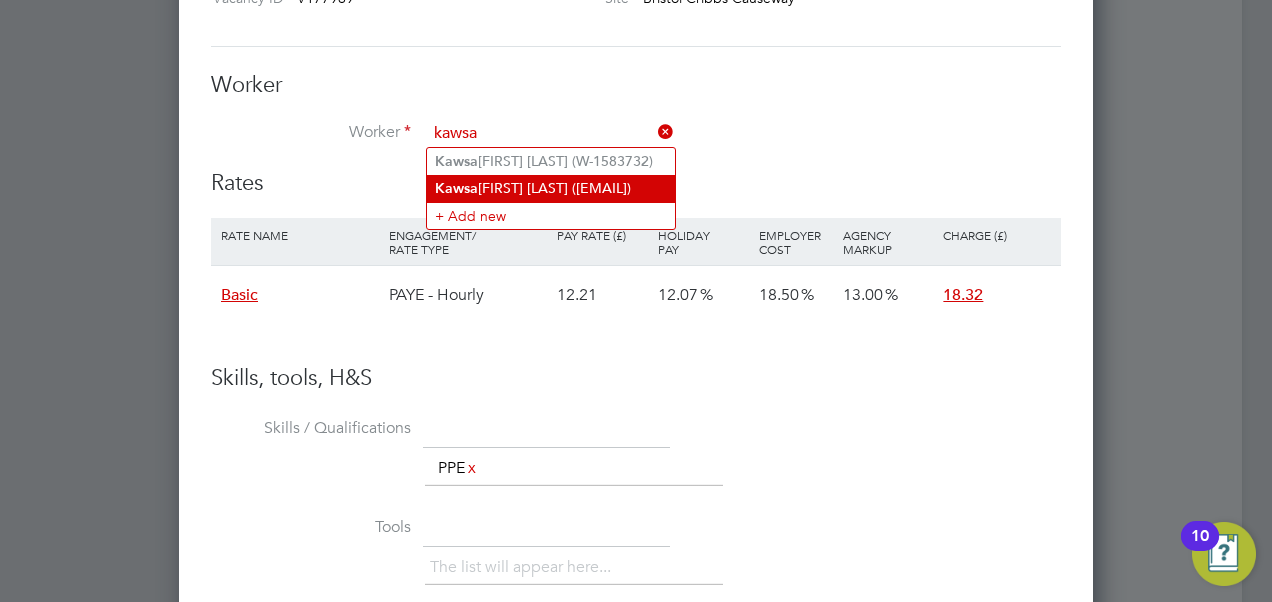 click on "Kawsa r Essa (kawsarkamil4@gmail.com)" 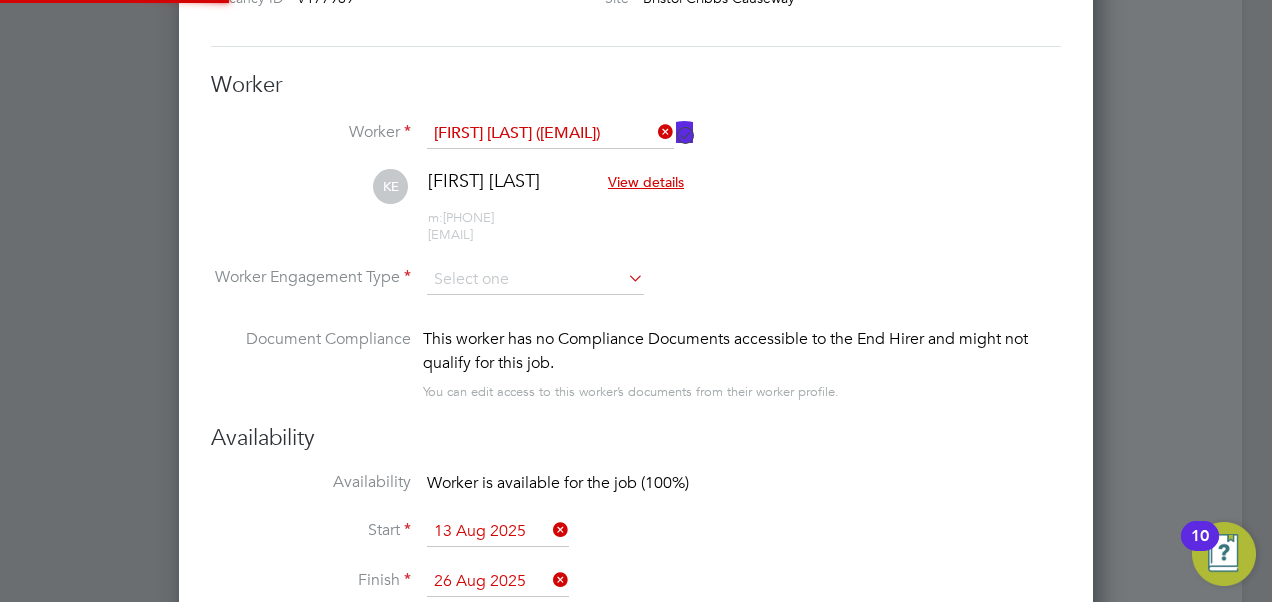 click on "KE Kawsar Essa   View details m:  07904595442   kawsarkamil4@gmail.com" at bounding box center (636, 216) 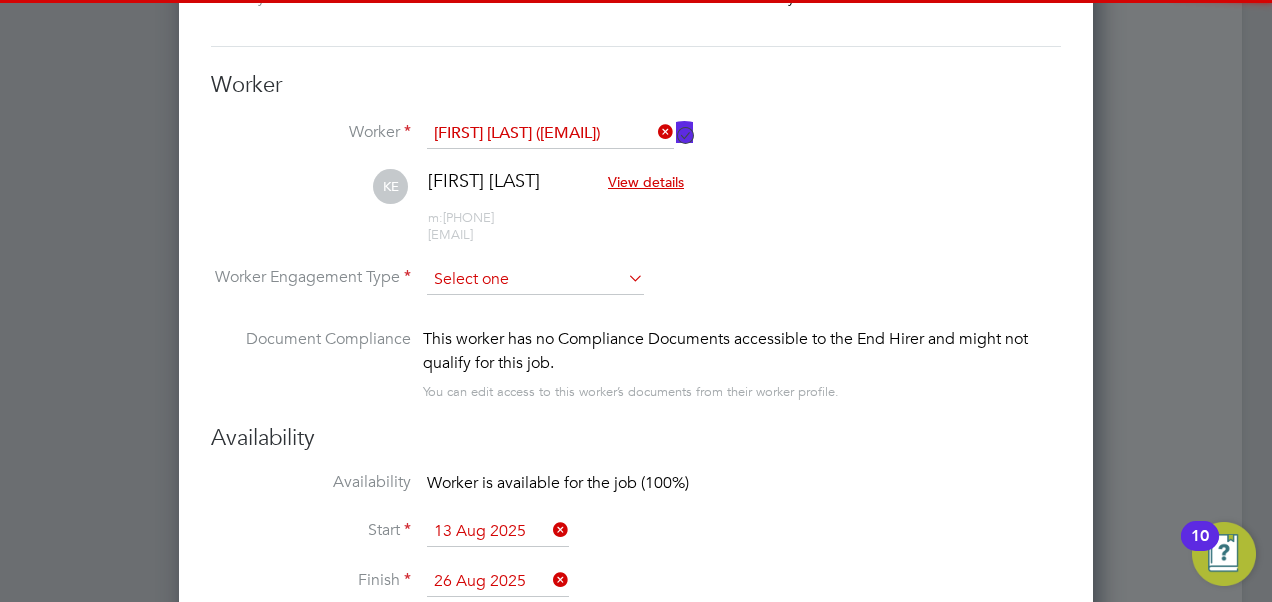 click at bounding box center (535, 280) 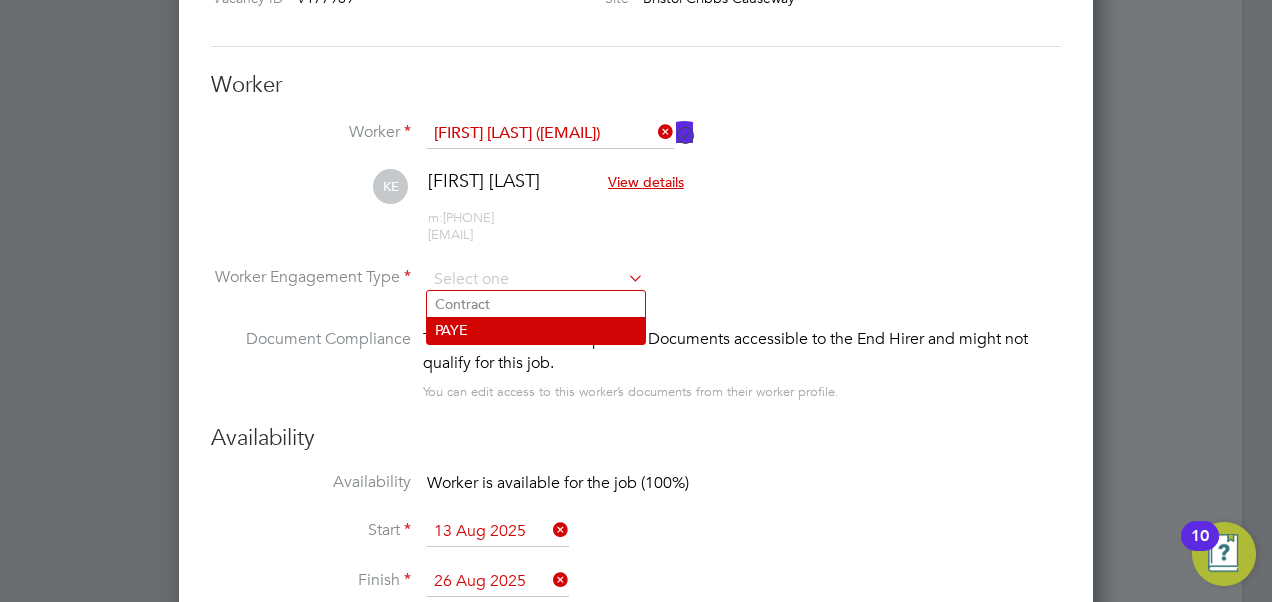 click on "PAYE" 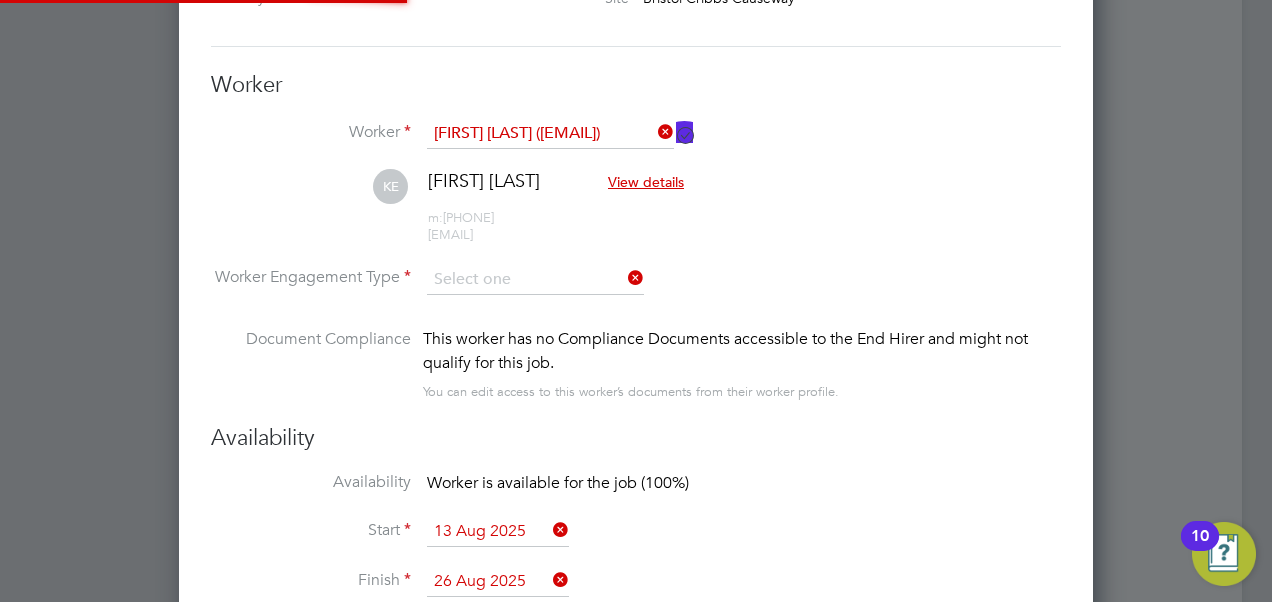 type on "PAYE" 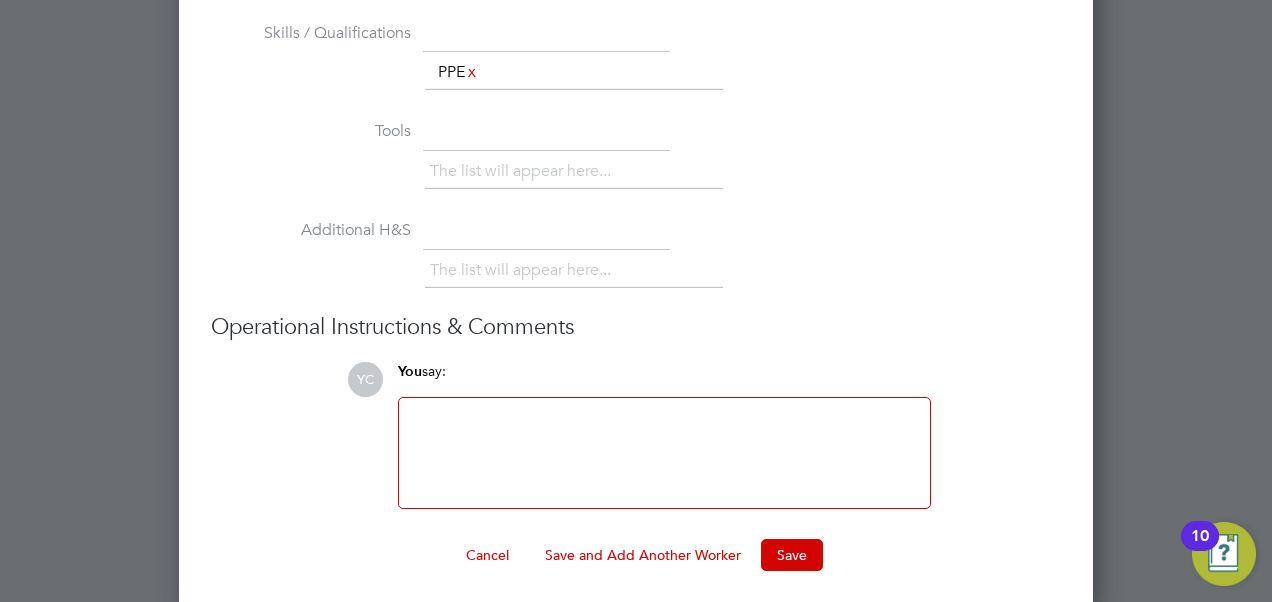 click on "Worker Submission Mandatory Fields Vacancy   1 x Cleaner Client Config   Apleona - Pretium Vacancy ID   V177969 Site   Bristol Cribbs Causeway Worker Worker   Kawsar Essa (kawsarkamil4@gmail.com)   KE Kawsar Essa   View details m:  07904595442   kawsarkamil4@gmail.com Worker Engagement Type   PAYE Document Compliance  This worker has no Compliance Documents accessible to the End Hirer and might not qualify for this job.   You can edit access to this worker’s documents from their worker profile.  Availability Availability Worker is available for the job (100%)     Start   13 Aug 2025 Finish   26 Aug 2025 Rates Rate Name Engagement/ Rate Type Pay Rate (£) Holiday Pay Employer Cost Agency Markup Charge (£) Basic PAYE - Hourly 12.21 12.07   18.50   13.00 18.32     Add Rate   Skills, tools, H&S Skills / Qualifications The list will appear here... PPE  x Tools The list will appear here... Additional H&S The list will appear here... Operational Instructions & Comments YC You  say: Attachments are not supported" at bounding box center [636, -236] 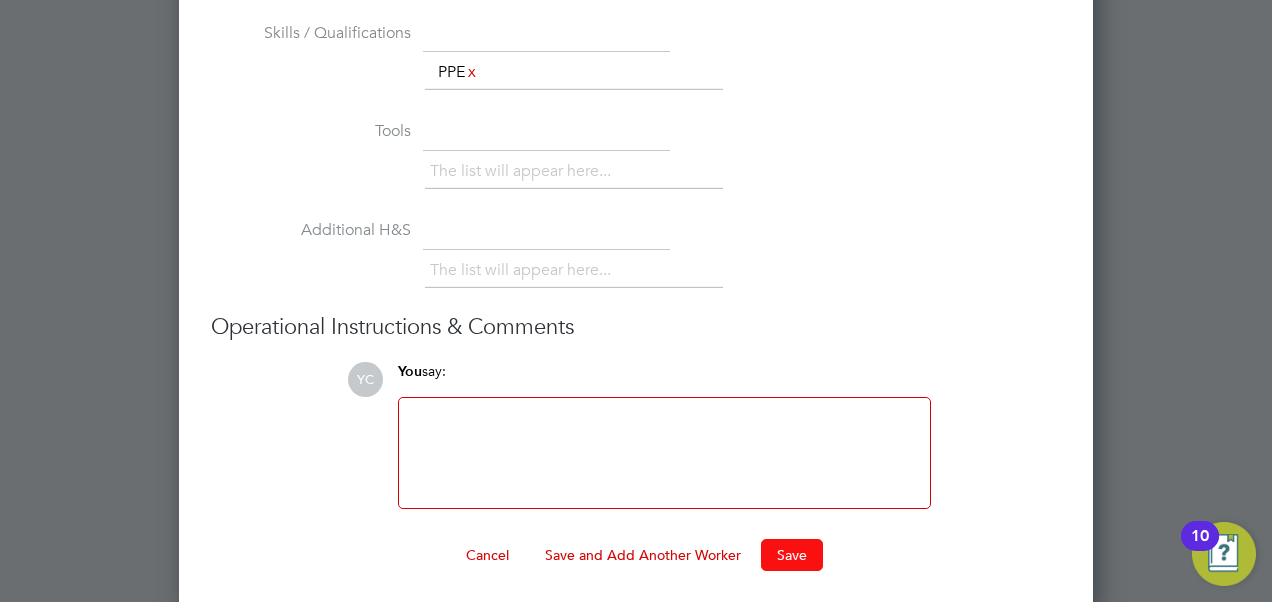 click on "Save" at bounding box center [792, 555] 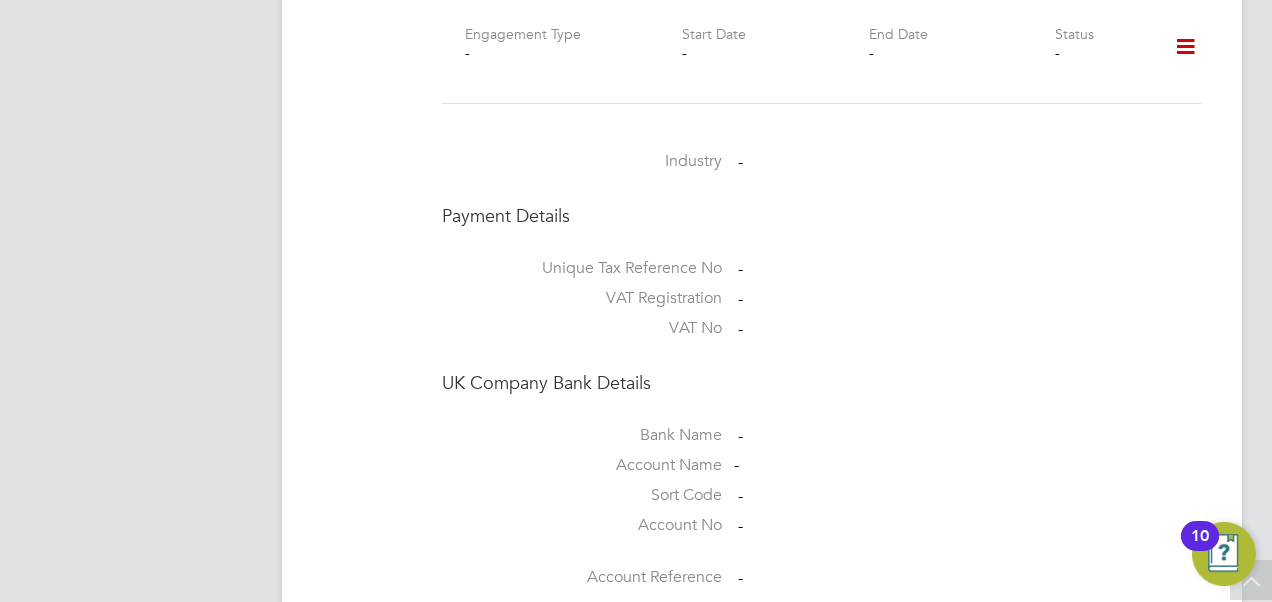 click on "Engagement Type Engagement Type - Start Date - End Date - Status - Industry   - Payment Details Unique Tax Reference No   - VAT Registration   - VAT No   - UK Company Bank Details Bank Name   - Account Name - Sort Code   - Account No   - Account Reference   -" 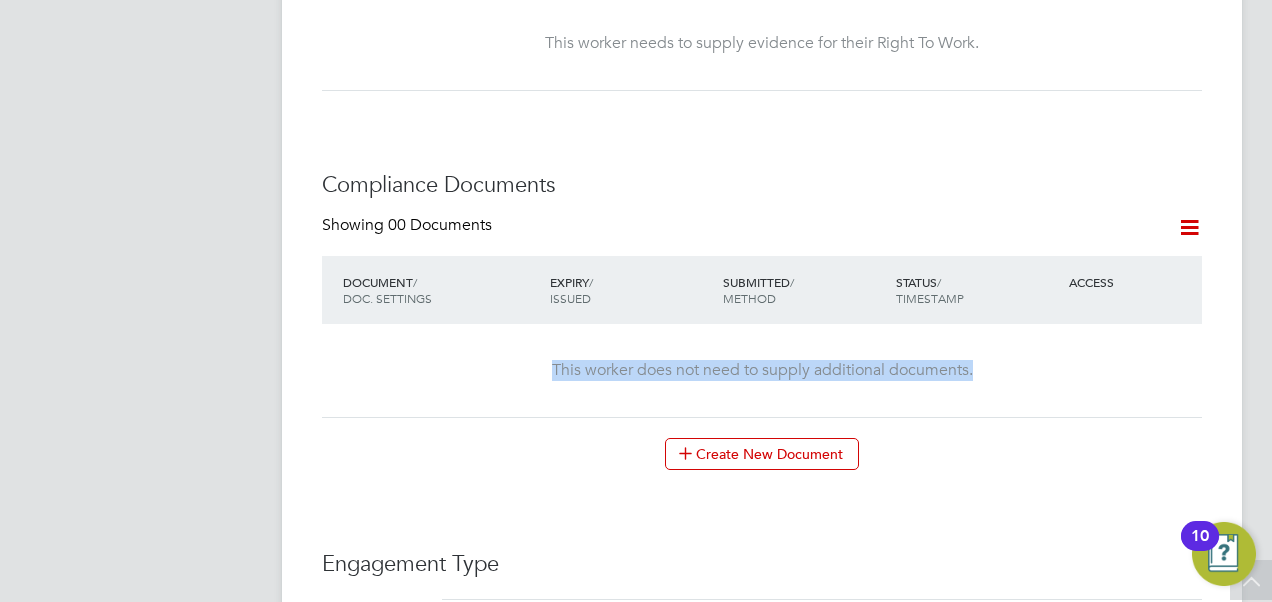 drag, startPoint x: 319, startPoint y: 400, endPoint x: 1000, endPoint y: 415, distance: 681.16516 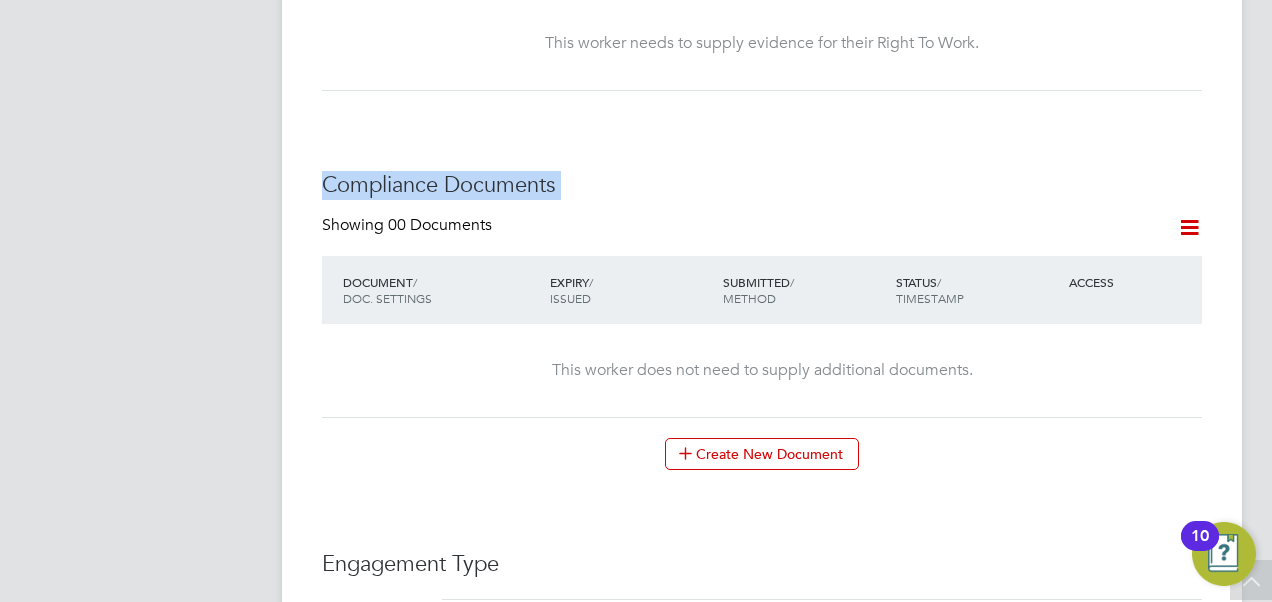 drag, startPoint x: 327, startPoint y: 184, endPoint x: 488, endPoint y: 224, distance: 165.89455 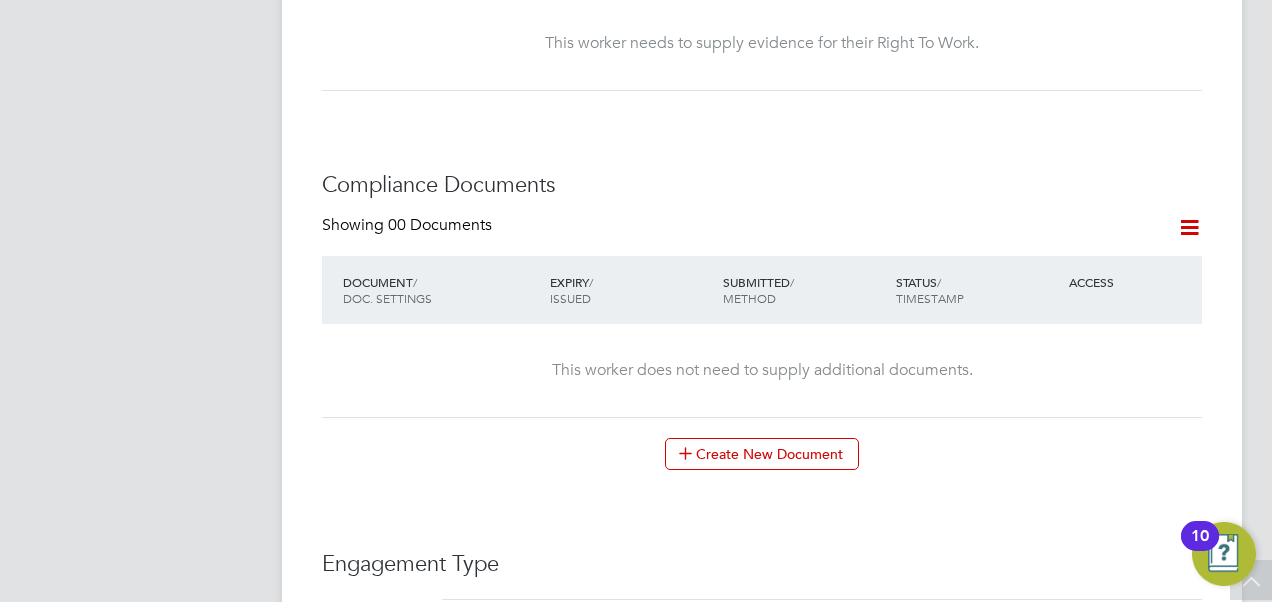 drag, startPoint x: 493, startPoint y: 227, endPoint x: 342, endPoint y: 198, distance: 153.75955 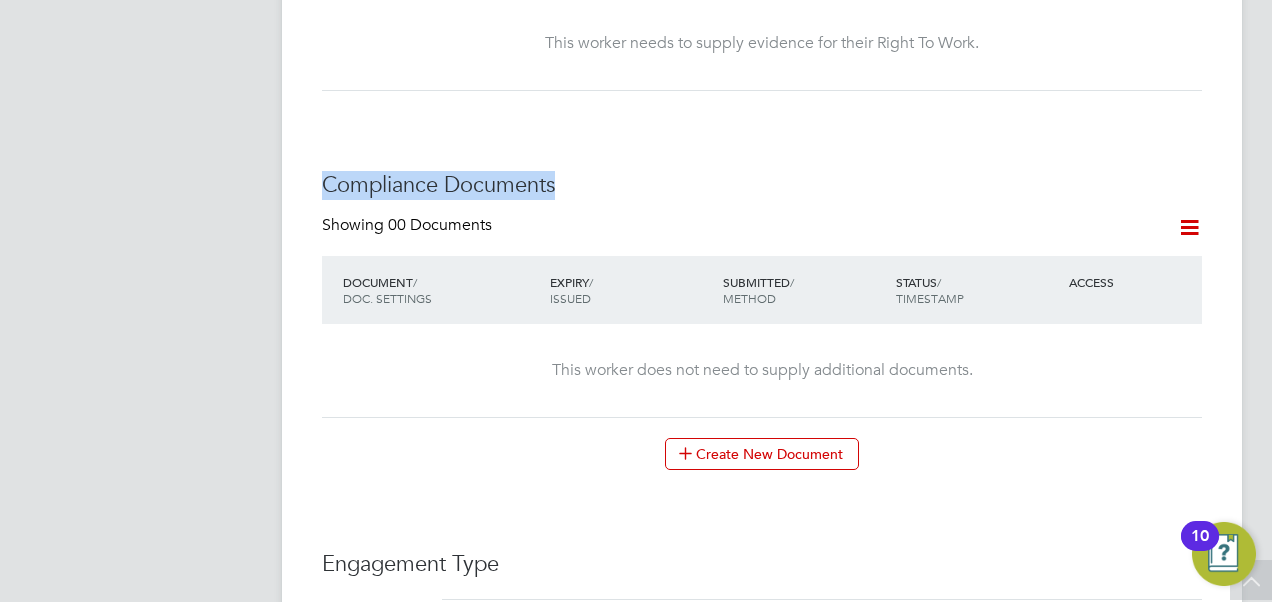 drag, startPoint x: 324, startPoint y: 182, endPoint x: 578, endPoint y: 181, distance: 254.00197 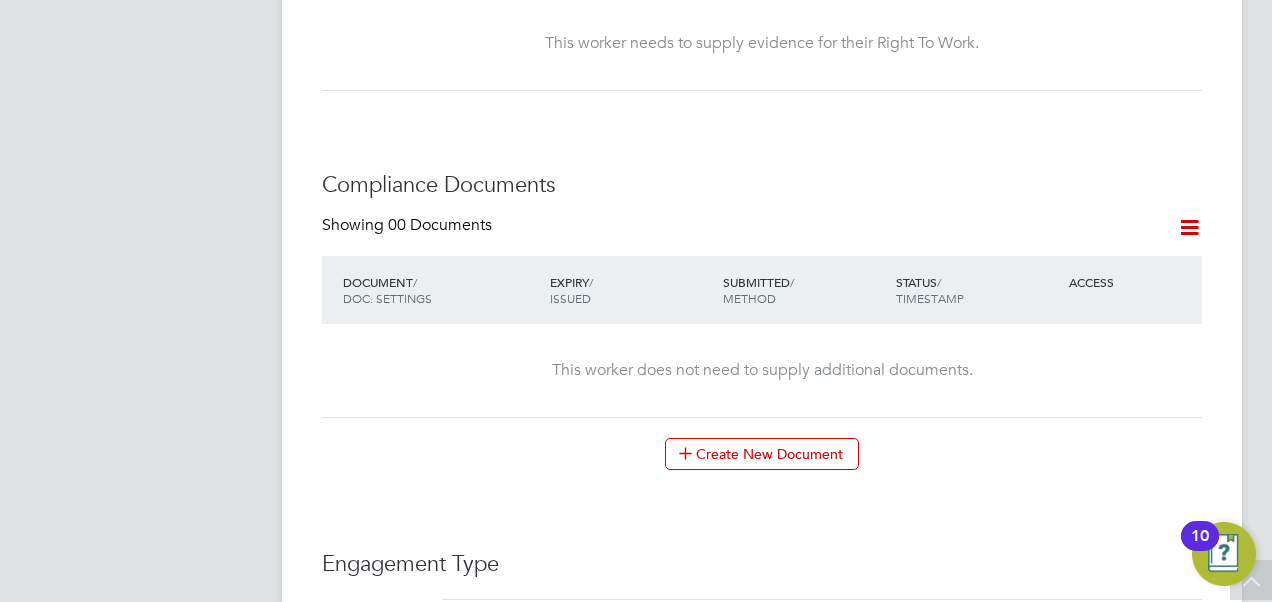 click on "This worker does not need to supply additional documents." 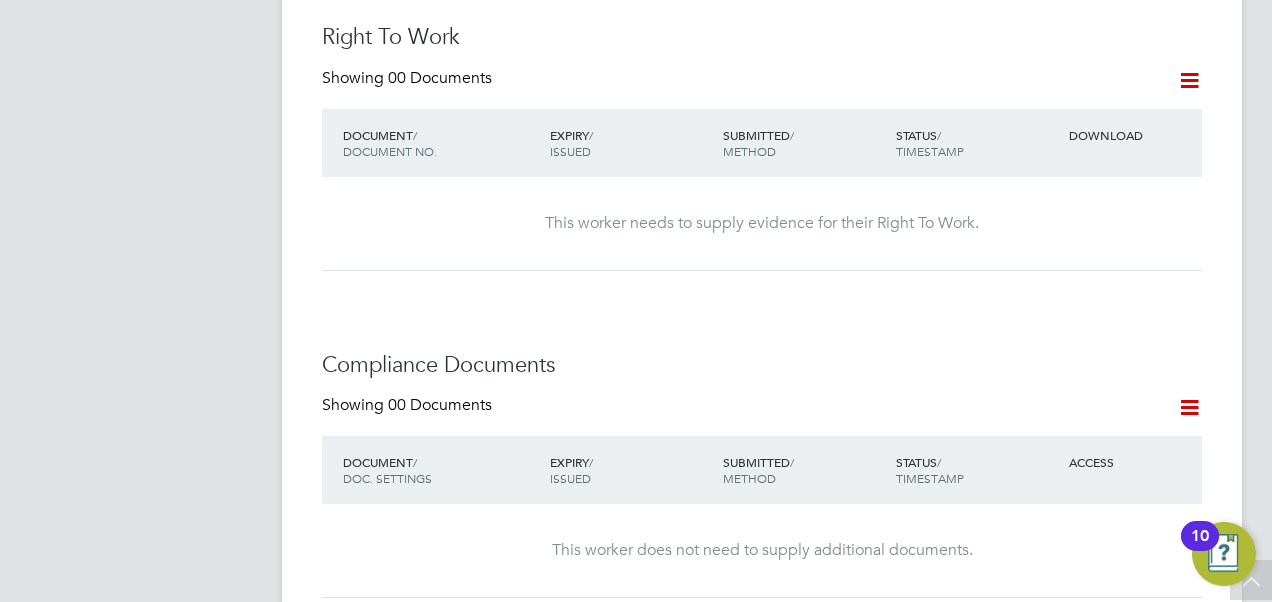 scroll, scrollTop: 1500, scrollLeft: 0, axis: vertical 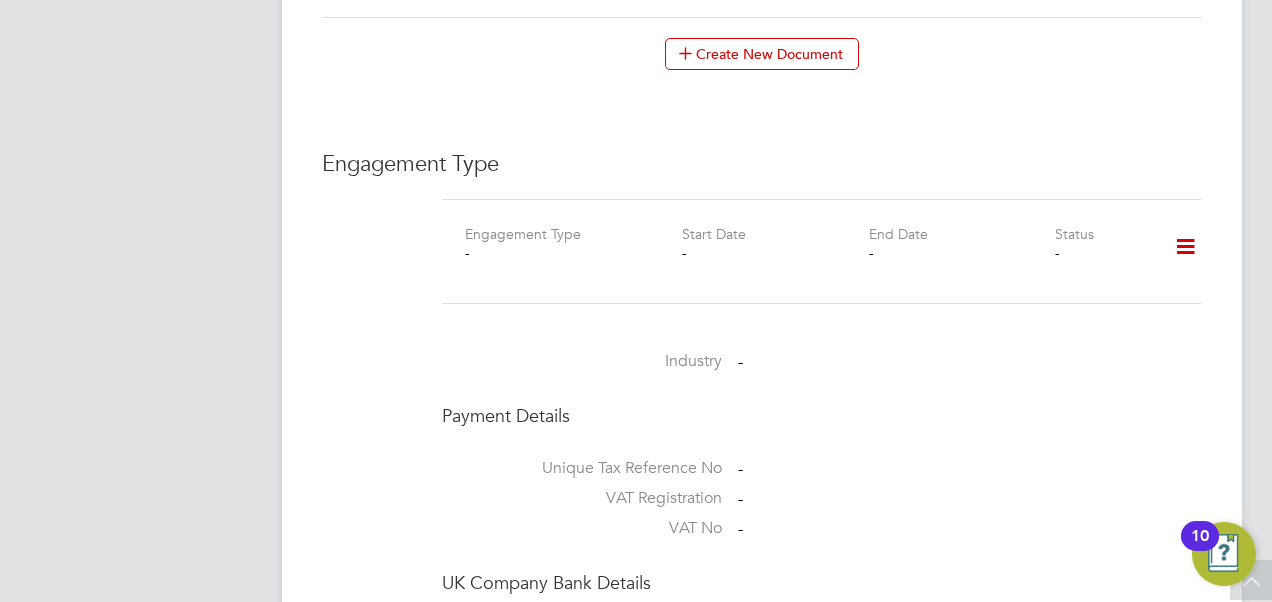 click on "Engagement Type Engagement Type - Start Date - End Date - Status - Industry   - Payment Details Unique Tax Reference No   - VAT Registration   - VAT No   - UK Company Bank Details Bank Name   - Account Name - Sort Code   - Account No   - Account Reference   -" 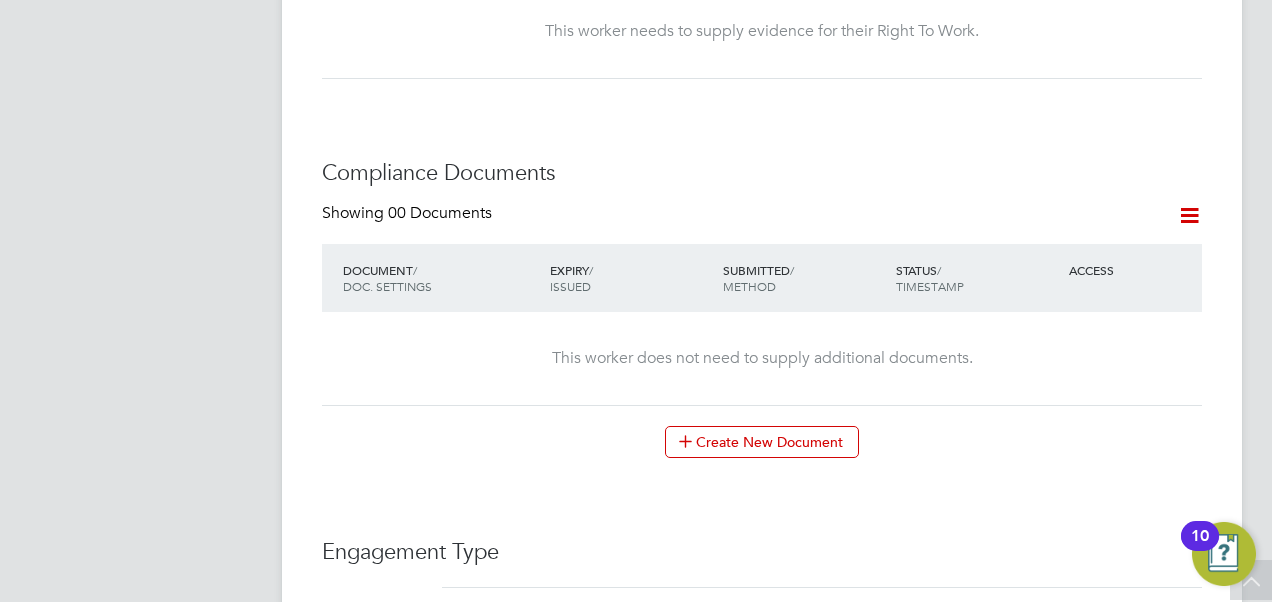 scroll, scrollTop: 916, scrollLeft: 0, axis: vertical 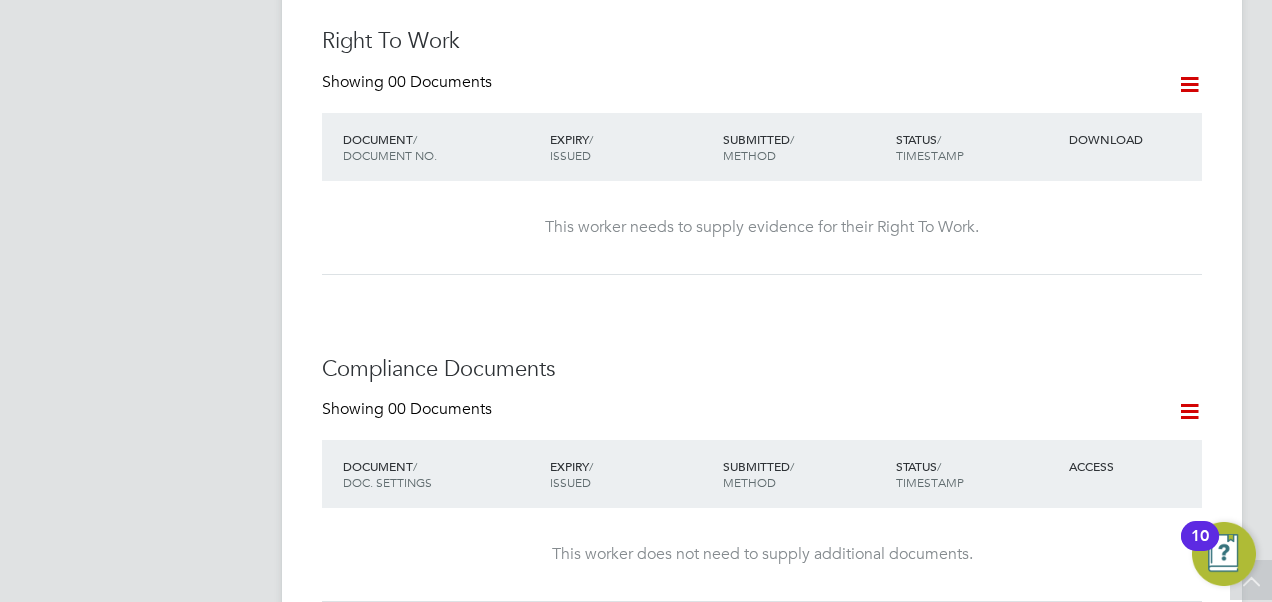 click on "Worker Details Follow   KE Kawsar Essa     m:  07904595442     PAYROLL STATUS   Not OK to pay This worker cannot be paid Personal Details ID     kawsarkamil4@gmail.com Mobile Phone   07904595442 Home Phone   Email   kawsarkamil4@gmail.com Address Flat 69 Broughton House Somerset Street Redcliffe BS1 6RX United Kingdom Date of Birth   04 Nov 1971 Gender   Female Nationality   National Ins. No.   SW021121B Share Code   wjcpxr3d9 Right To Work Verified     K Essa right_to_work... .pdf     RTW Expiry   05 Dec 2025 Right To Work Showing   00 Documents DOCUMENT  / DOCUMENT NO. EXPIRY  / ISSUED SUBMITTED  / METHOD STATUS  / TIMESTAMP DOWNLOAD This worker needs to supply evidence for their Right To Work. Compliance Documents Showing   00 Documents DOCUMENT  / DOC. SETTINGS EXPIRY  / ISSUED SUBMITTED  / METHOD STATUS  / TIMESTAMP ACCESS This worker does not need to supply additional documents.  Create New Document Engagement Type Engagement Type - Start Date - End Date - Status - Industry   - Payment Details   -   -" 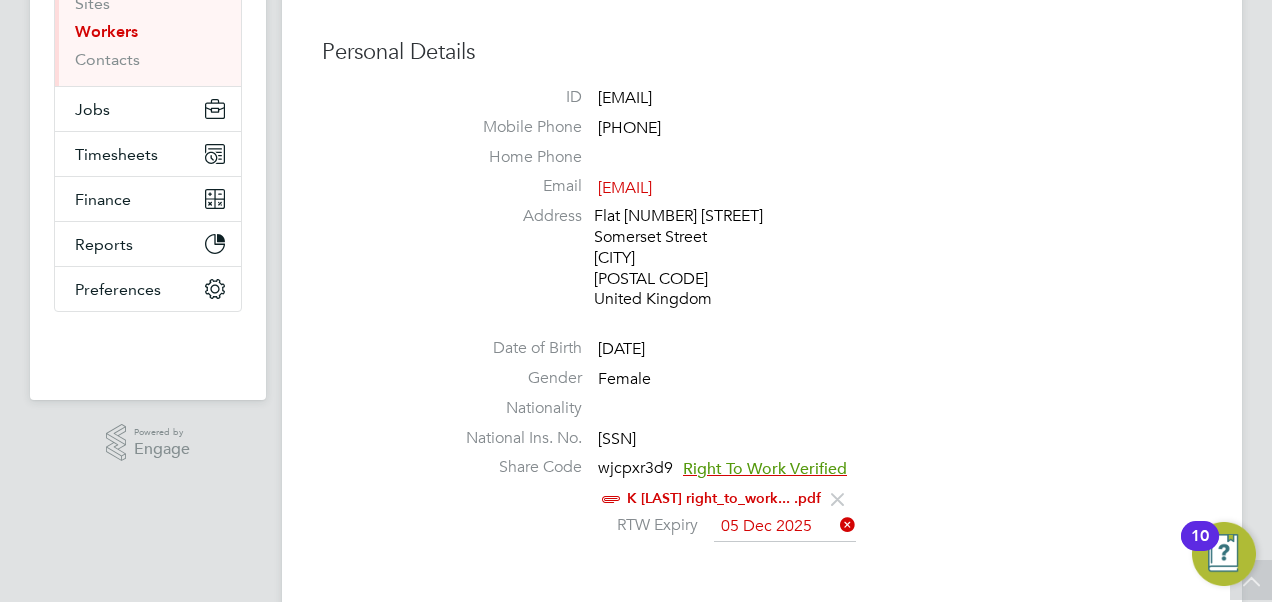 click on "Personal Details ID     kawsarkamil4@gmail.com Mobile Phone   07904595442 Home Phone   Email   kawsarkamil4@gmail.com Address Flat 69 Broughton House Somerset Street Redcliffe BS1 6RX United Kingdom Date of Birth   04 Nov 1971 Gender   Female Nationality   National Ins. No.   SW021121B Share Code   wjcpxr3d9 Right To Work Verified     K Essa right_to_work... .pdf     RTW Expiry   05 Dec 2025" 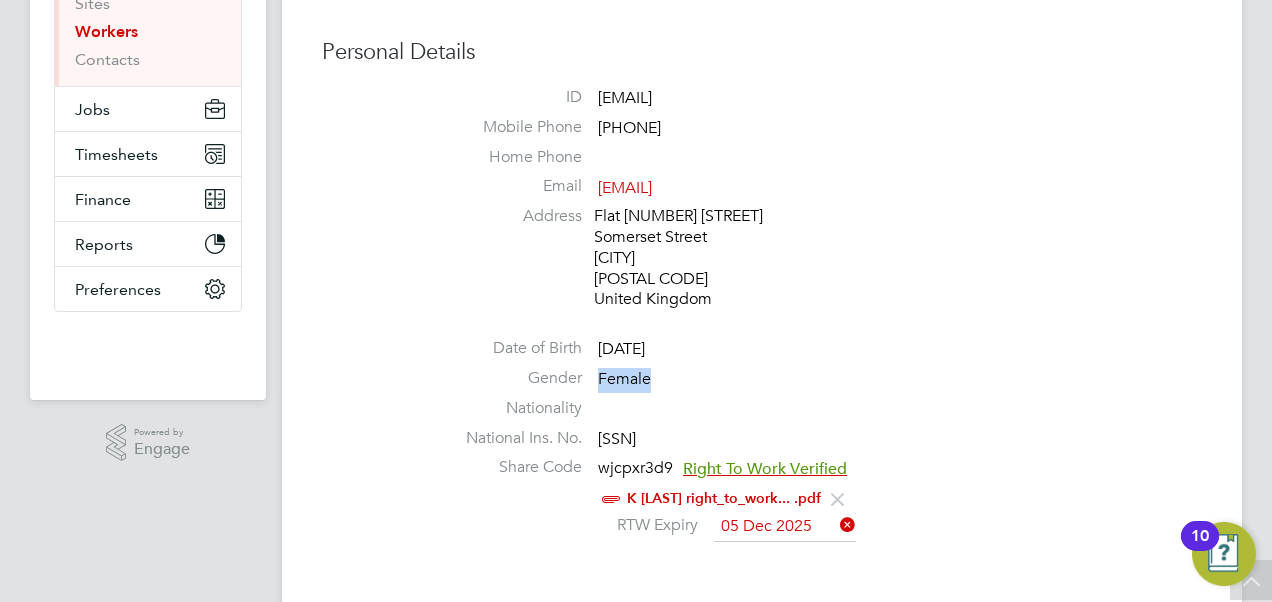 drag, startPoint x: 596, startPoint y: 375, endPoint x: 674, endPoint y: 374, distance: 78.00641 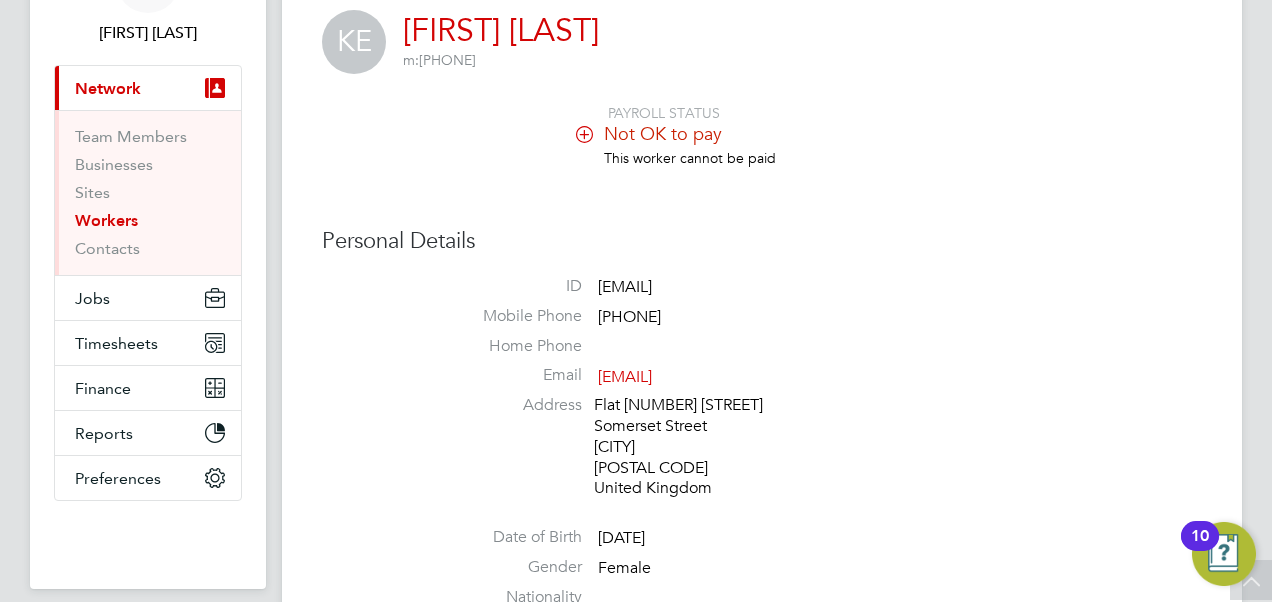 scroll, scrollTop: 0, scrollLeft: 0, axis: both 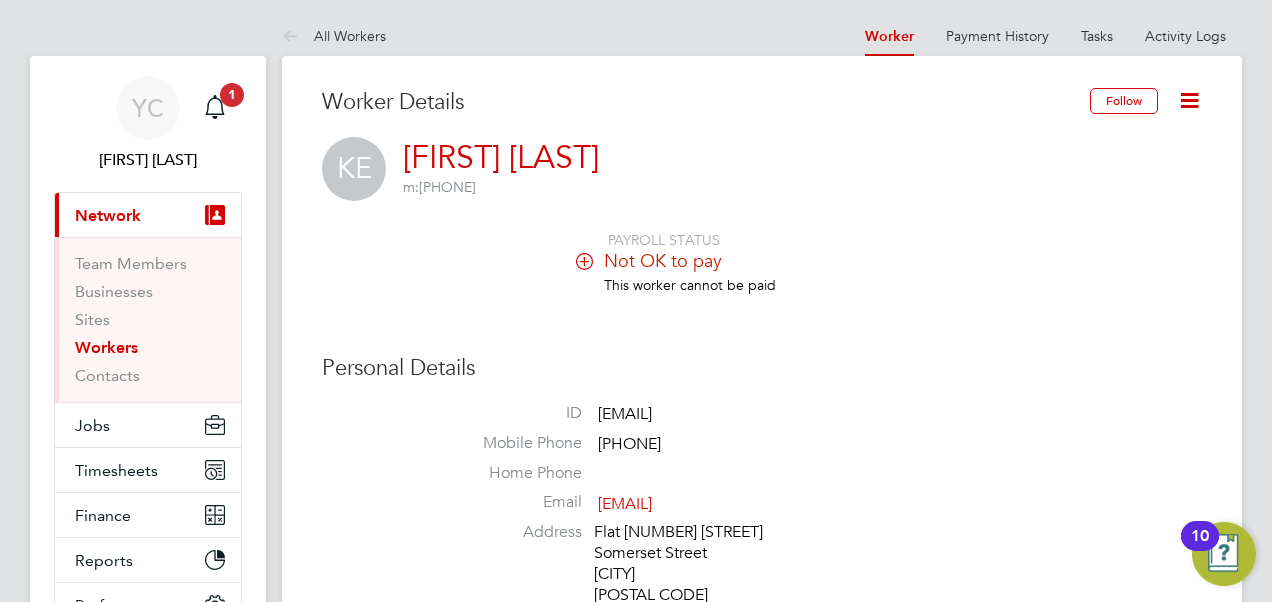 drag, startPoint x: 476, startPoint y: 443, endPoint x: 641, endPoint y: 450, distance: 165.14842 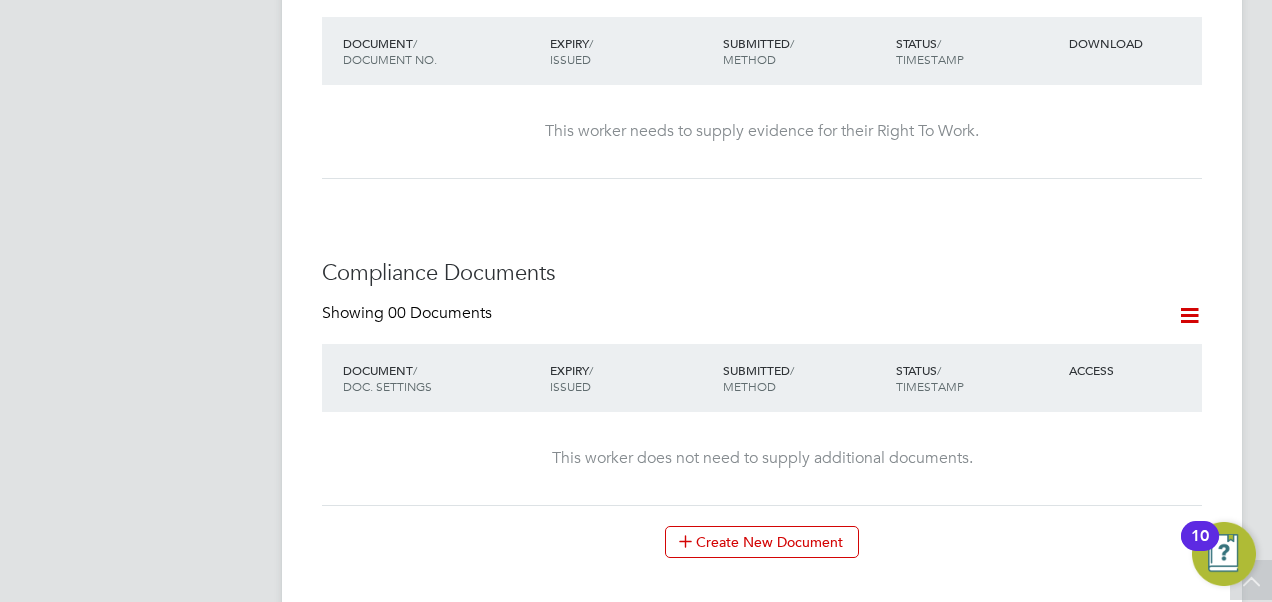 scroll, scrollTop: 1200, scrollLeft: 0, axis: vertical 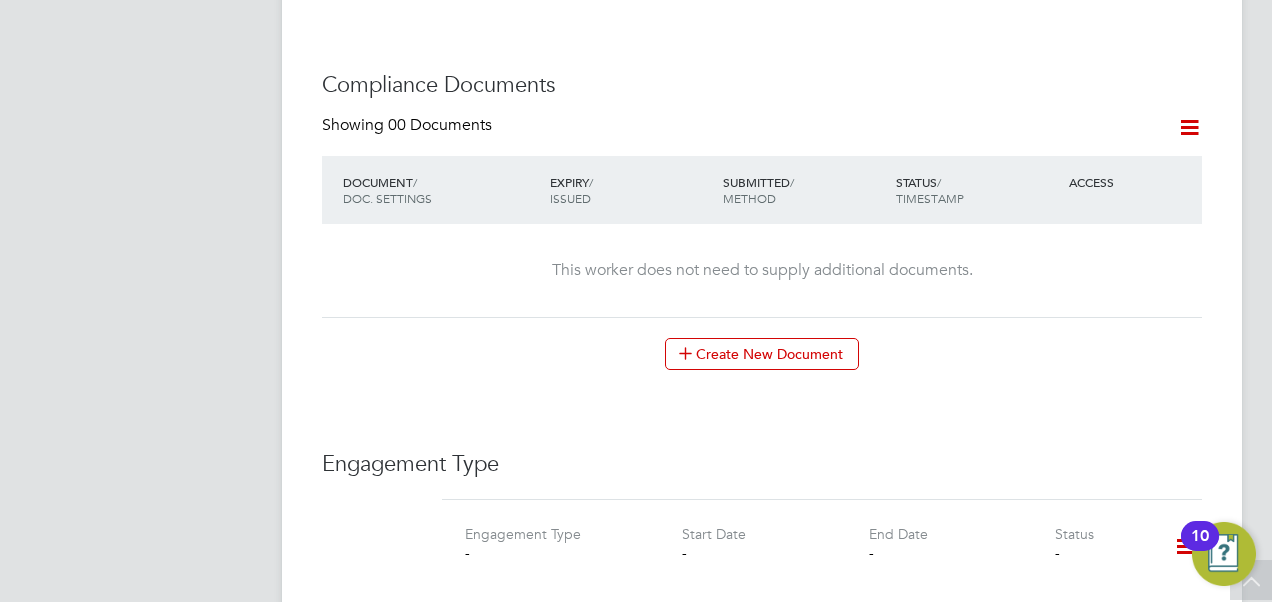 click on "Engagement Type - Start Date - End Date - Status -" 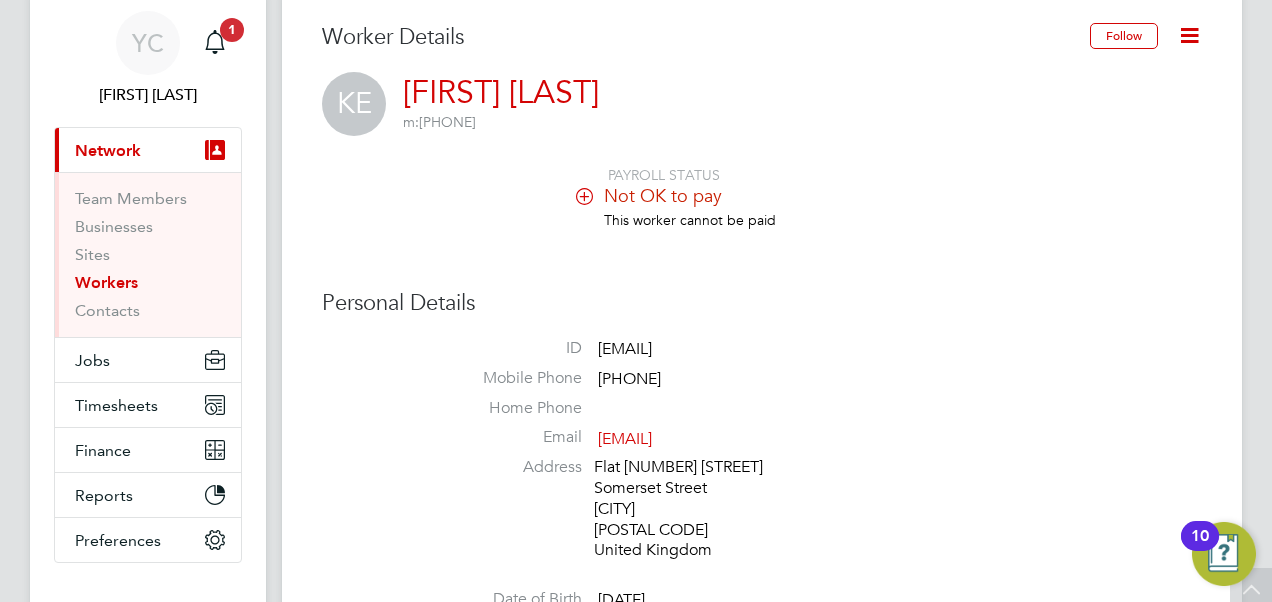 scroll, scrollTop: 0, scrollLeft: 0, axis: both 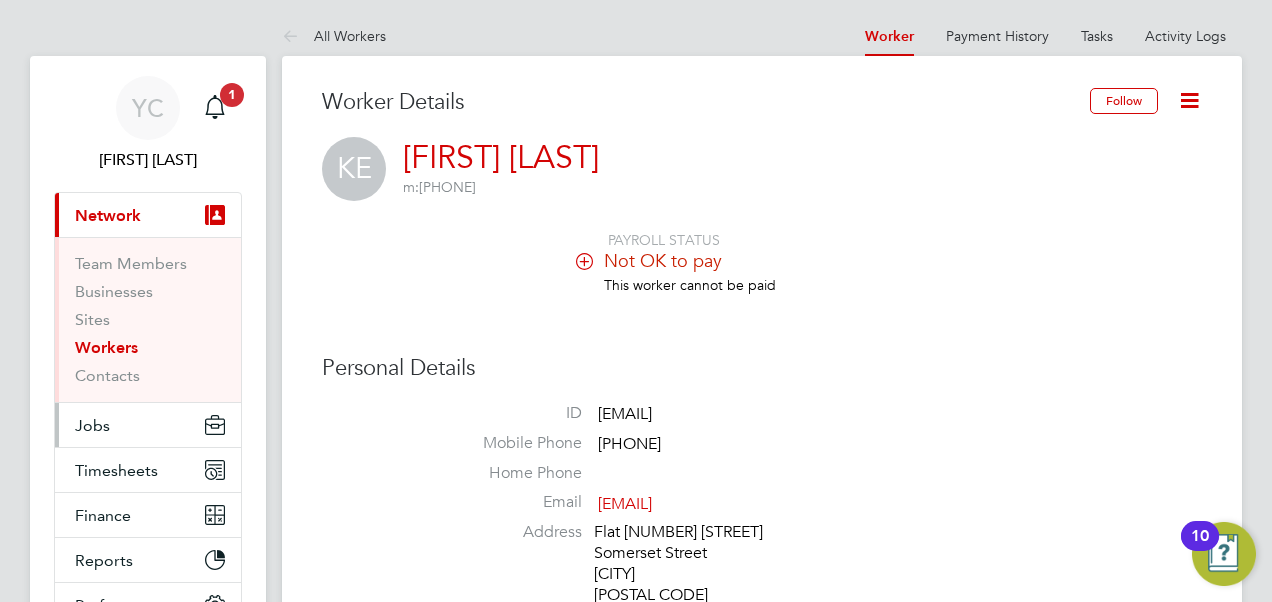 click on "Jobs" at bounding box center [92, 425] 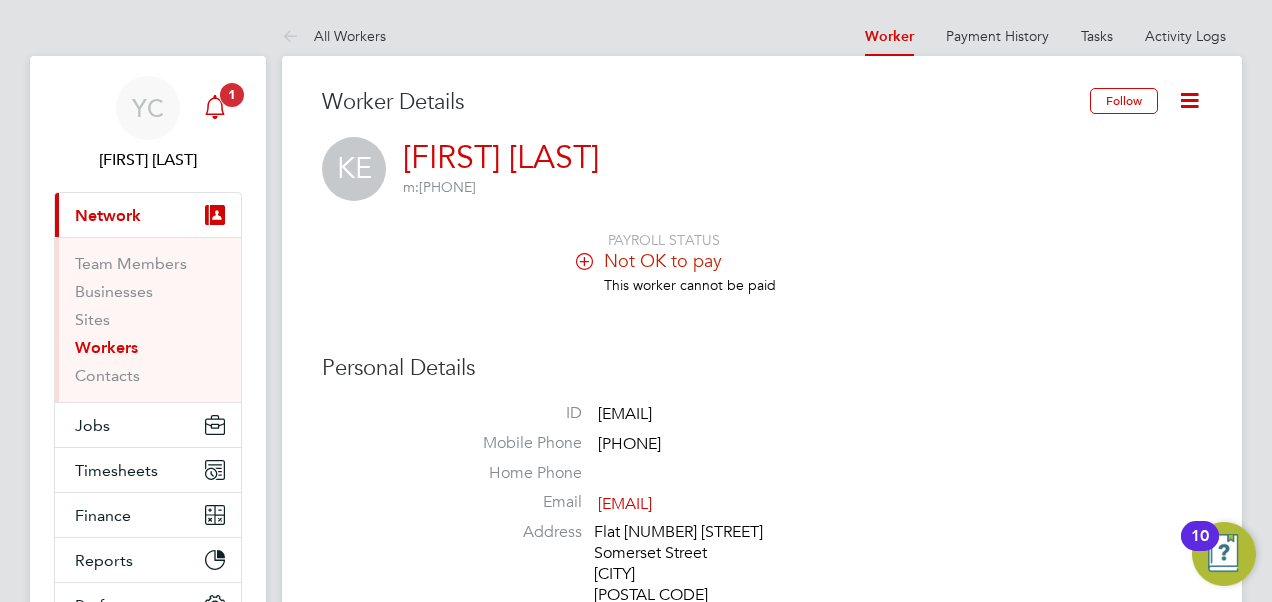 click 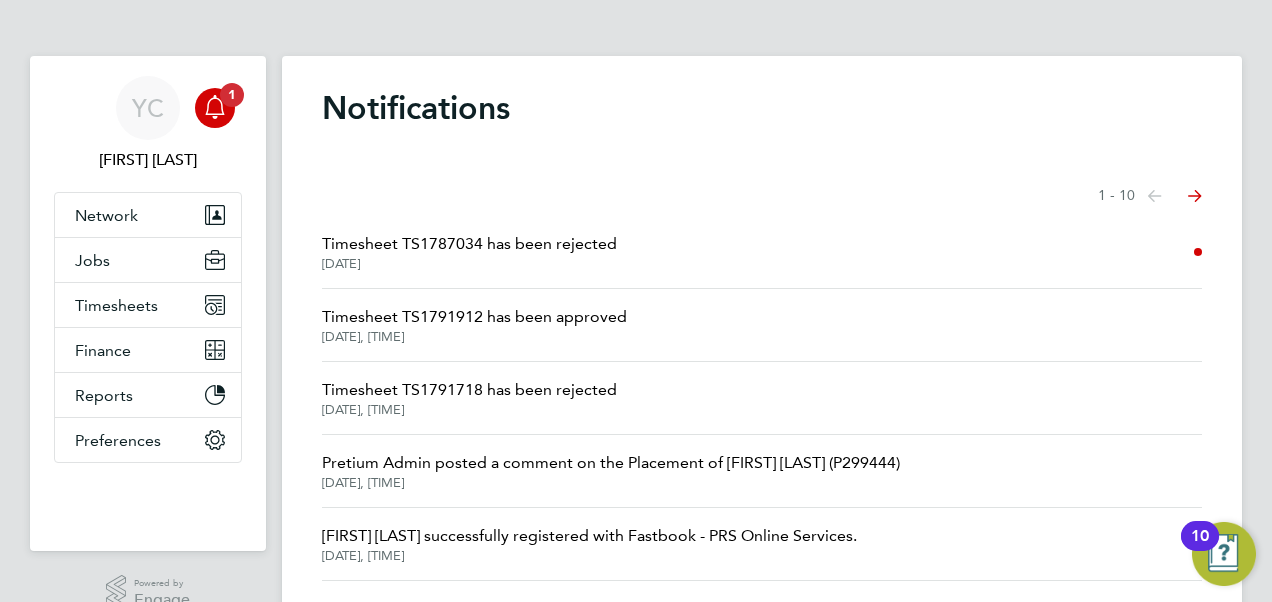 click on "Timesheet TS1787034 has been rejected   01 Aug 2025, 16:54" 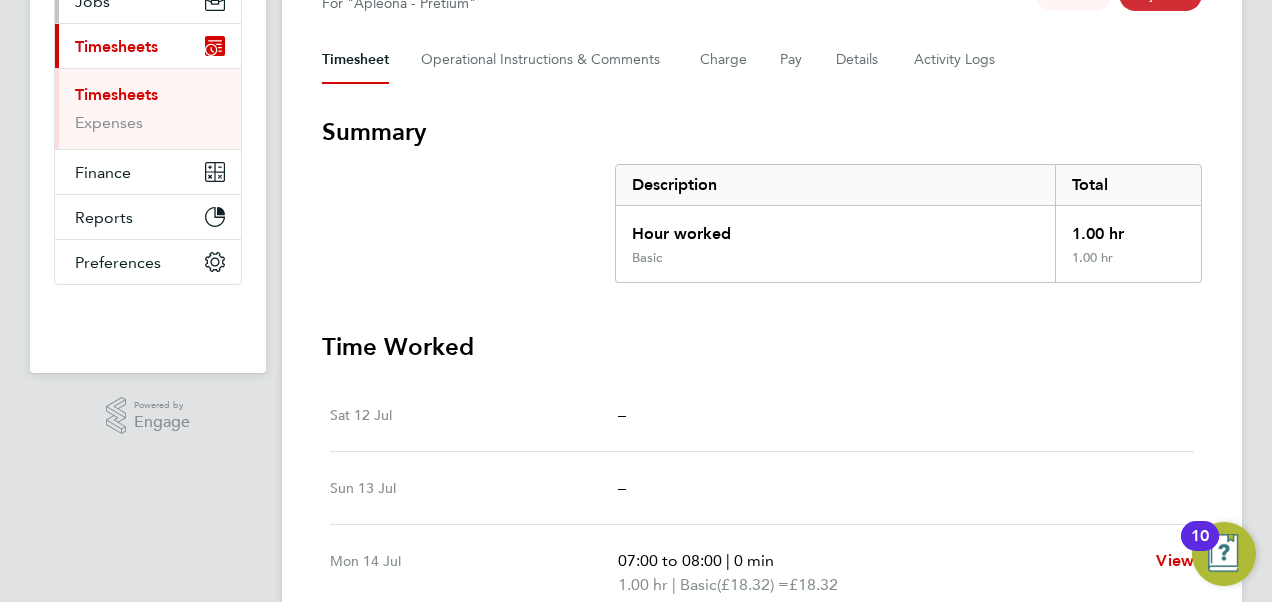 scroll, scrollTop: 47, scrollLeft: 0, axis: vertical 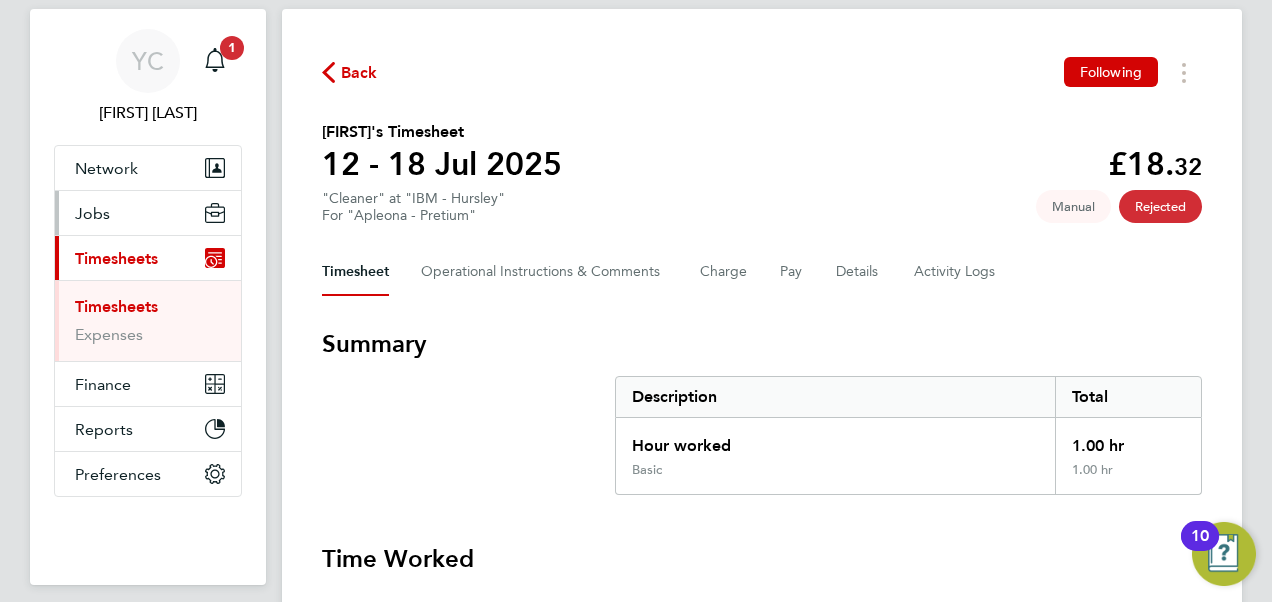 click on "Jobs" at bounding box center [148, 213] 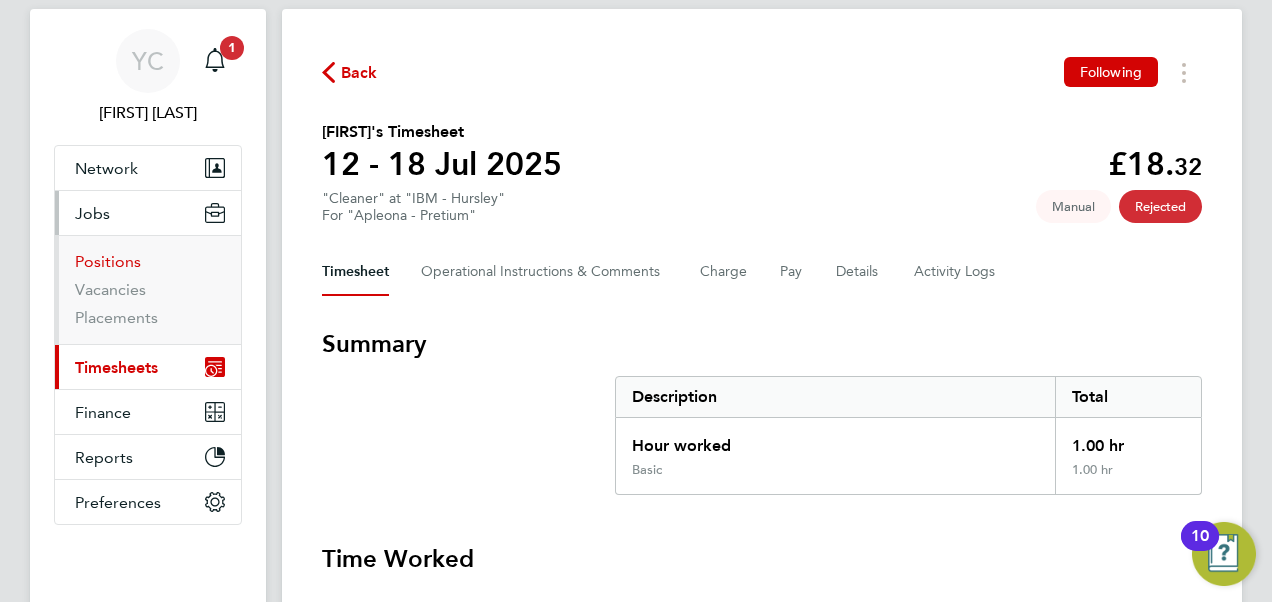 click on "Positions" at bounding box center [108, 261] 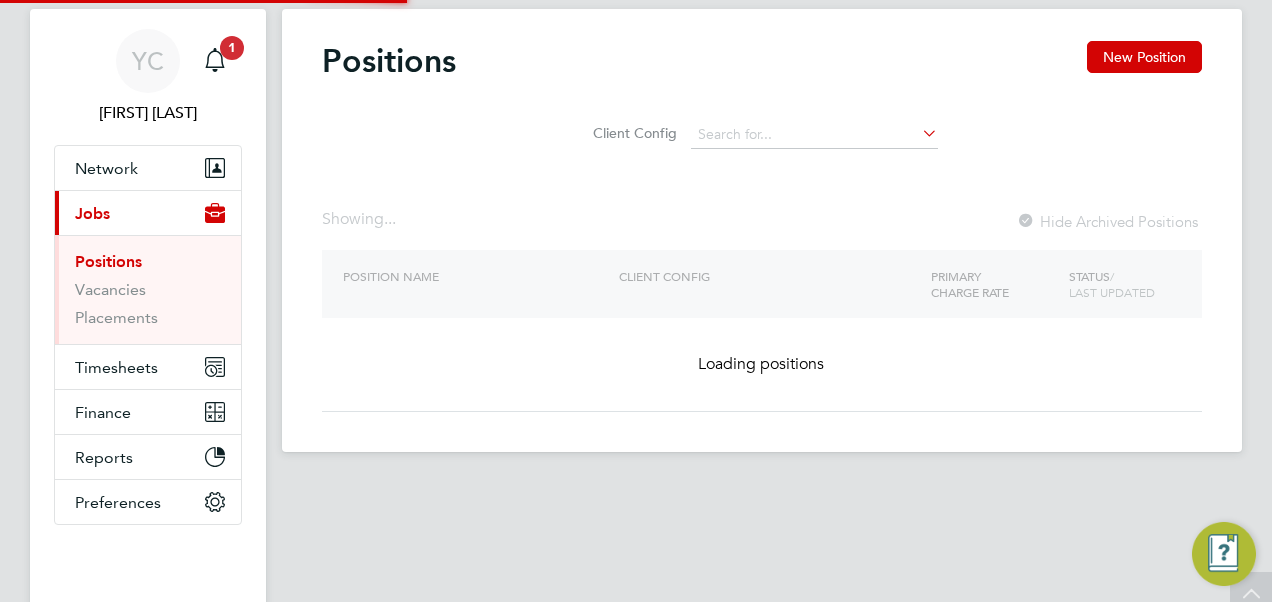 scroll, scrollTop: 0, scrollLeft: 0, axis: both 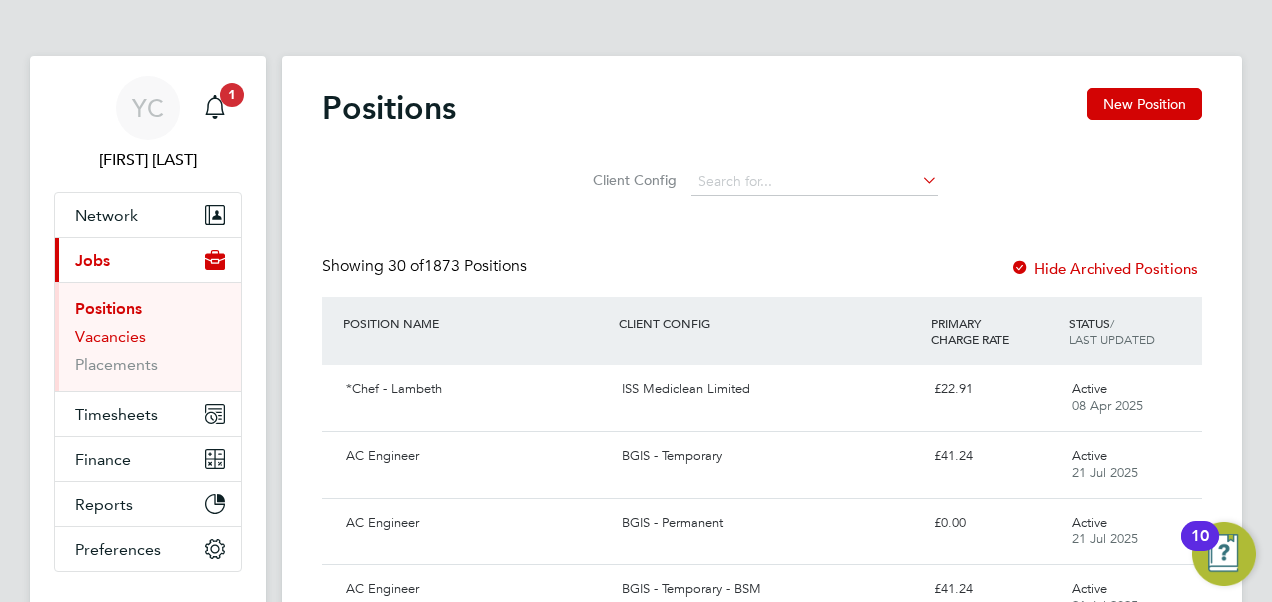 click on "Vacancies" at bounding box center (110, 336) 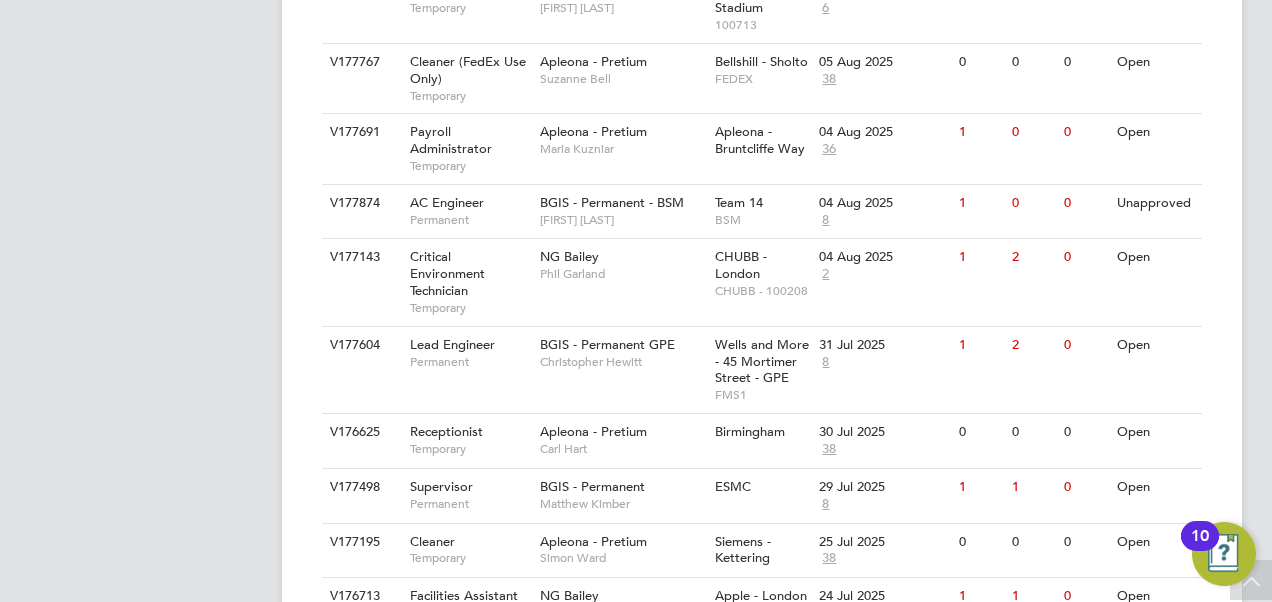 scroll, scrollTop: 841, scrollLeft: 0, axis: vertical 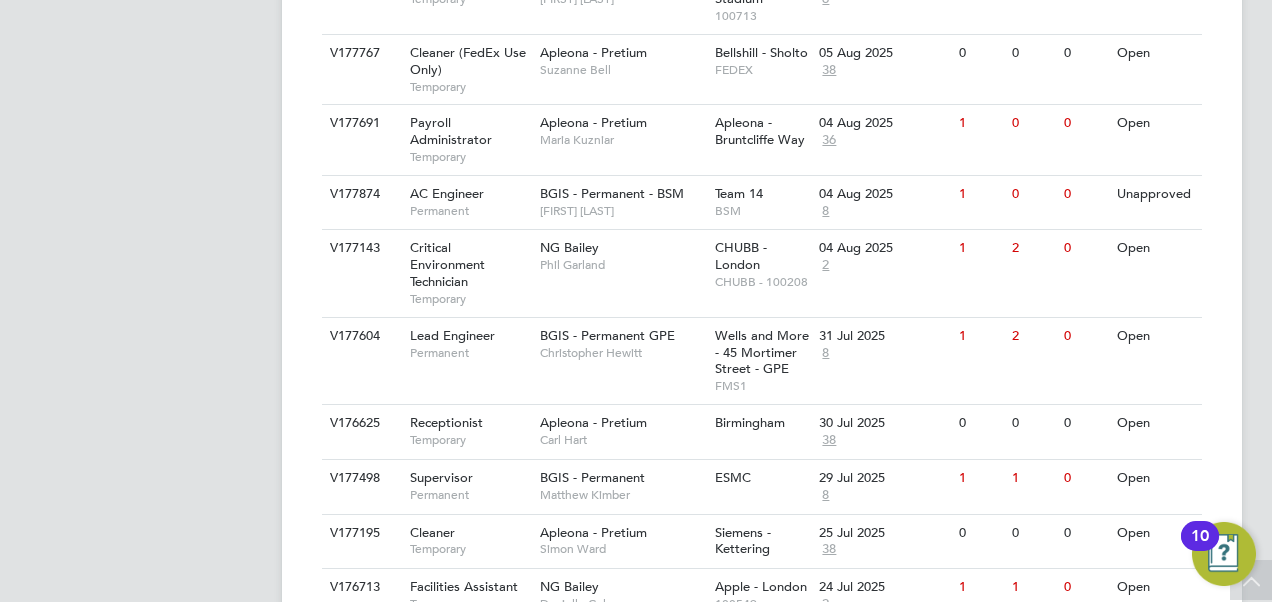 click on "YC   Yazmin Cole   Notifications
Applications:   Network
Team Members   Businesses   Sites   Workers   Contacts   Current page:   Jobs
Positions   Vacancies   Placements   Timesheets
Timesheets   Expenses   Finance
Invoices & Credit Notes   Statements   Payments   Reports
Margin Report   Report Downloads   Preferences
My Business   Doc. Requirements   VMS Configurations   Notifications   Activity Logs
.st0{fill:#C0C1C2;}
Powered by Engage" at bounding box center [148, 527] 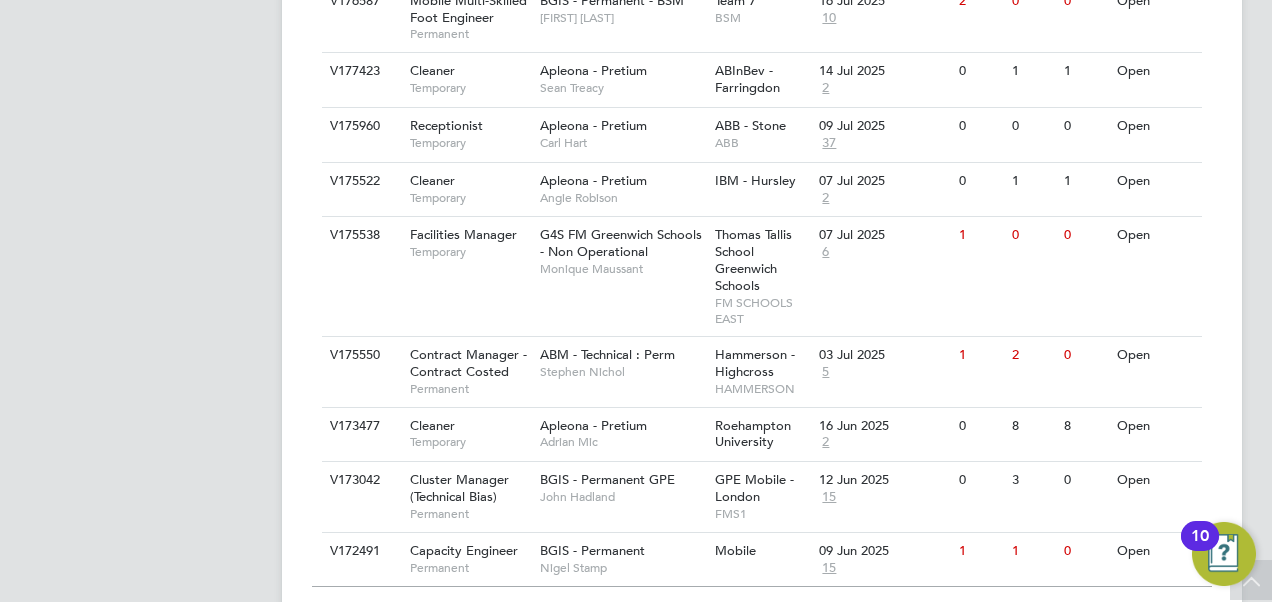 scroll, scrollTop: 2052, scrollLeft: 0, axis: vertical 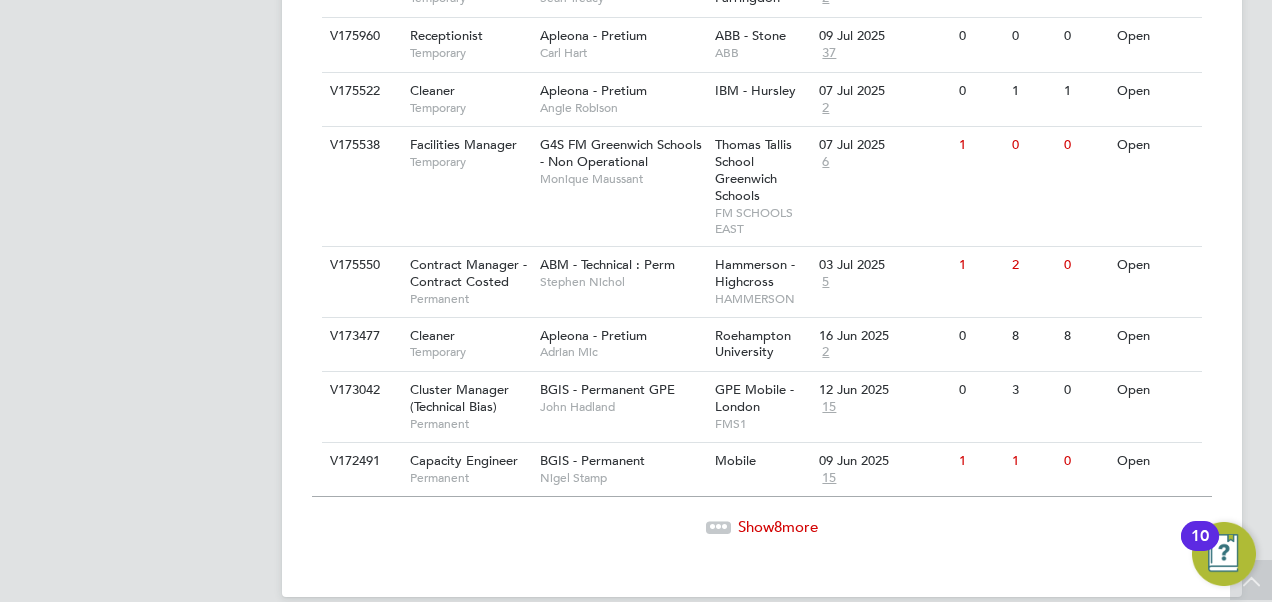 click on "Show  8  more" 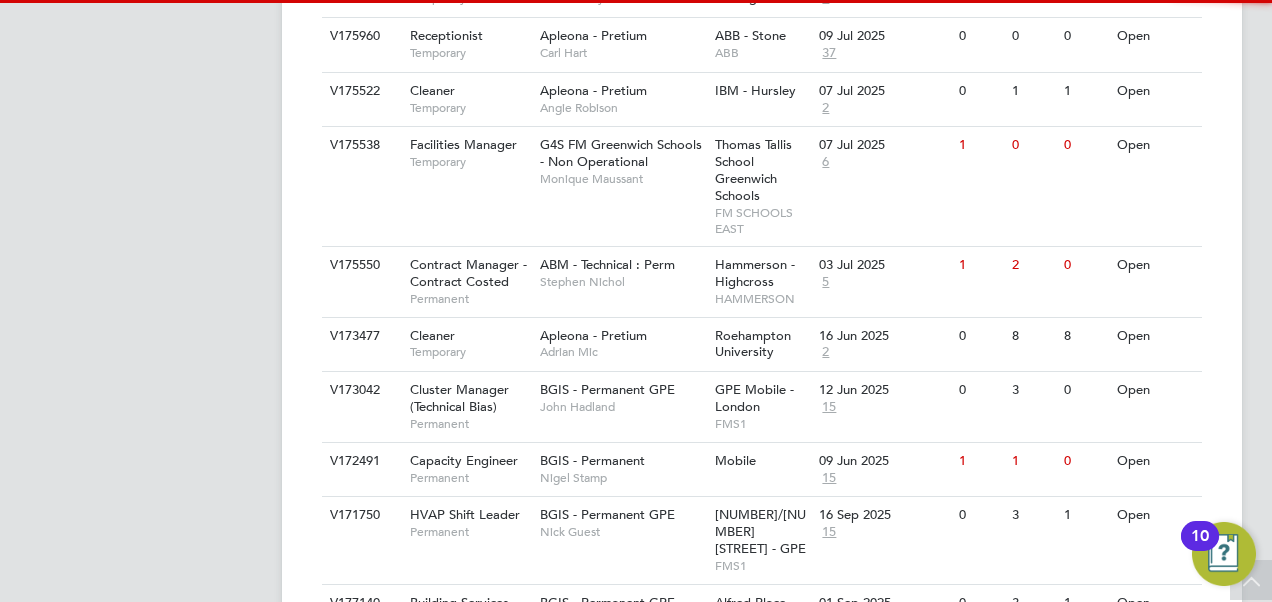 scroll, scrollTop: 2522, scrollLeft: 0, axis: vertical 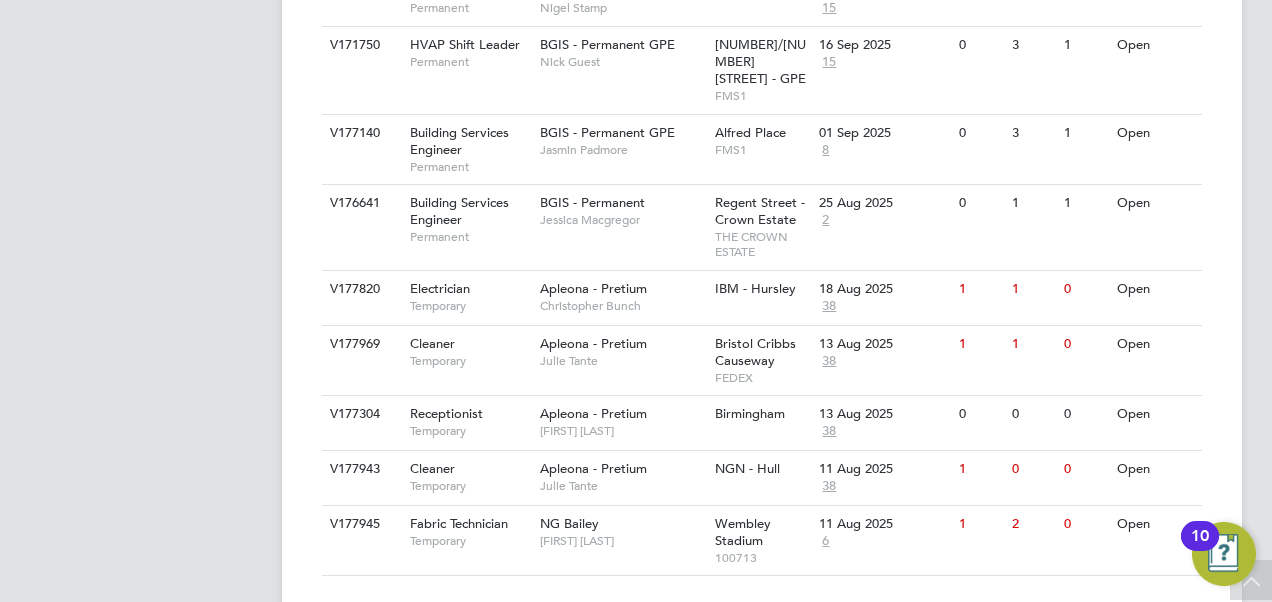 click on "YC   Yazmin Cole   Notifications
Applications:   Network
Team Members   Businesses   Sites   Workers   Contacts   Current page:   Jobs
Positions   Vacancies   Placements   Timesheets
Timesheets   Expenses   Finance
Invoices & Credit Notes   Statements   Payments   Reports
Margin Report   Report Downloads   Preferences
My Business   Doc. Requirements   VMS Configurations   Notifications   Activity Logs
.st0{fill:#C0C1C2;}
Powered by Engage Vacancies New Vacancy Vacancies I follow All Vacancies Client Config     Site     Position     Status   Hiring Manager     Vendor   Start Date
Select date
To
Select date
Showing   38 of  38 Vacancies Hide Closed Vacancies ID  Position / Type   Client Config / Manager Site /" at bounding box center (636, -937) 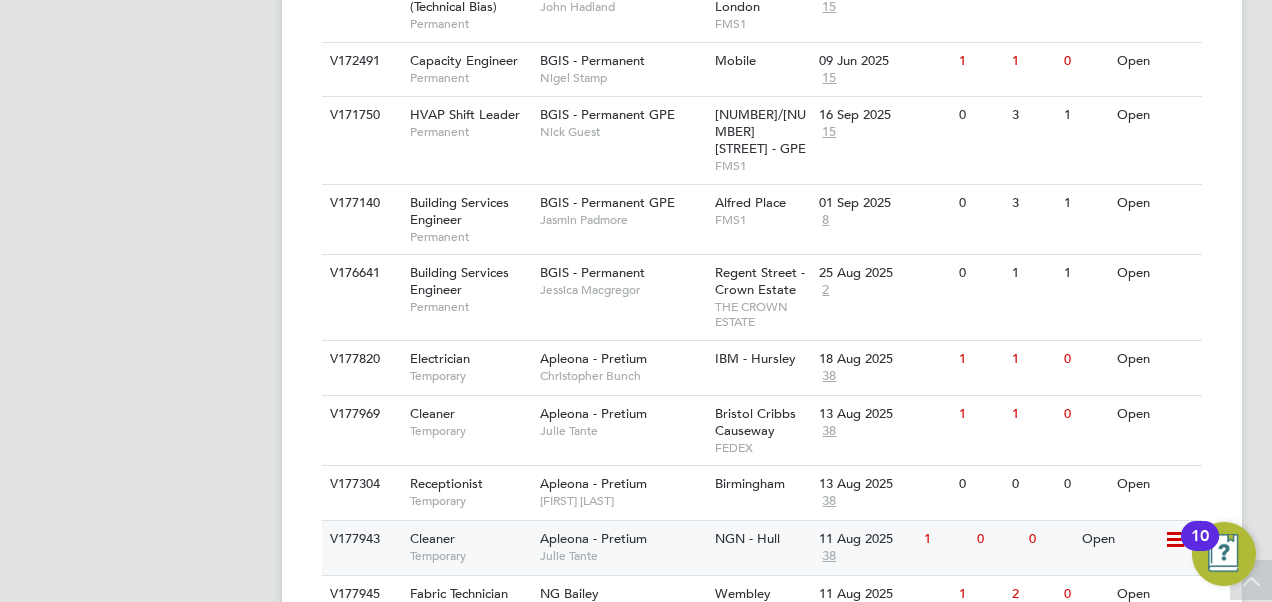 scroll, scrollTop: 2422, scrollLeft: 0, axis: vertical 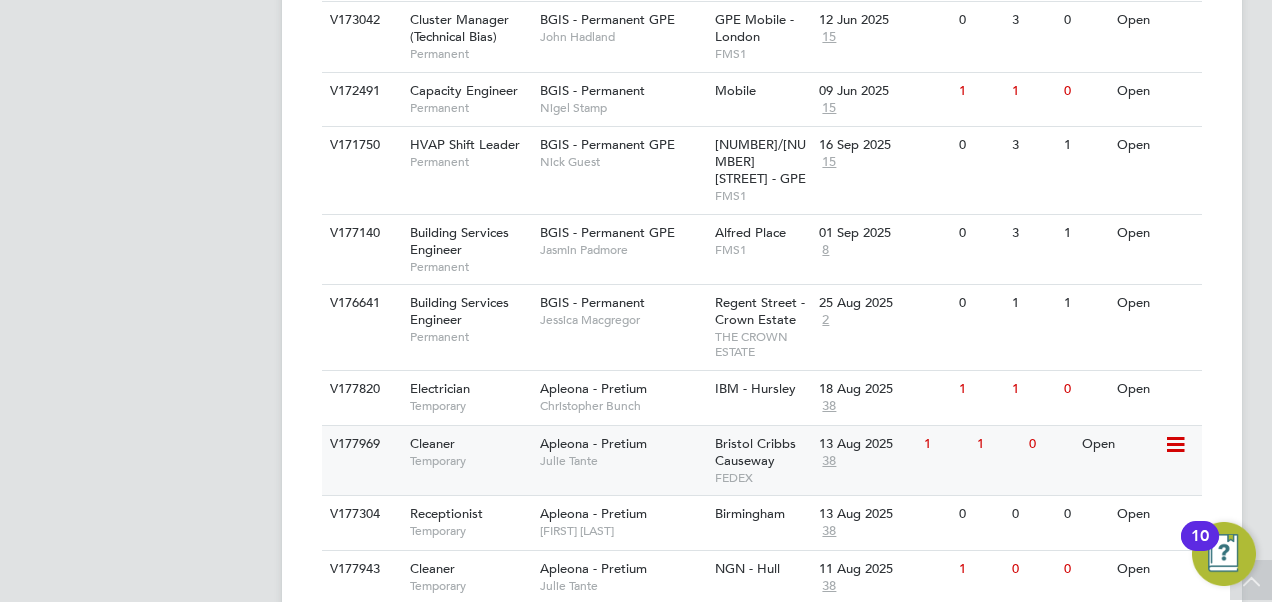 click on "Apleona - Pretium   Julie Tante" 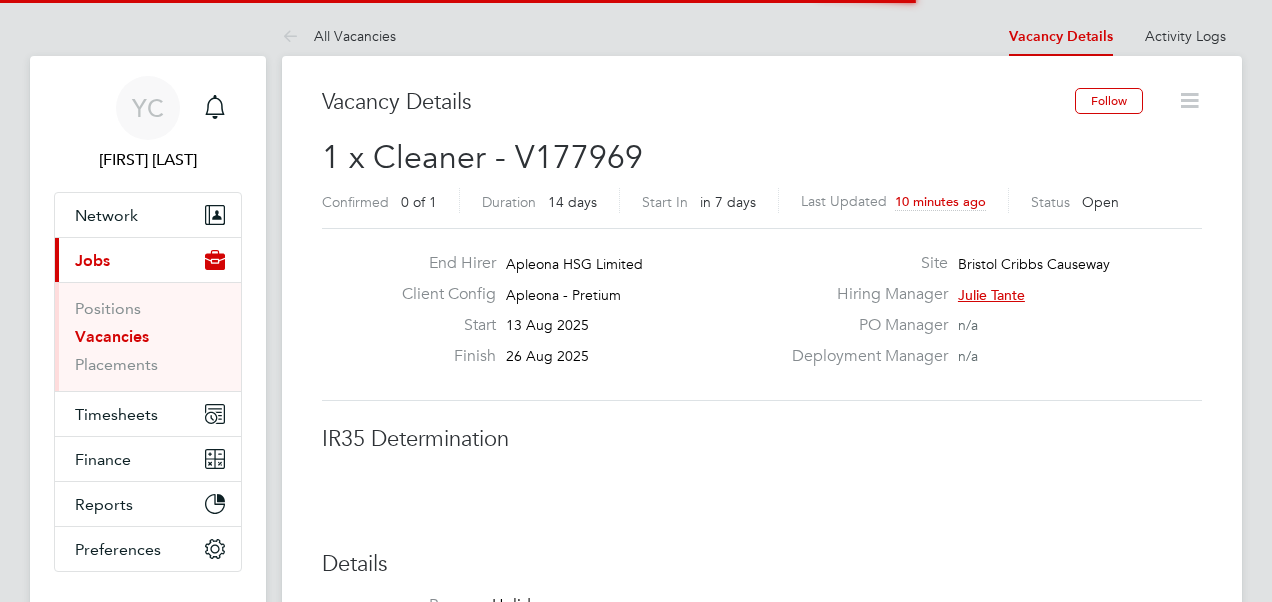 scroll, scrollTop: 0, scrollLeft: 0, axis: both 